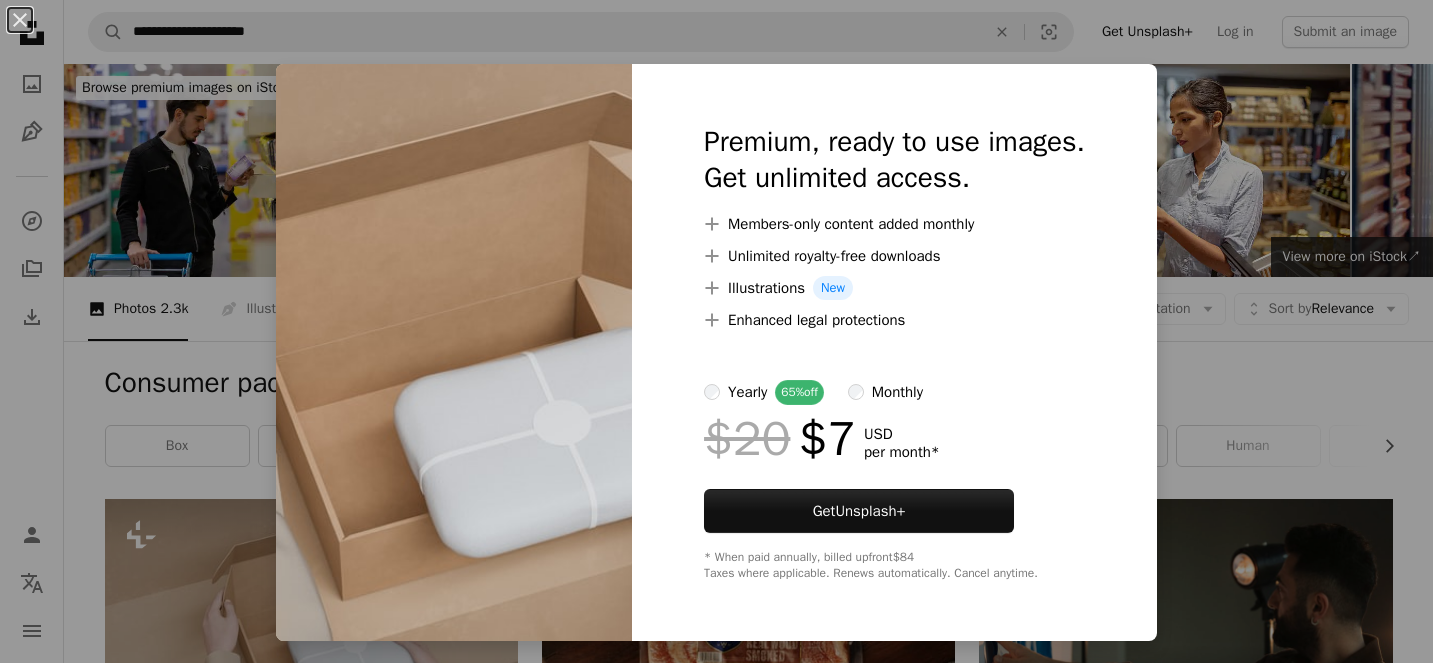 scroll, scrollTop: 307, scrollLeft: 0, axis: vertical 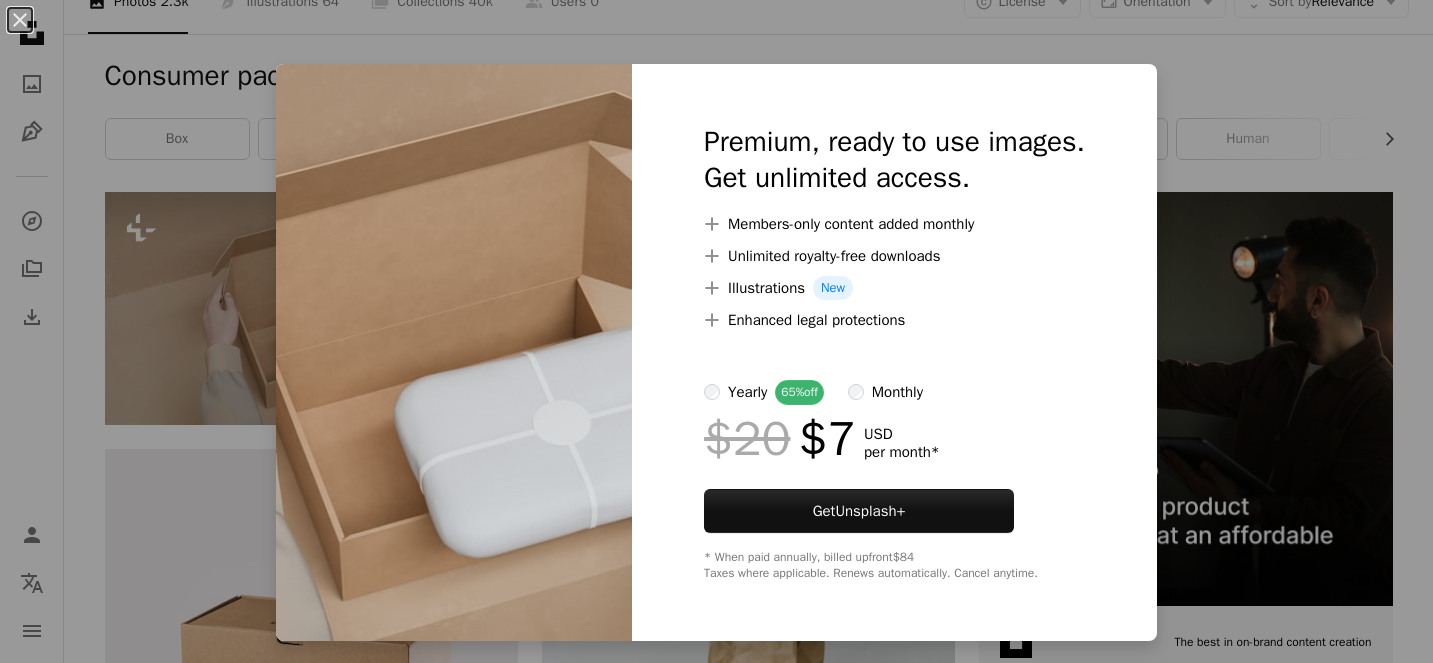 click on "An X shape Premium, ready to use images. Get unlimited access. A plus sign Members-only content added monthly A plus sign Unlimited royalty-free downloads A plus sign Illustrations  New A plus sign Enhanced legal protections yearly 65%  off monthly $20   $7 USD per month * Get  Unsplash+ * When paid annually, billed upfront  $84 Taxes where applicable. Renews automatically. Cancel anytime." at bounding box center (716, 331) 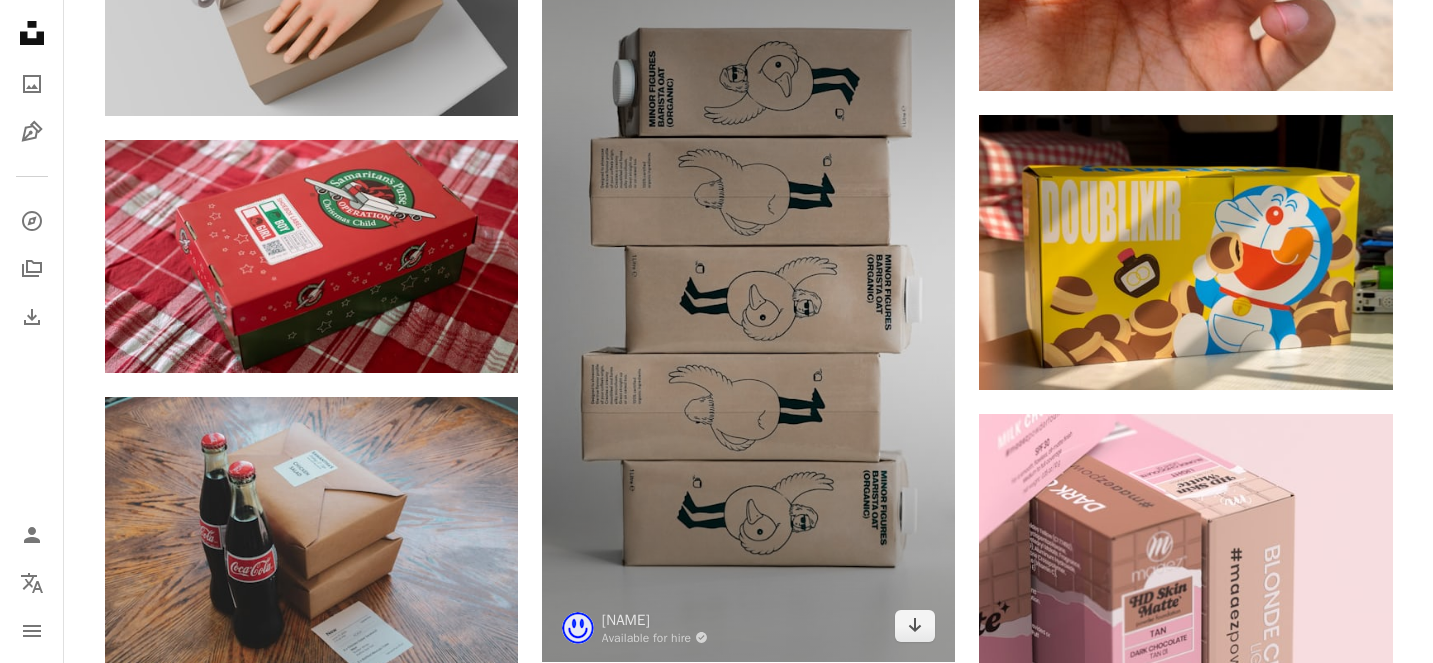 scroll, scrollTop: 2537, scrollLeft: 0, axis: vertical 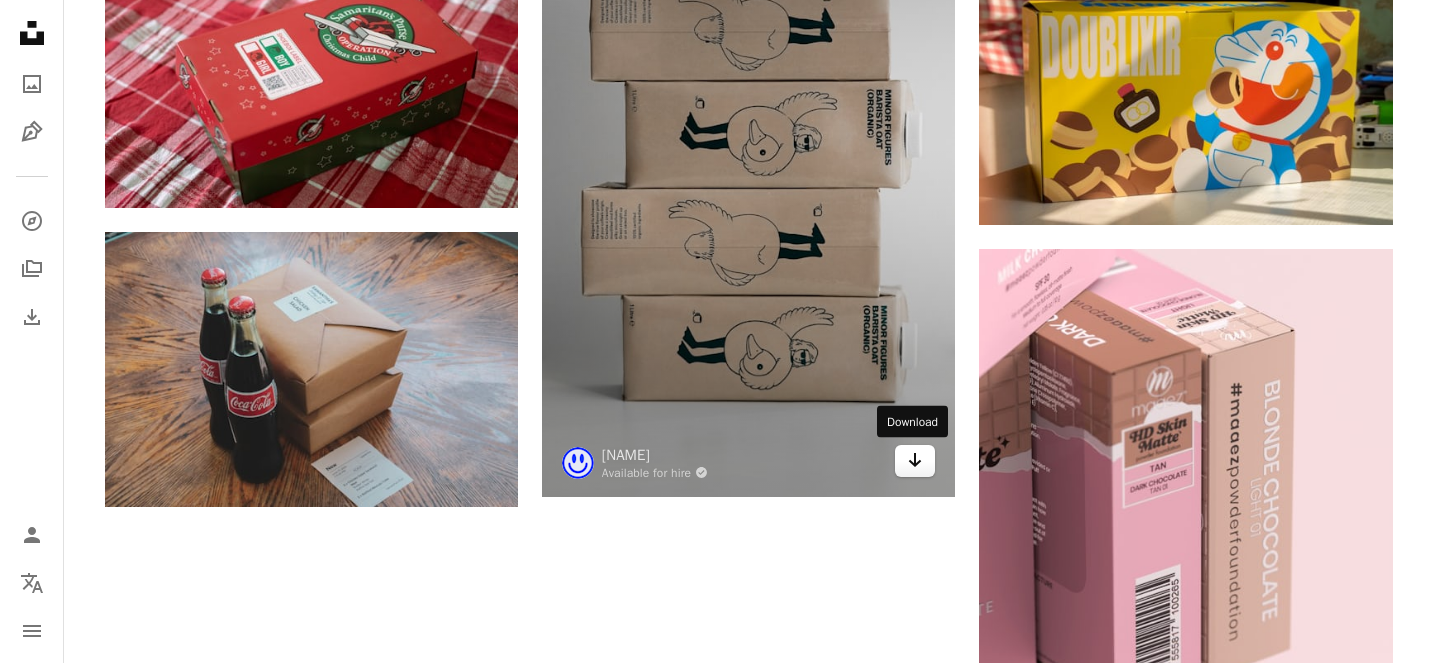 click on "Arrow pointing down" 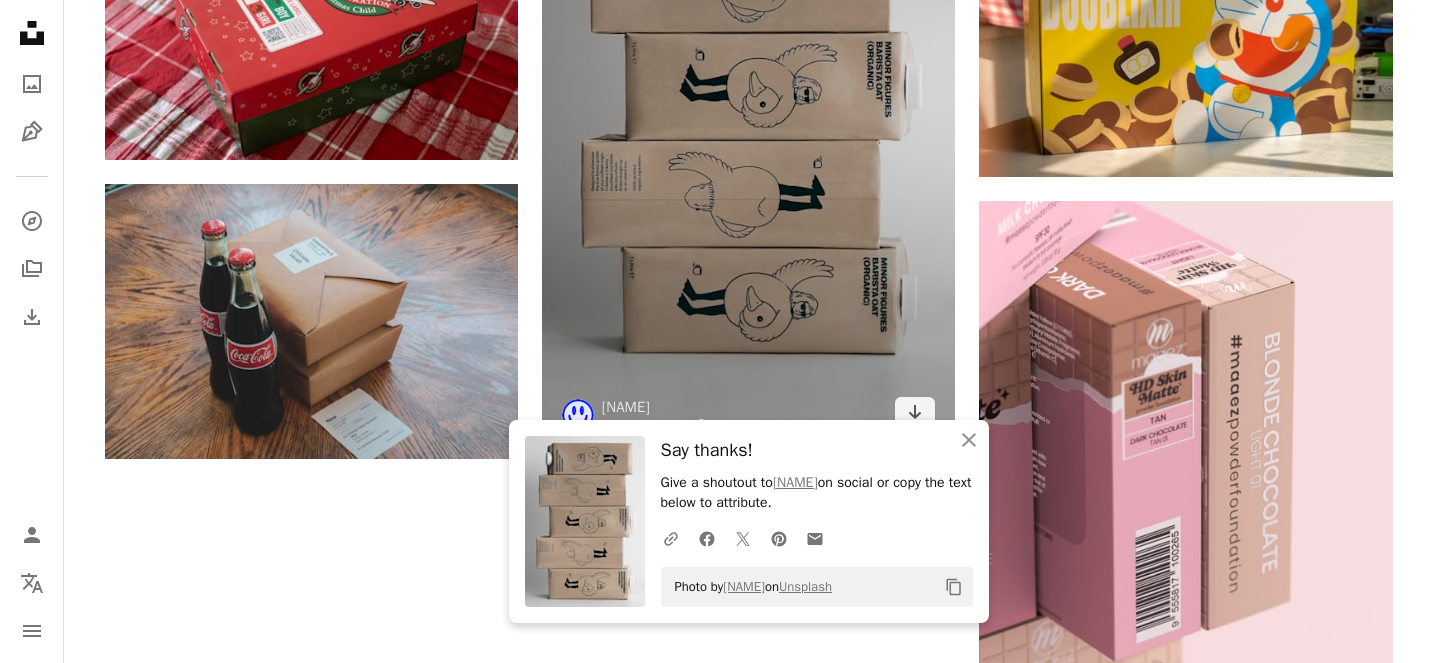 scroll, scrollTop: 2602, scrollLeft: 0, axis: vertical 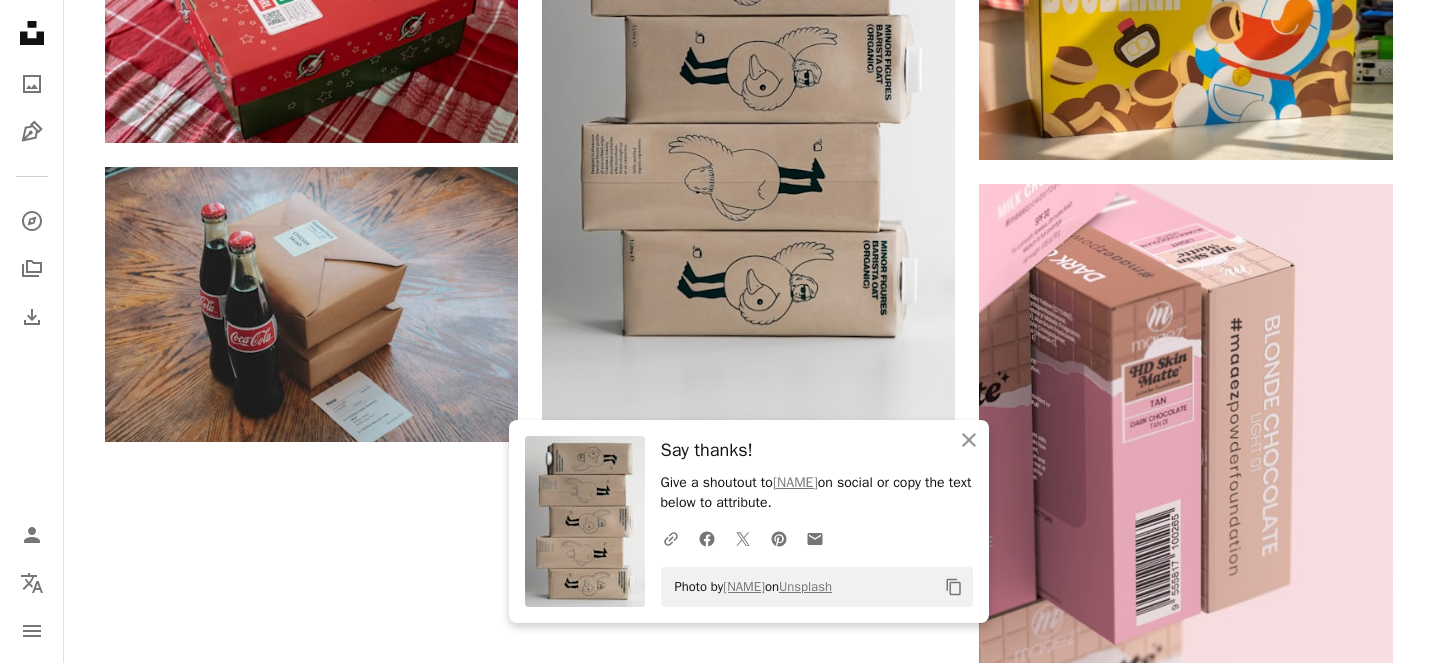 click on "Plus sign for Unsplash+ A heart A plus sign Mohamed Nohassi For  Unsplash+ A lock Download A heart A plus sign Luis Quintero Available for hire A checkmark inside of a circle Arrow pointing down Plus sign for Unsplash+ A heart A plus sign Alex Shuper For  Unsplash+ A lock Download A heart A plus sign Sticker Mule Arrow pointing down A heart A plus sign Thierry Biland Arrow pointing down Plus sign for Unsplash+ A heart A plus sign Imkara Visual For  Unsplash+ A lock Download A heart A plus sign Katherine Conrad Arrow pointing down A heart A plus sign Conor Brown Arrow pointing down A heart A plus sign Wright Brand Bacon Arrow pointing down Plus sign for Unsplash+ A heart A plus sign Curated Lifestyle For  Unsplash+ A lock Download A heart A plus sign Dylan Philbrick Available for hire A checkmark inside of a circle Arrow pointing down A heart A plus sign Sticker Mule Arrow pointing down Plus sign for Unsplash+ A heart A plus sign A Chosen Soul For  Unsplash+ A lock Download A heart A plus sign Cristi Ursea" at bounding box center [749, -701] 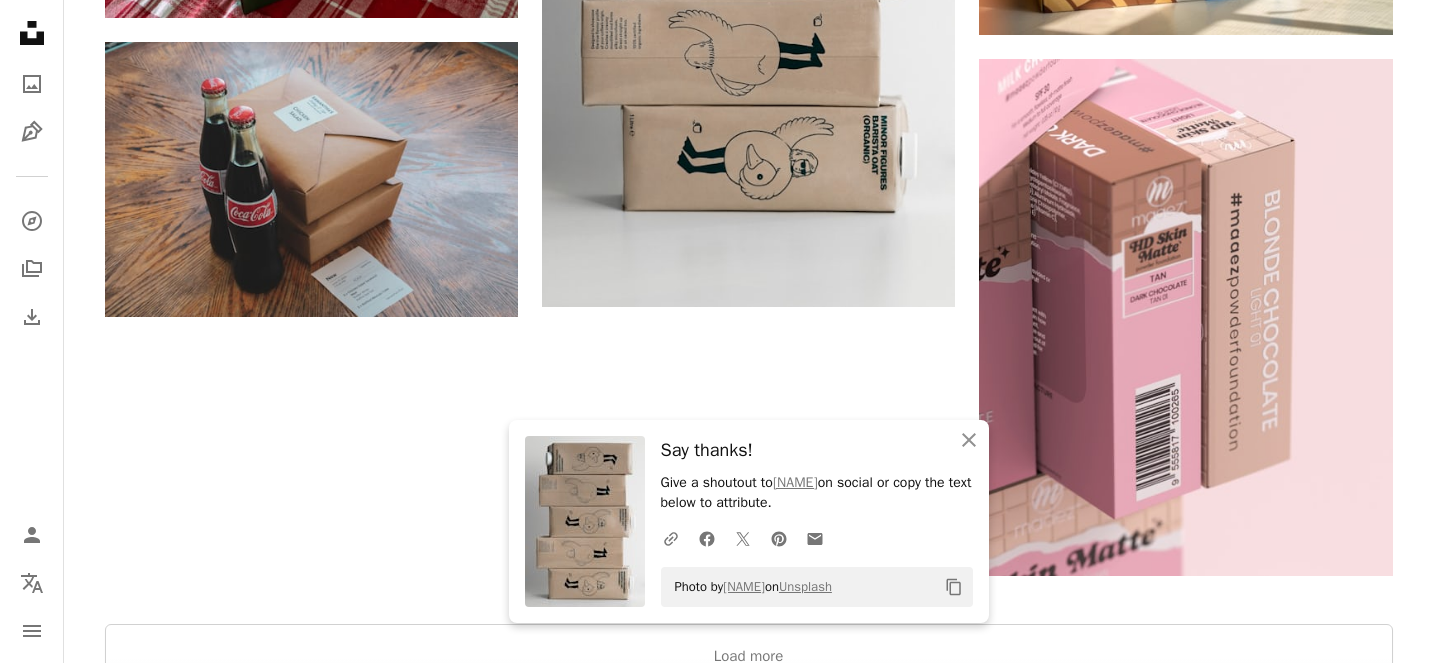 scroll, scrollTop: 2816, scrollLeft: 0, axis: vertical 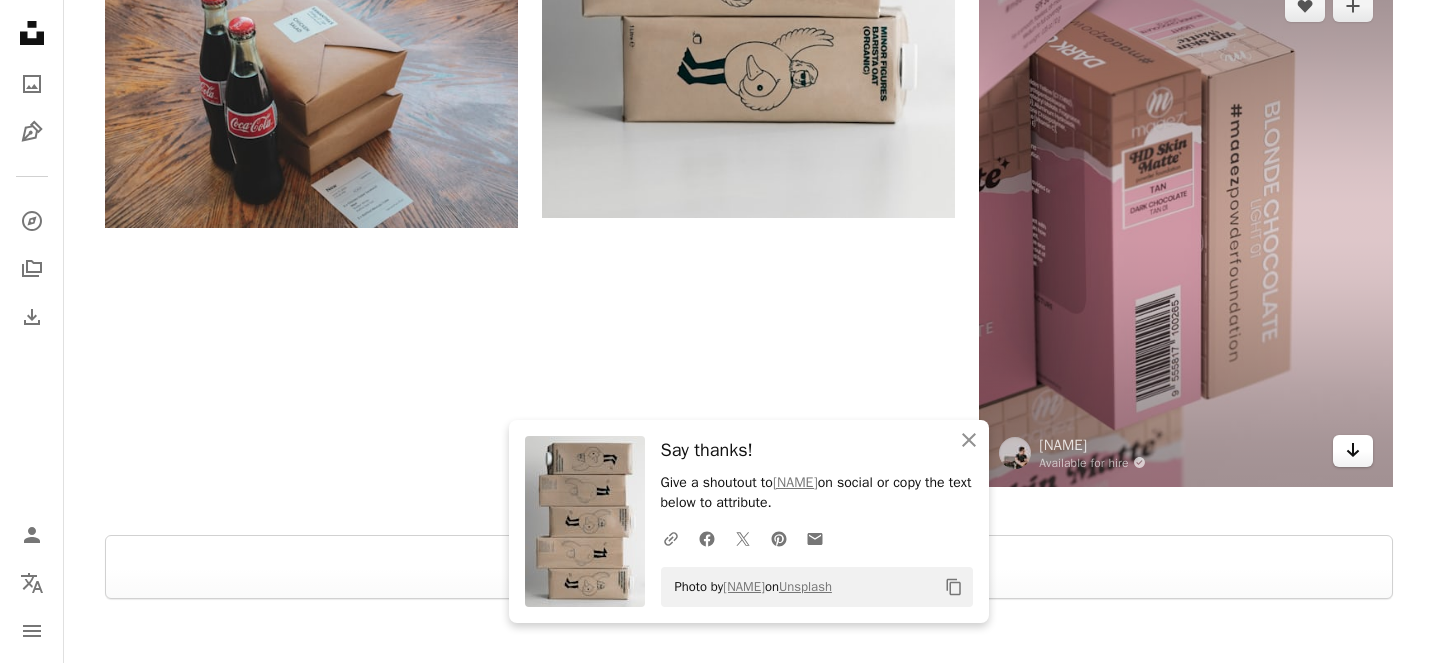 click on "Arrow pointing down" 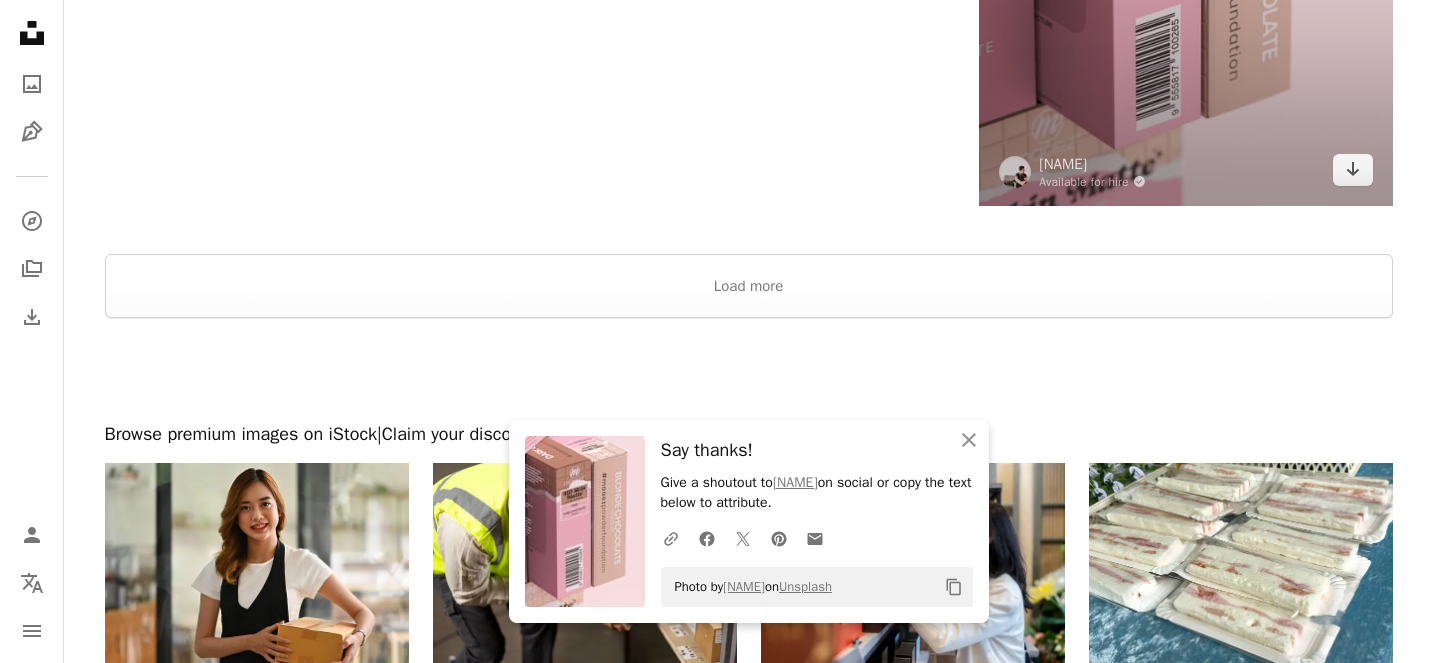 scroll, scrollTop: 3229, scrollLeft: 0, axis: vertical 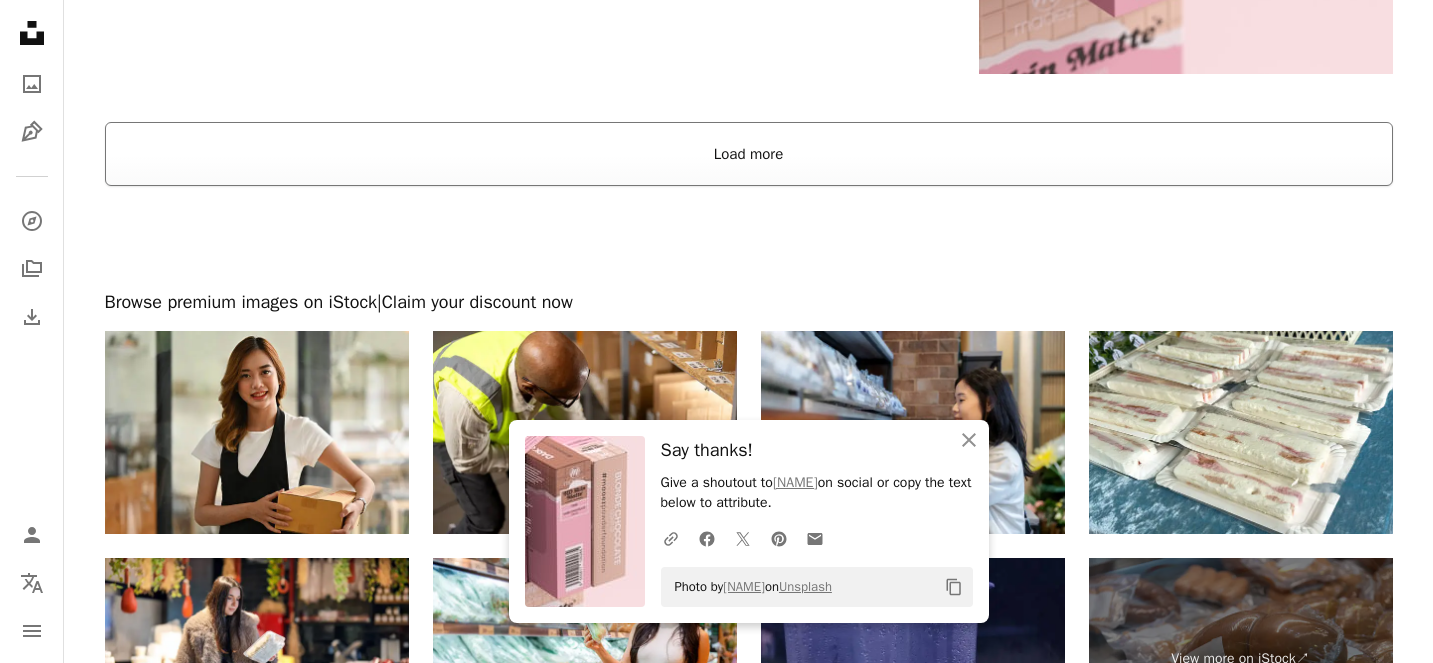 click on "Load more" at bounding box center (749, 154) 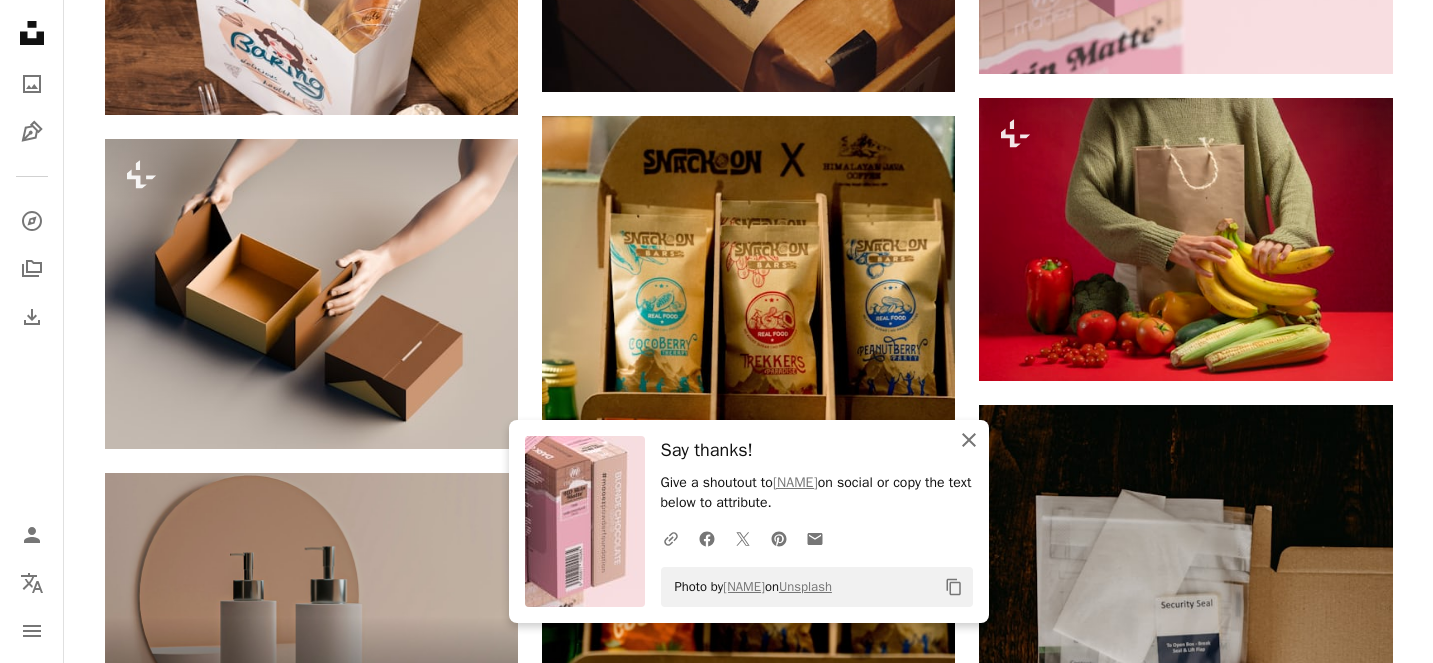 click 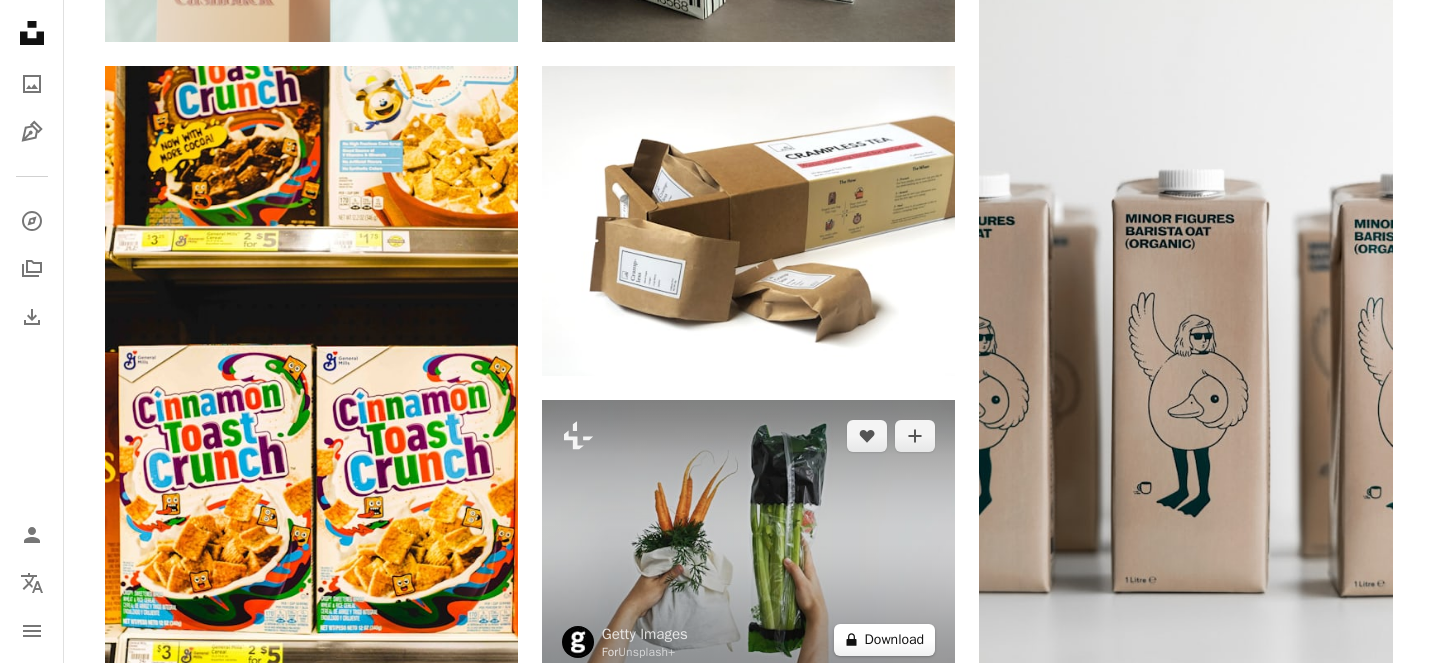 scroll, scrollTop: 5843, scrollLeft: 0, axis: vertical 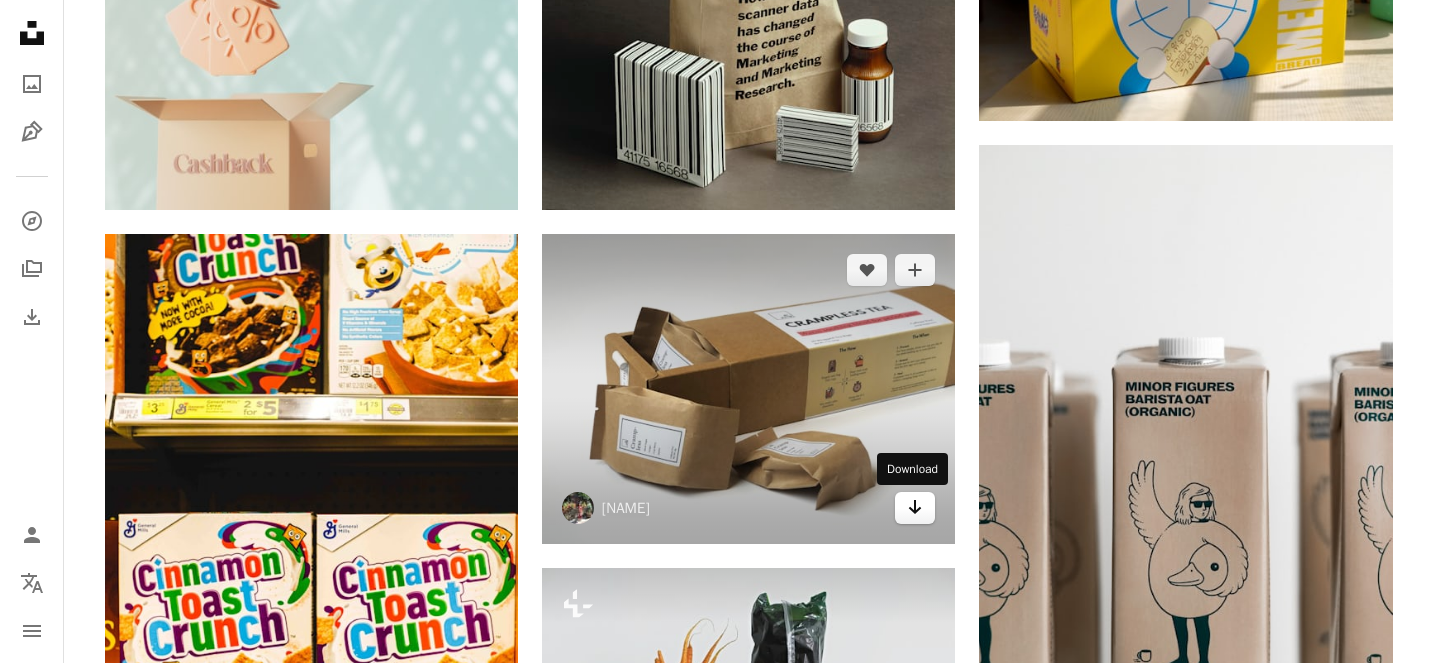 click 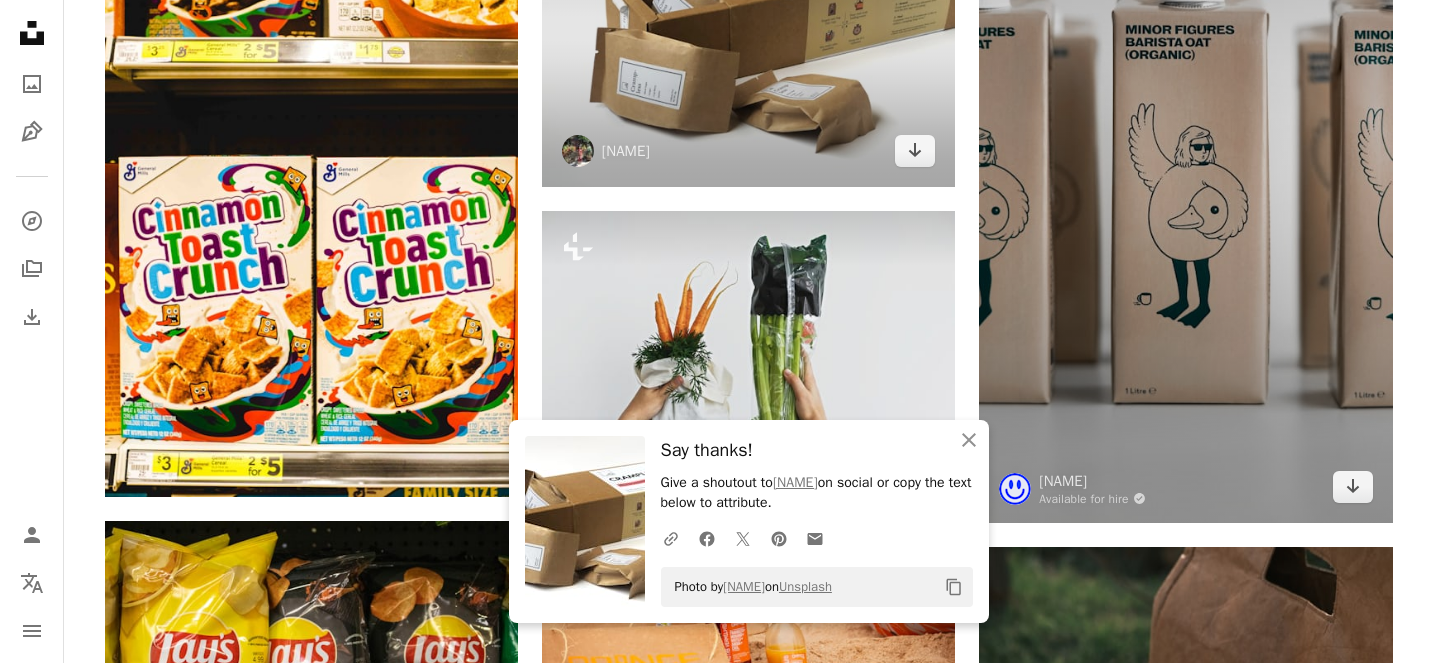 scroll, scrollTop: 6212, scrollLeft: 0, axis: vertical 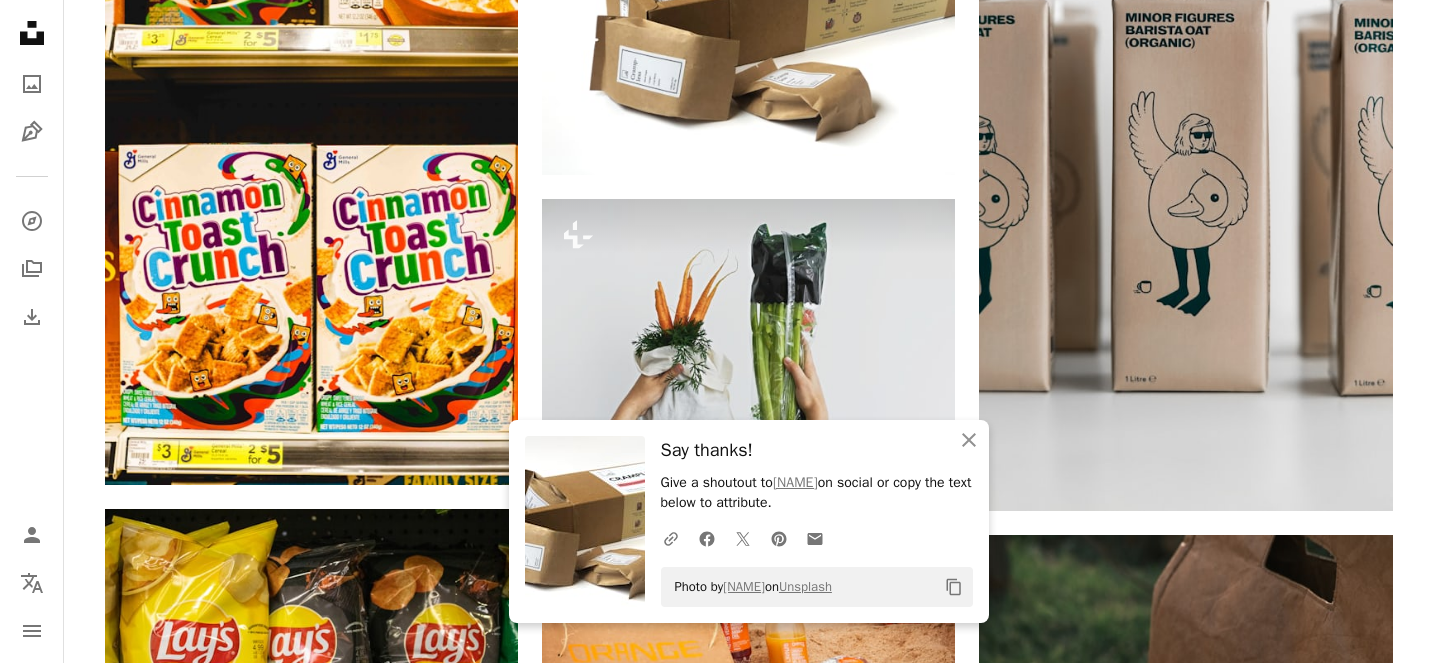 click on "Plus sign for Unsplash+ A heart A plus sign Mohamed Nohassi For  Unsplash+ A lock Download A heart A plus sign Luis Quintero Available for hire A checkmark inside of a circle Arrow pointing down Plus sign for Unsplash+ A heart A plus sign Alex Shuper For  Unsplash+ A lock Download A heart A plus sign Sticker Mule Arrow pointing down A heart A plus sign Thierry Biland Arrow pointing down Plus sign for Unsplash+ A heart A plus sign Imkara Visual For  Unsplash+ A lock Download A heart A plus sign Katherine Conrad Arrow pointing down A heart A plus sign Conor Brown Arrow pointing down A heart A plus sign Archer Fu Arrow pointing down Plus sign for Unsplash+ A heart A plus sign Ubaid E. Alyafizi For  Unsplash+ A lock Download –– ––– –––  –– ––– –  ––– –––  ––––  –   – –– –––  – – ––– –– –– –––– –– On-brand and on budget images for your next campaign Learn More A heart A plus sign Boston Public Library Arrow pointing down" at bounding box center (749, -1239) 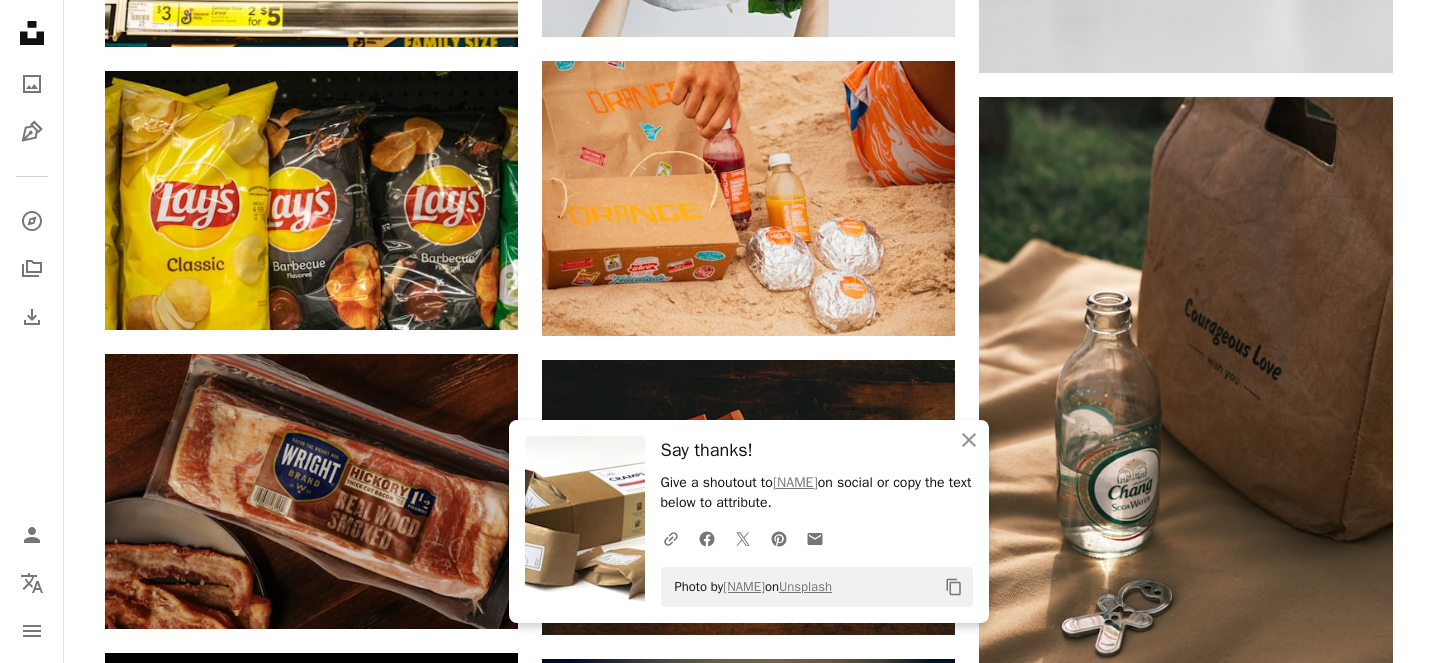 scroll, scrollTop: 6680, scrollLeft: 0, axis: vertical 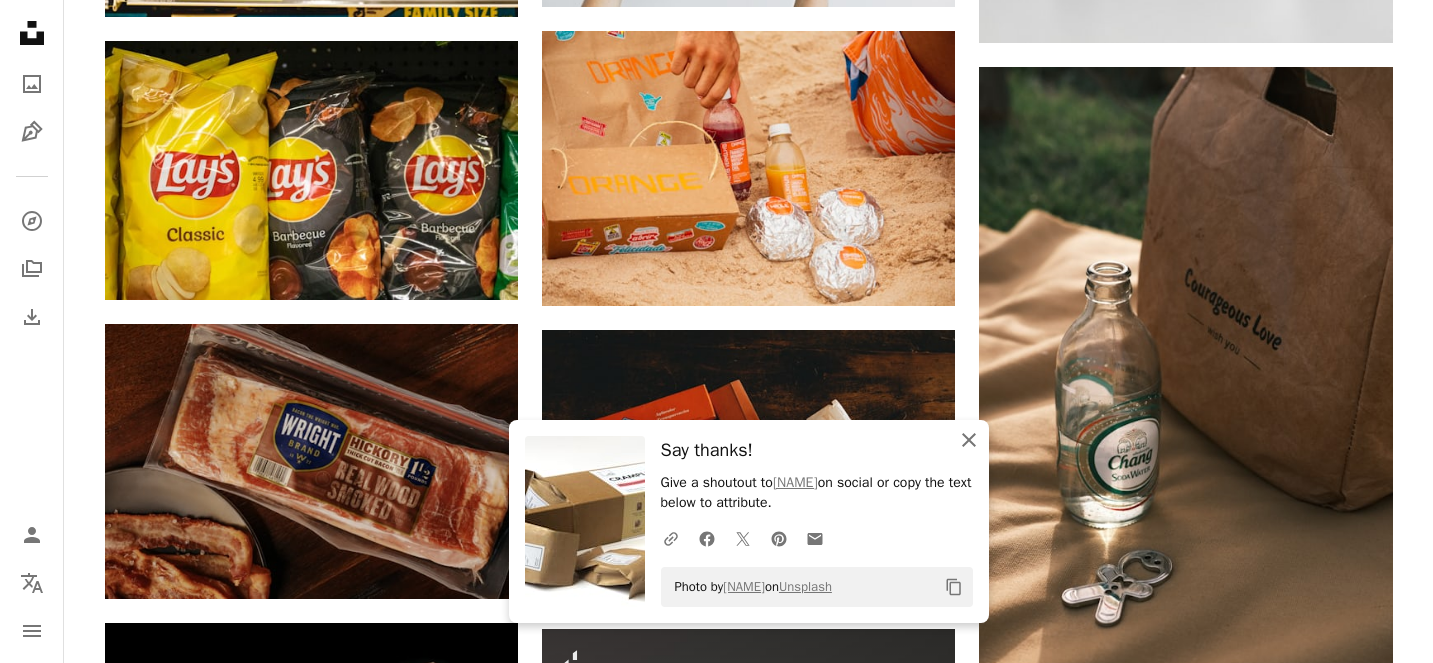click on "An X shape" 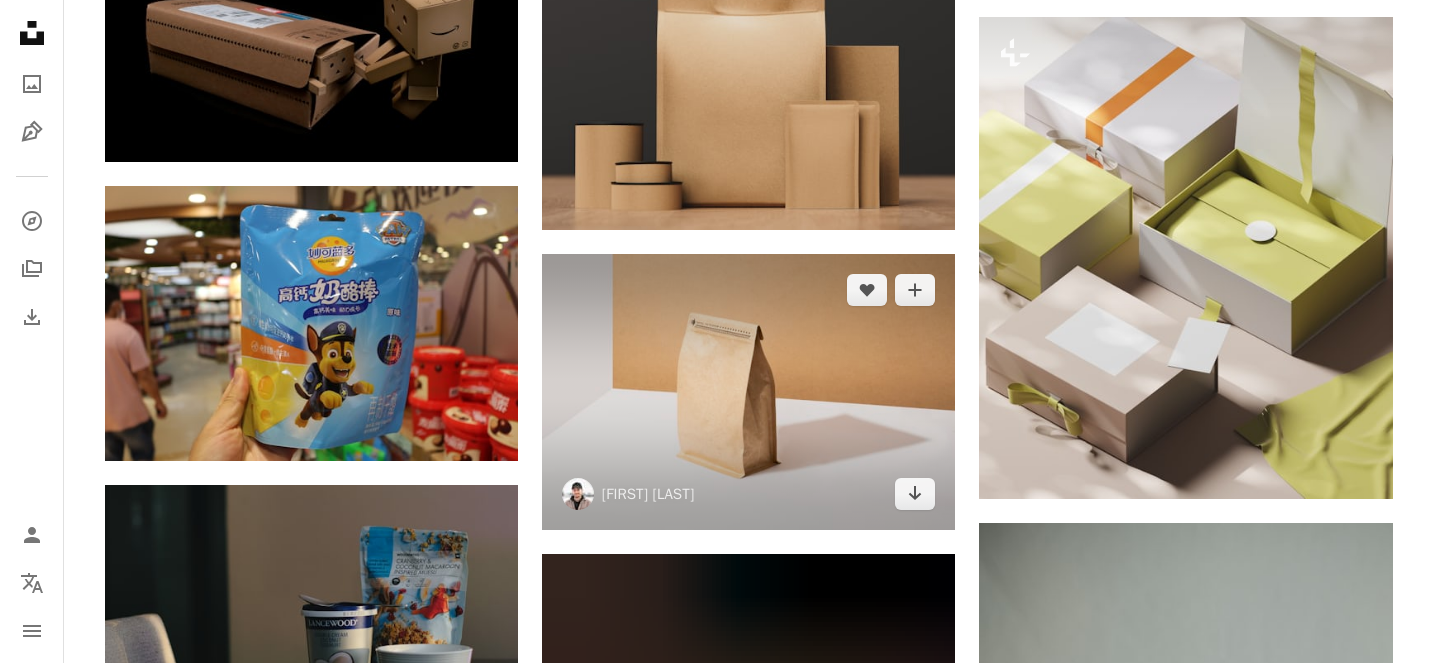 scroll, scrollTop: 7400, scrollLeft: 0, axis: vertical 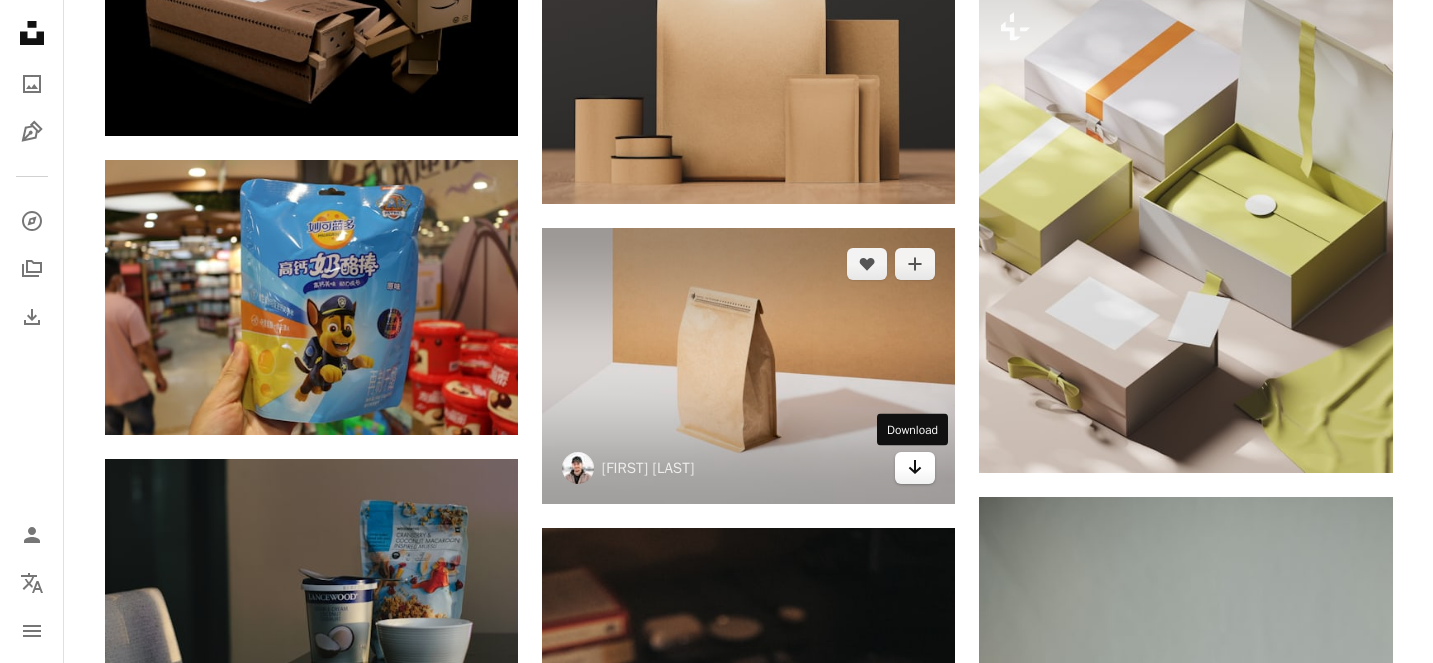 click 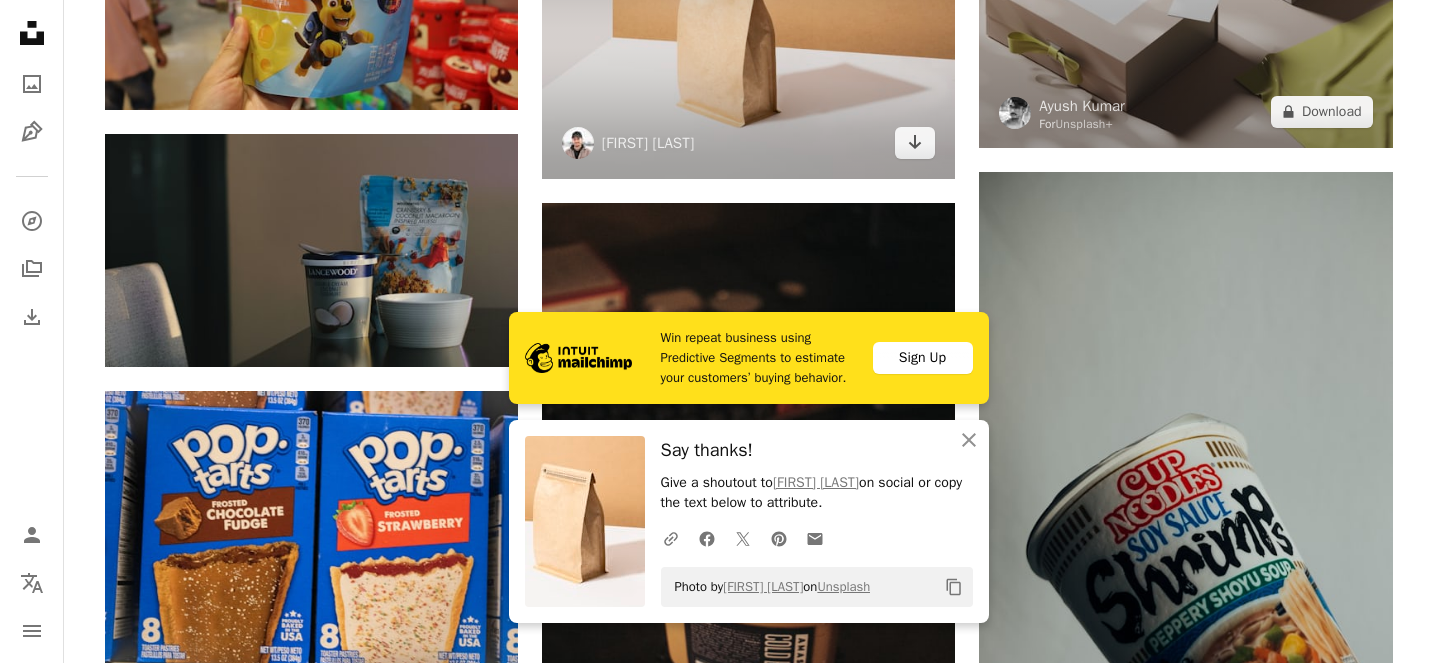 scroll, scrollTop: 7797, scrollLeft: 0, axis: vertical 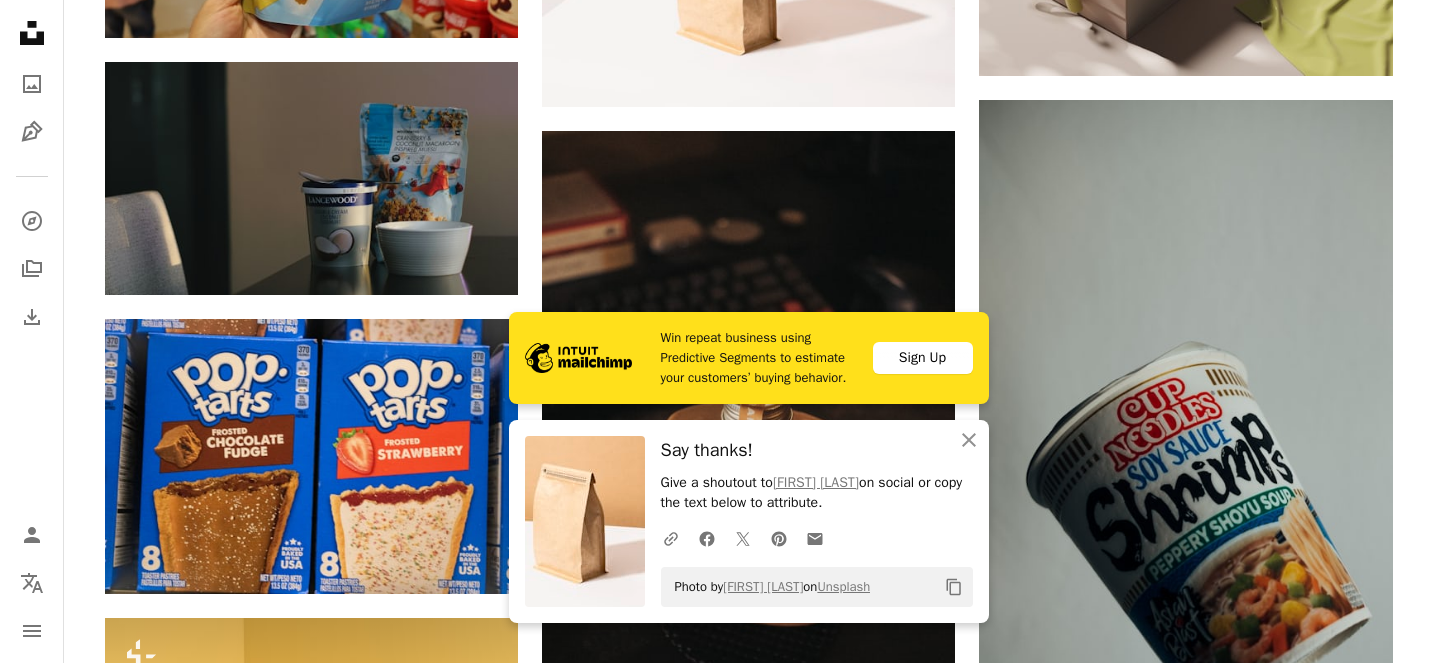 click on "Plus sign for Unsplash+ A heart A plus sign Mohamed Nohassi For  Unsplash+ A lock Download A heart A plus sign Luis Quintero Available for hire A checkmark inside of a circle Arrow pointing down Plus sign for Unsplash+ A heart A plus sign Alex Shuper For  Unsplash+ A lock Download A heart A plus sign Sticker Mule Arrow pointing down A heart A plus sign Thierry Biland Arrow pointing down Plus sign for Unsplash+ A heart A plus sign Imkara Visual For  Unsplash+ A lock Download A heart A plus sign Katherine Conrad Arrow pointing down A heart A plus sign Conor Brown Arrow pointing down A heart A plus sign Archer Fu Arrow pointing down Plus sign for Unsplash+ A heart A plus sign Ubaid E. Alyafizi For  Unsplash+ A lock Download –– ––– –––  –– ––– –  ––– –––  ––––  –   – –– –––  – – ––– –– –– –––– –– On-brand and on budget images for your next campaign Learn More A heart A plus sign Boston Public Library Arrow pointing down" at bounding box center (748, -1271) 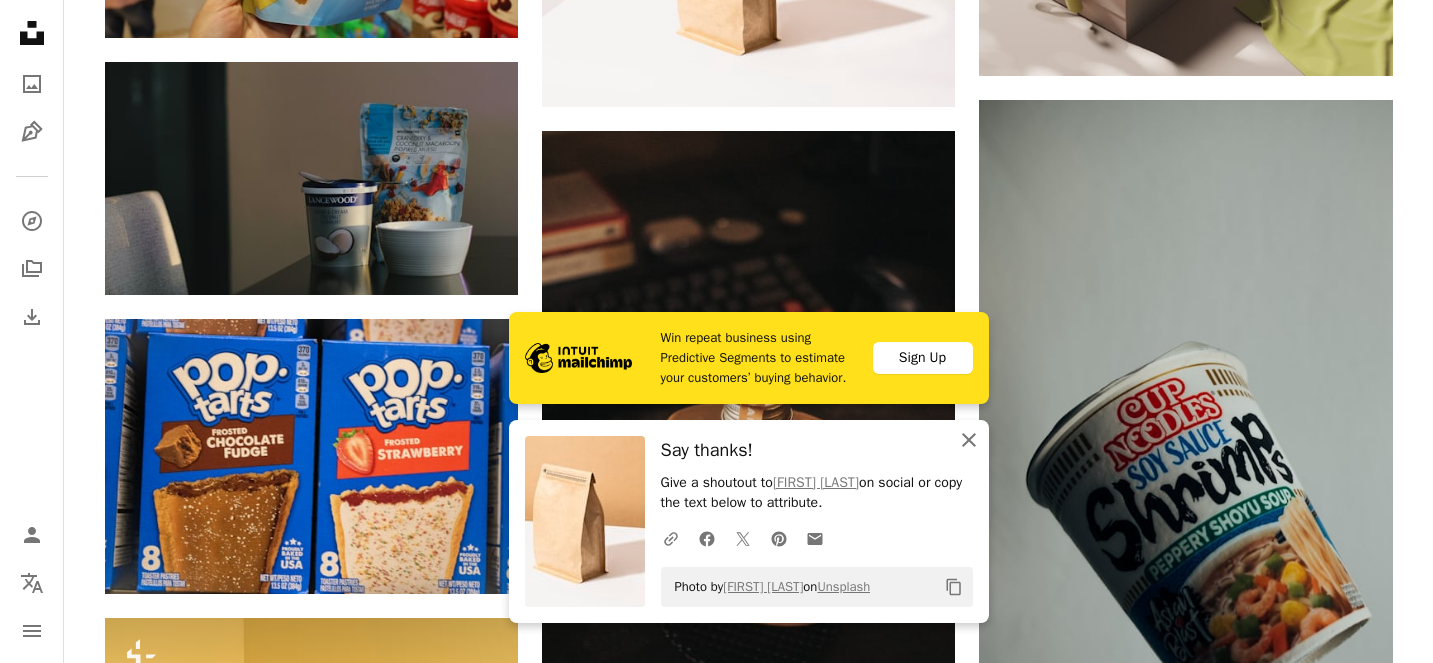click on "An X shape" 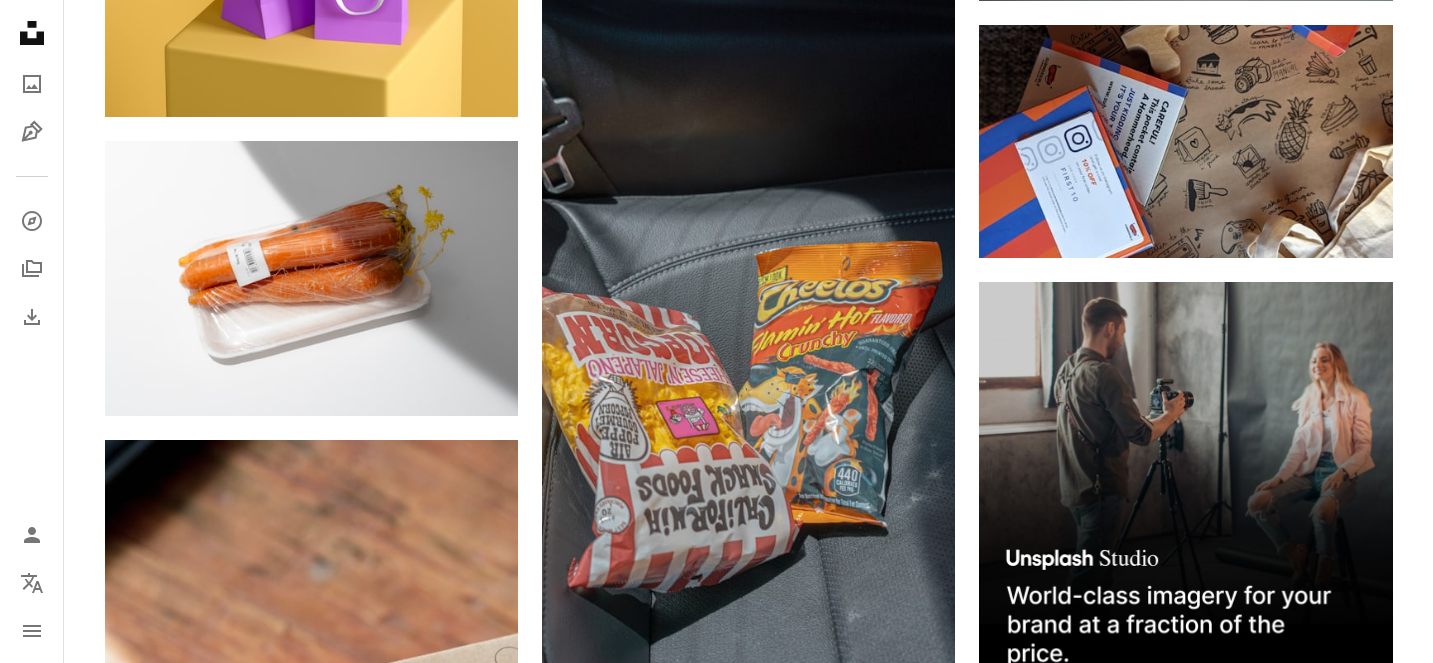scroll, scrollTop: 8631, scrollLeft: 0, axis: vertical 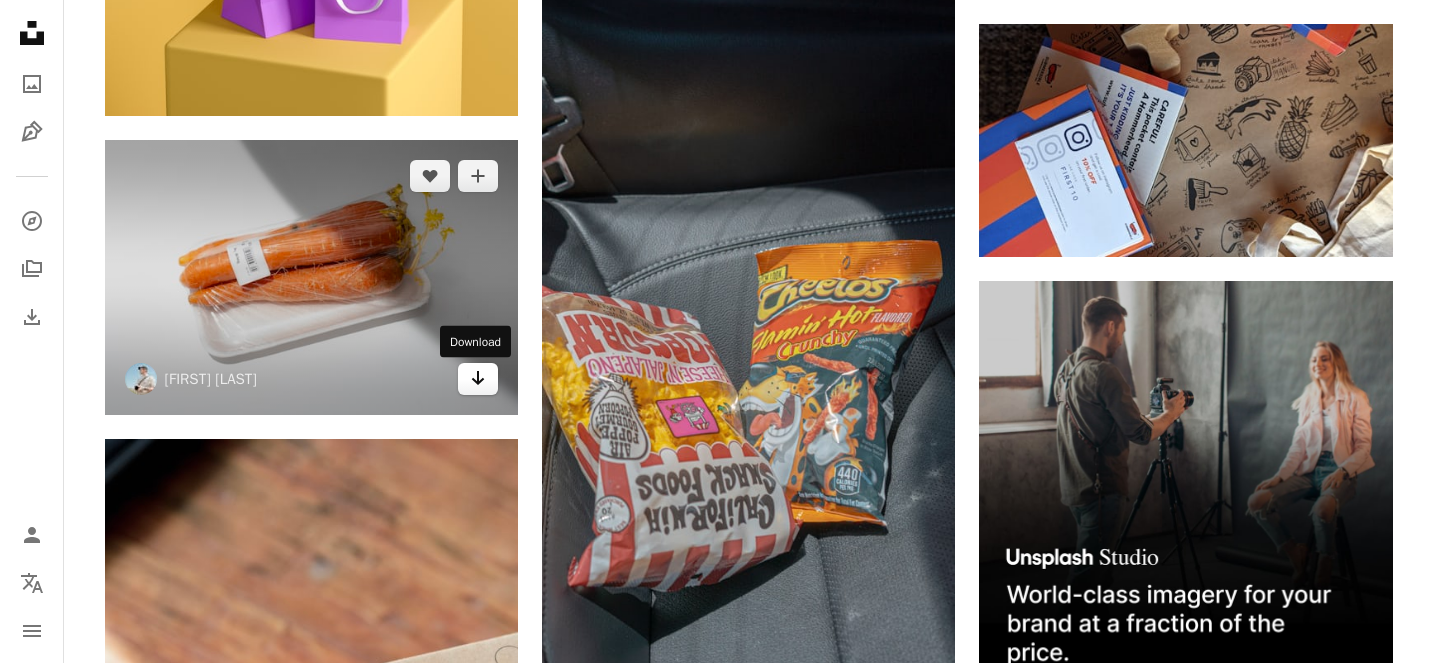 click on "Arrow pointing down" 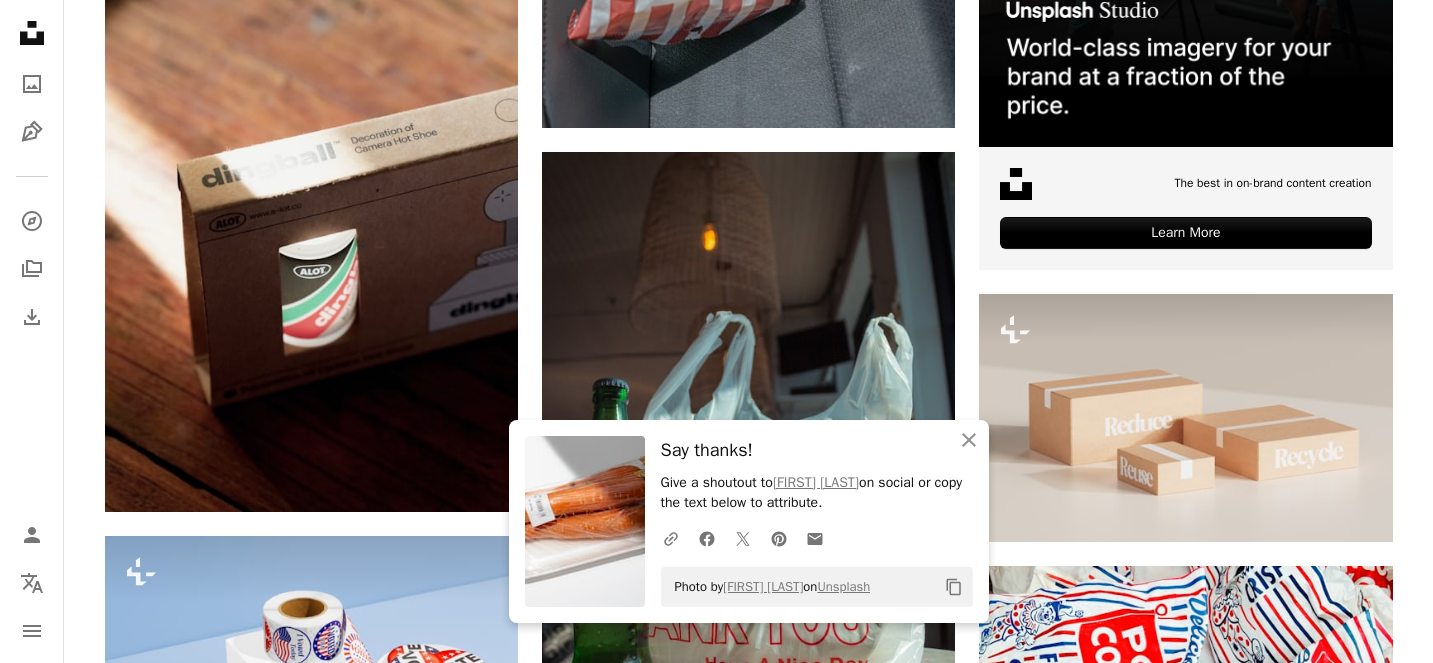 scroll, scrollTop: 9204, scrollLeft: 0, axis: vertical 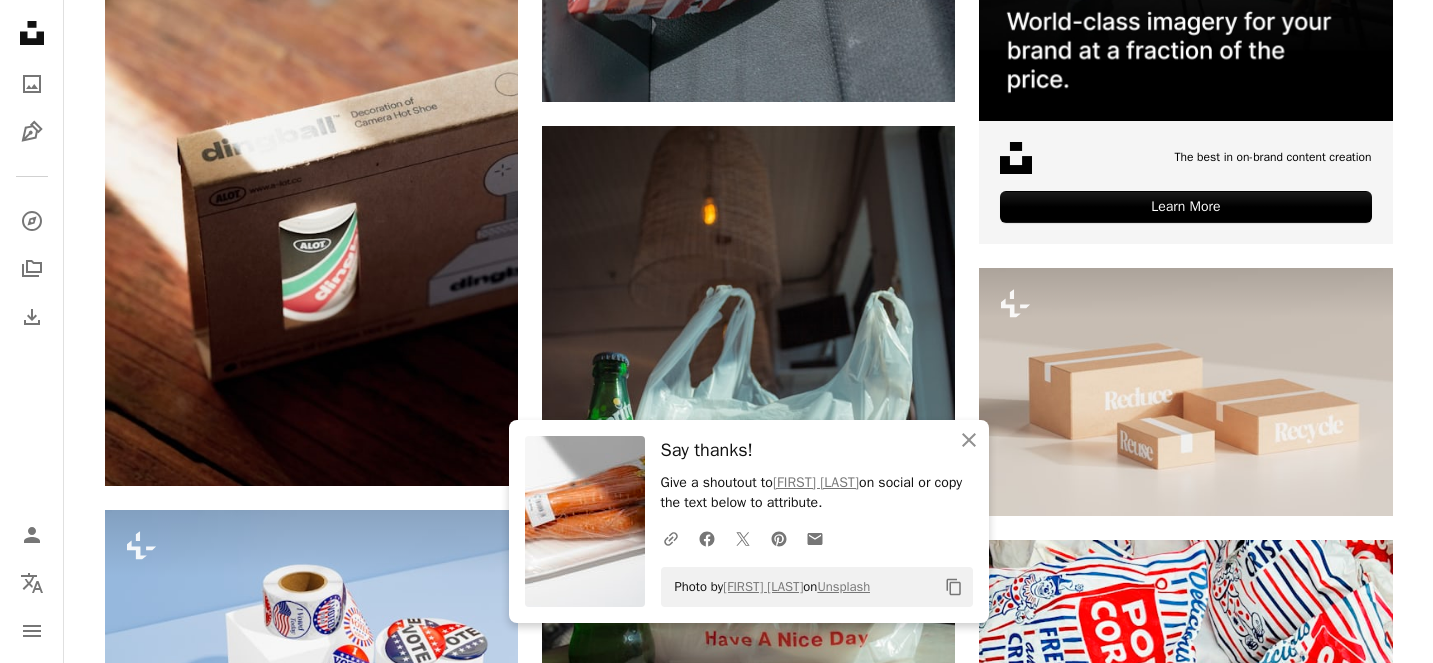 click on "Plus sign for Unsplash+ A heart A plus sign Mohamed Nohassi For  Unsplash+ A lock Download A heart A plus sign Luis Quintero Available for hire A checkmark inside of a circle Arrow pointing down Plus sign for Unsplash+ A heart A plus sign Alex Shuper For  Unsplash+ A lock Download A heart A plus sign Sticker Mule Arrow pointing down A heart A plus sign Thierry Biland Arrow pointing down Plus sign for Unsplash+ A heart A plus sign Imkara Visual For  Unsplash+ A lock Download A heart A plus sign Katherine Conrad Arrow pointing down A heart A plus sign Conor Brown Arrow pointing down A heart A plus sign Archer Fu Arrow pointing down Plus sign for Unsplash+ A heart A plus sign Ubaid E. Alyafizi For  Unsplash+ A lock Download –– ––– –––  –– ––– –  ––– –––  ––––  –   – –– –––  – – ––– –– –– –––– –– On-brand and on budget images for your next campaign Learn More A heart A plus sign Boston Public Library Arrow pointing down" at bounding box center [748, -2678] 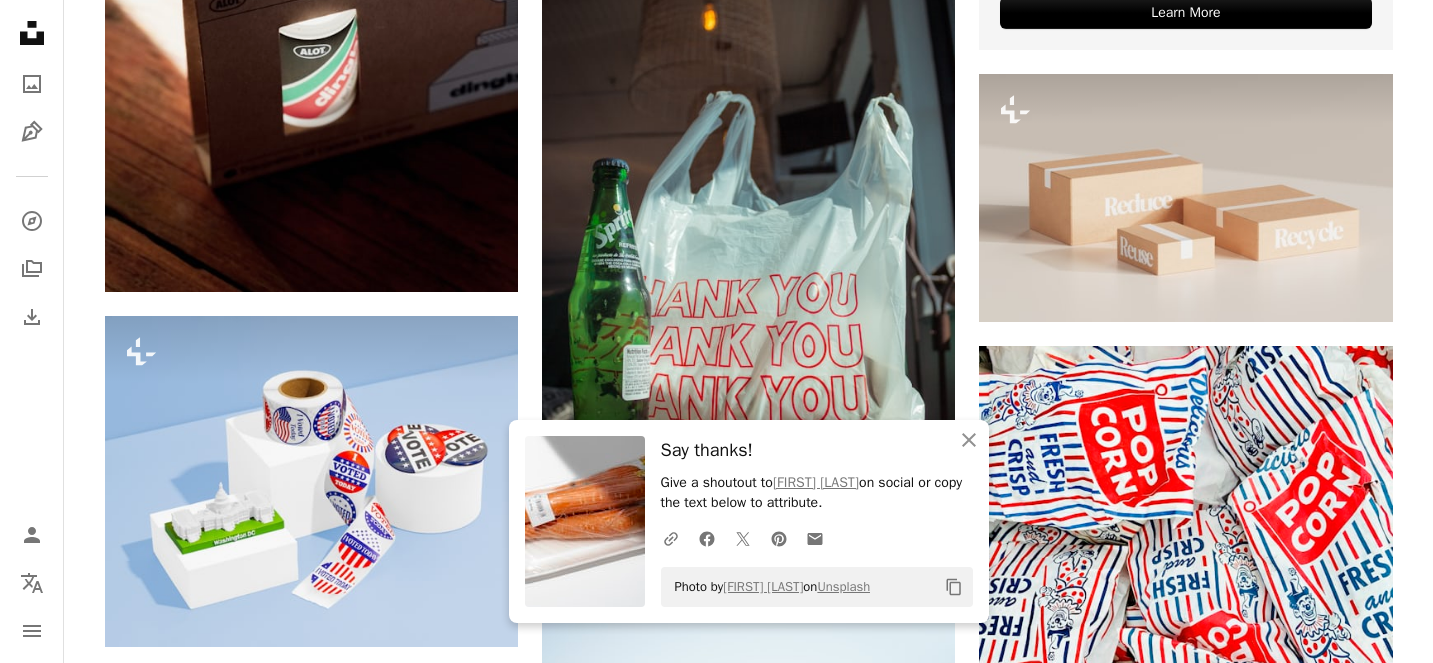 scroll, scrollTop: 9446, scrollLeft: 0, axis: vertical 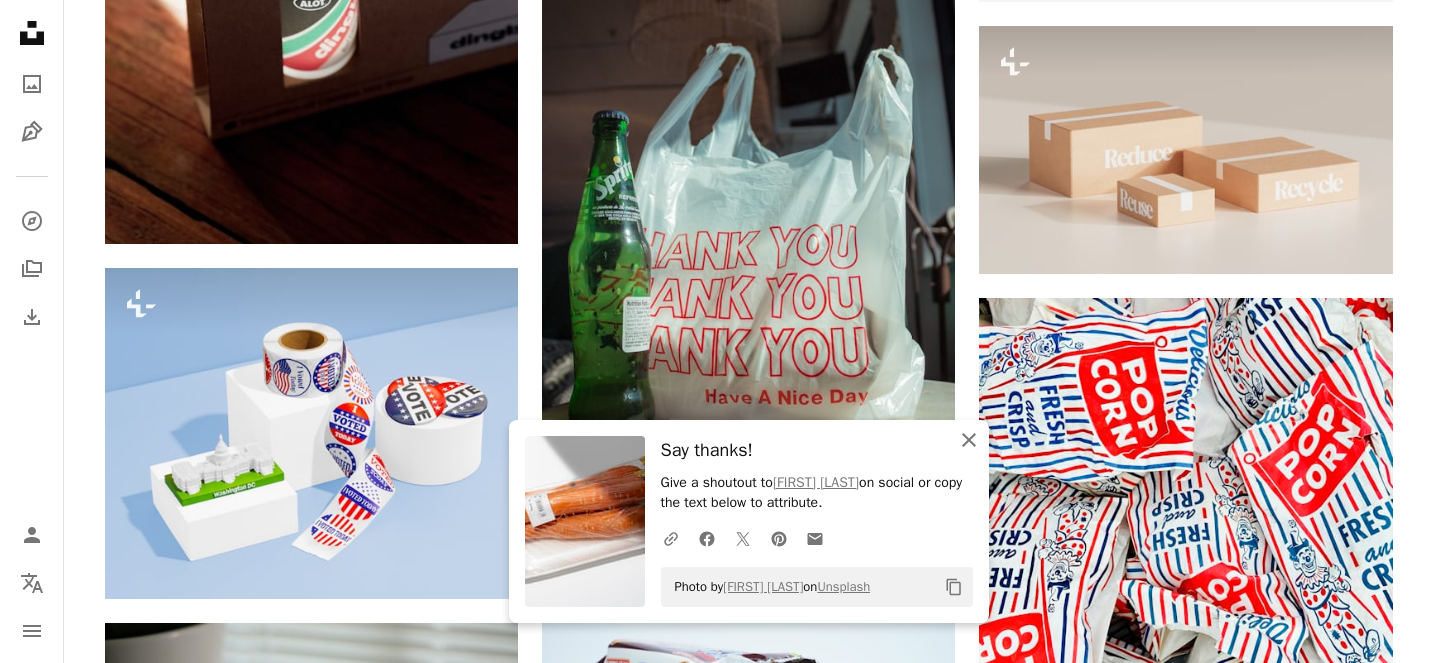 click on "An X shape" 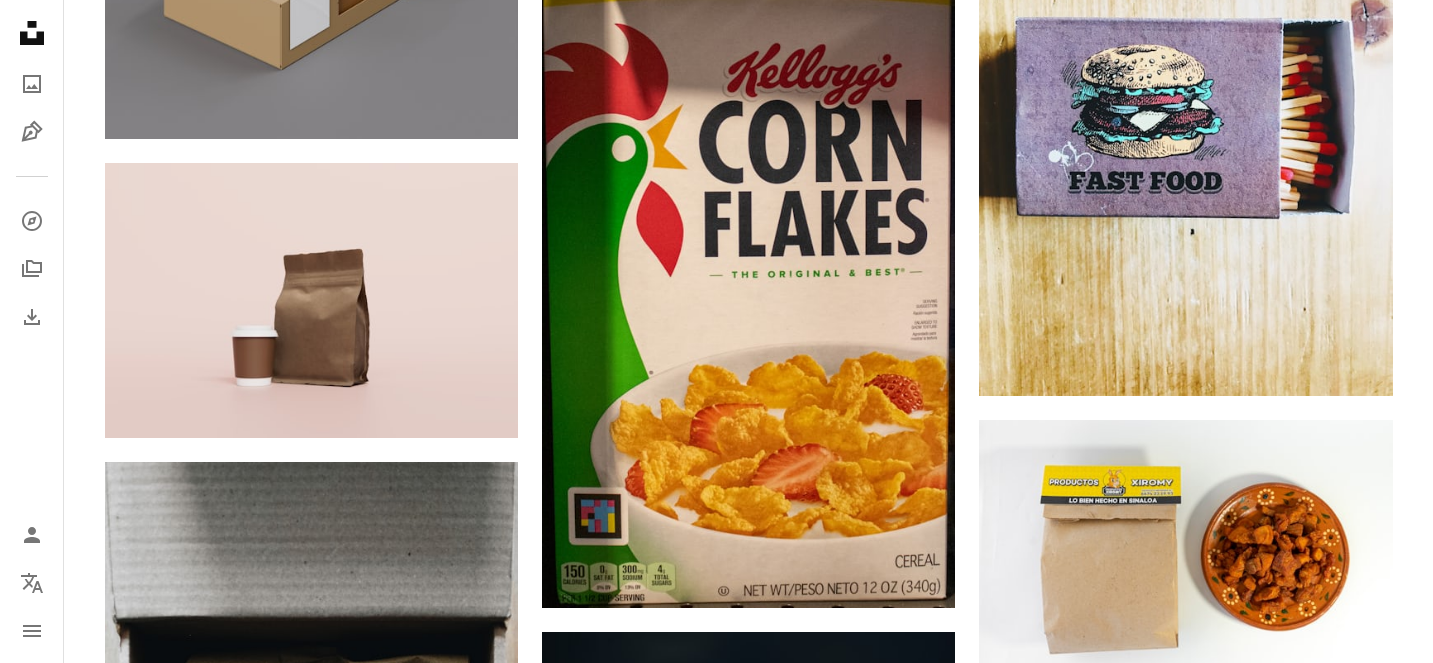 scroll, scrollTop: 13021, scrollLeft: 0, axis: vertical 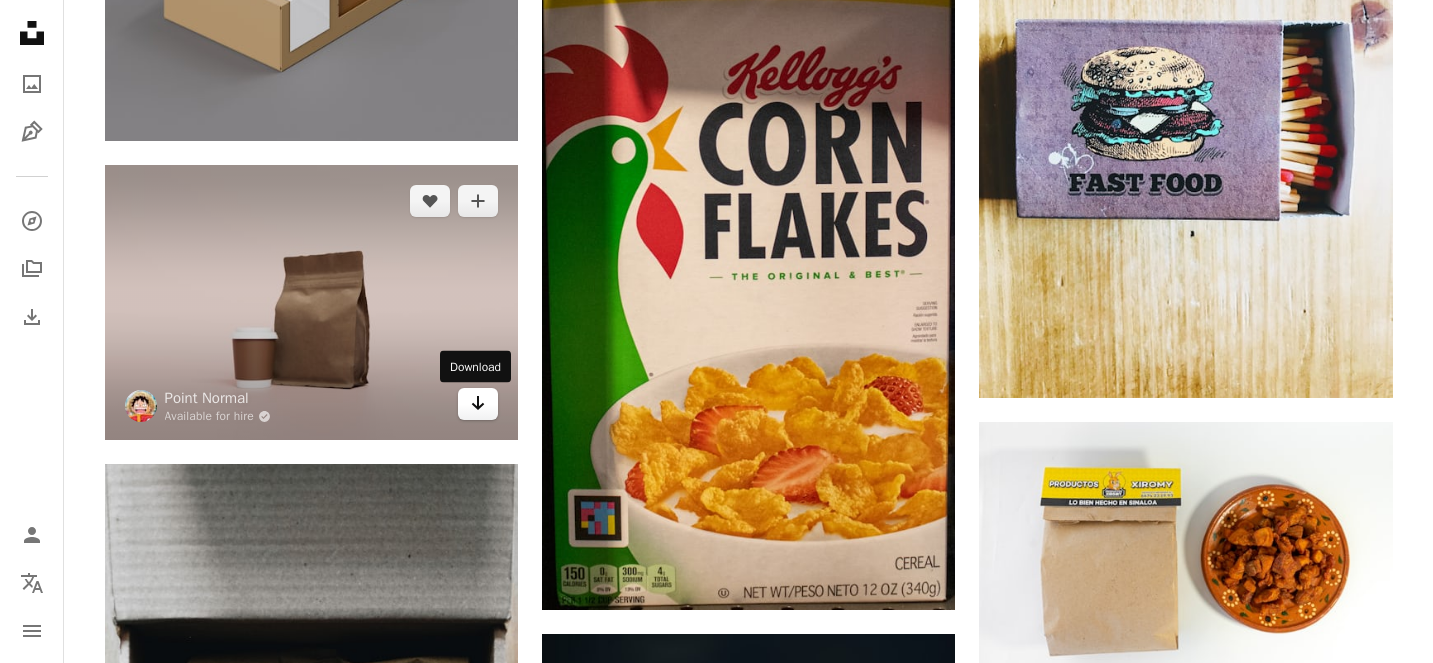 click 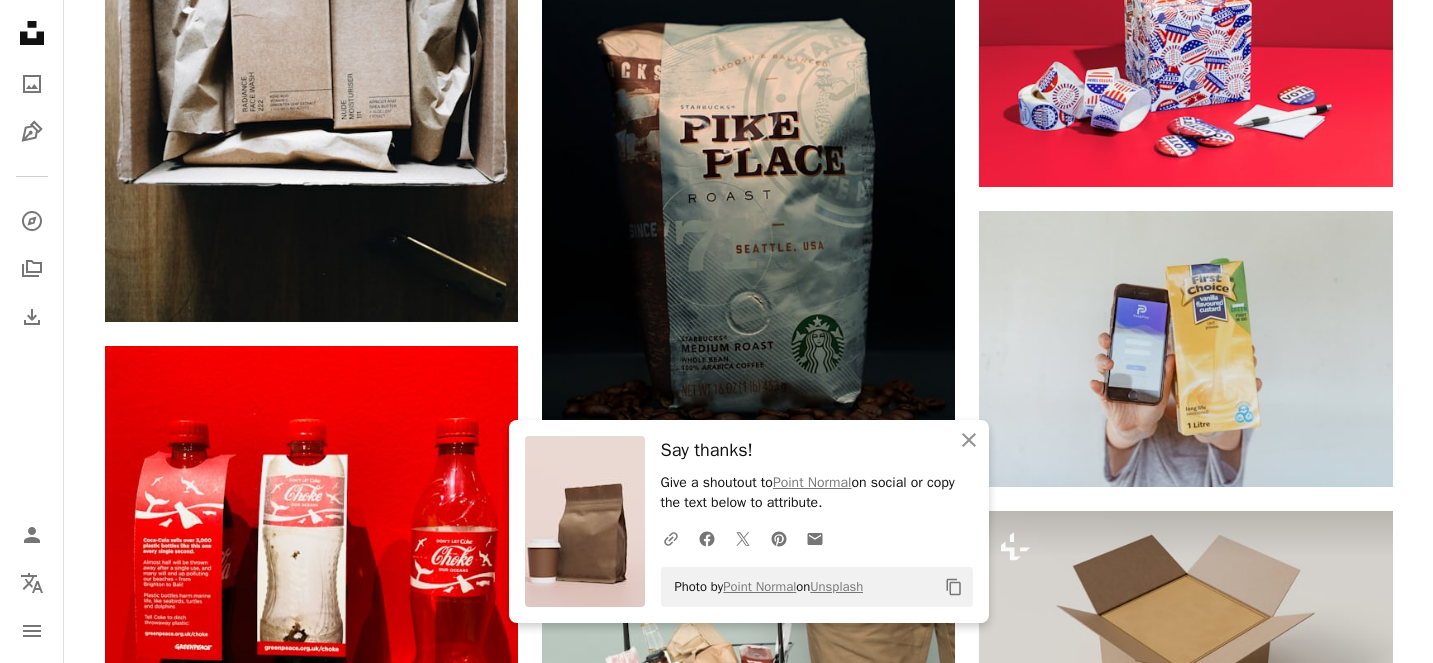 click on "Plus sign for Unsplash+ A heart A plus sign Mohamed Nohassi For  Unsplash+ A lock Download A heart A plus sign Luis Quintero Available for hire A checkmark inside of a circle Arrow pointing down Plus sign for Unsplash+ A heart A plus sign Alex Shuper For  Unsplash+ A lock Download A heart A plus sign Sticker Mule Arrow pointing down A heart A plus sign Thierry Biland Arrow pointing down Plus sign for Unsplash+ A heart A plus sign Imkara Visual For  Unsplash+ A lock Download A heart A plus sign Katherine Conrad Arrow pointing down A heart A plus sign Conor Brown Arrow pointing down A heart A plus sign Archer Fu Arrow pointing down Plus sign for Unsplash+ A heart A plus sign Ubaid E. Alyafizi For  Unsplash+ A lock Download –– ––– –––  –– ––– –  ––– –––  ––––  –   – –– –––  – – ––– –– –– –––– –– On-brand and on budget images for your next campaign Learn More A heart A plus sign Boston Public Library Arrow pointing down" at bounding box center [749, -4259] 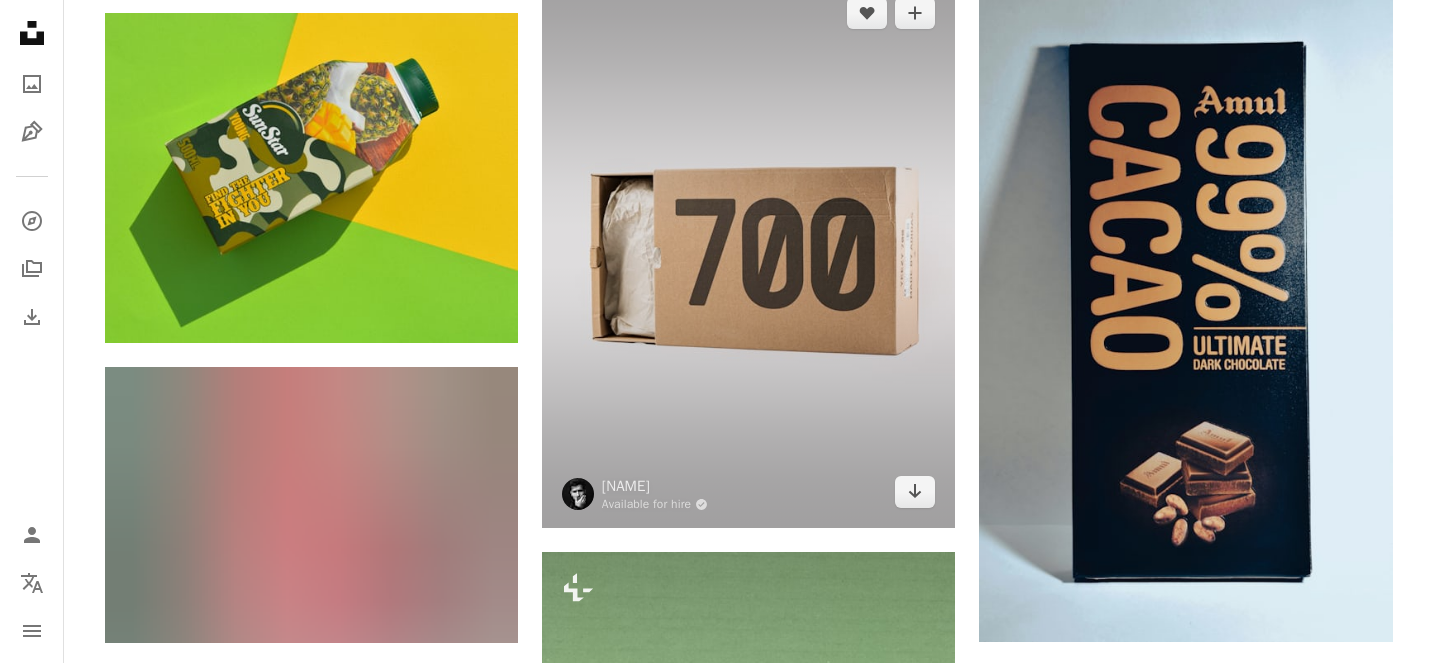 scroll, scrollTop: 15611, scrollLeft: 0, axis: vertical 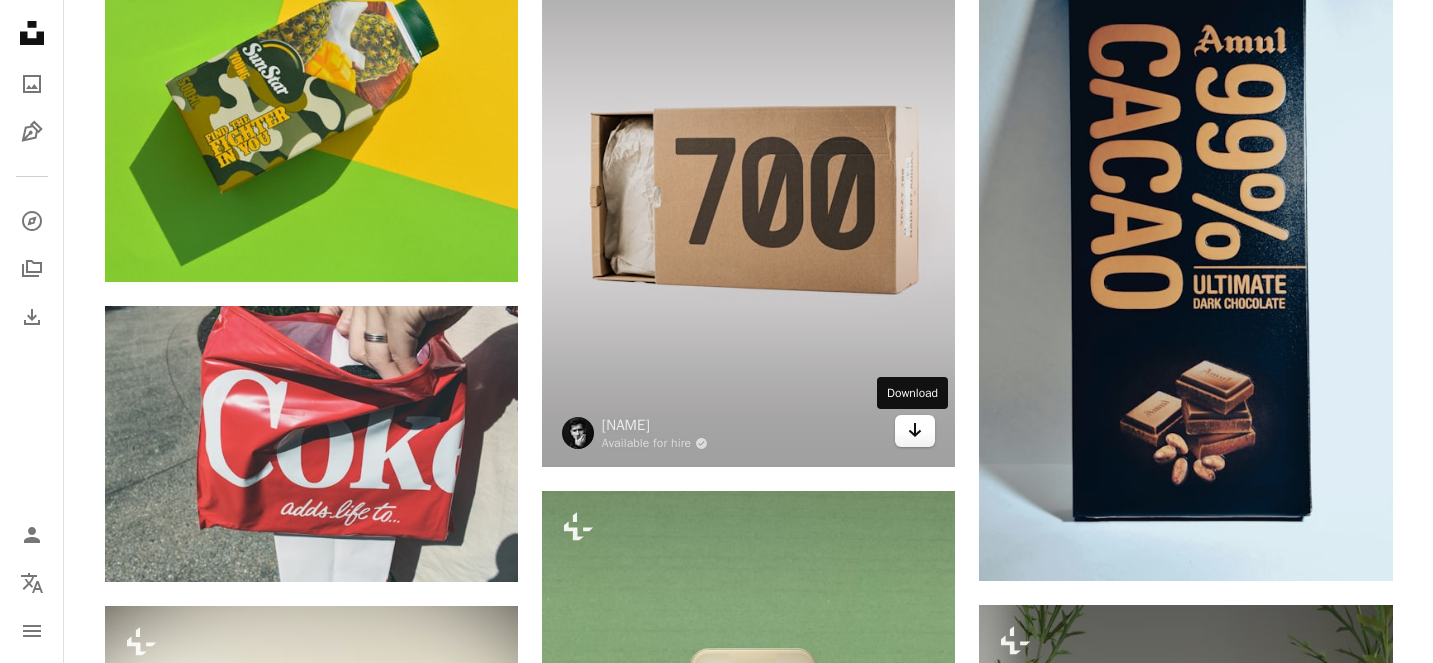 click on "Arrow pointing down" 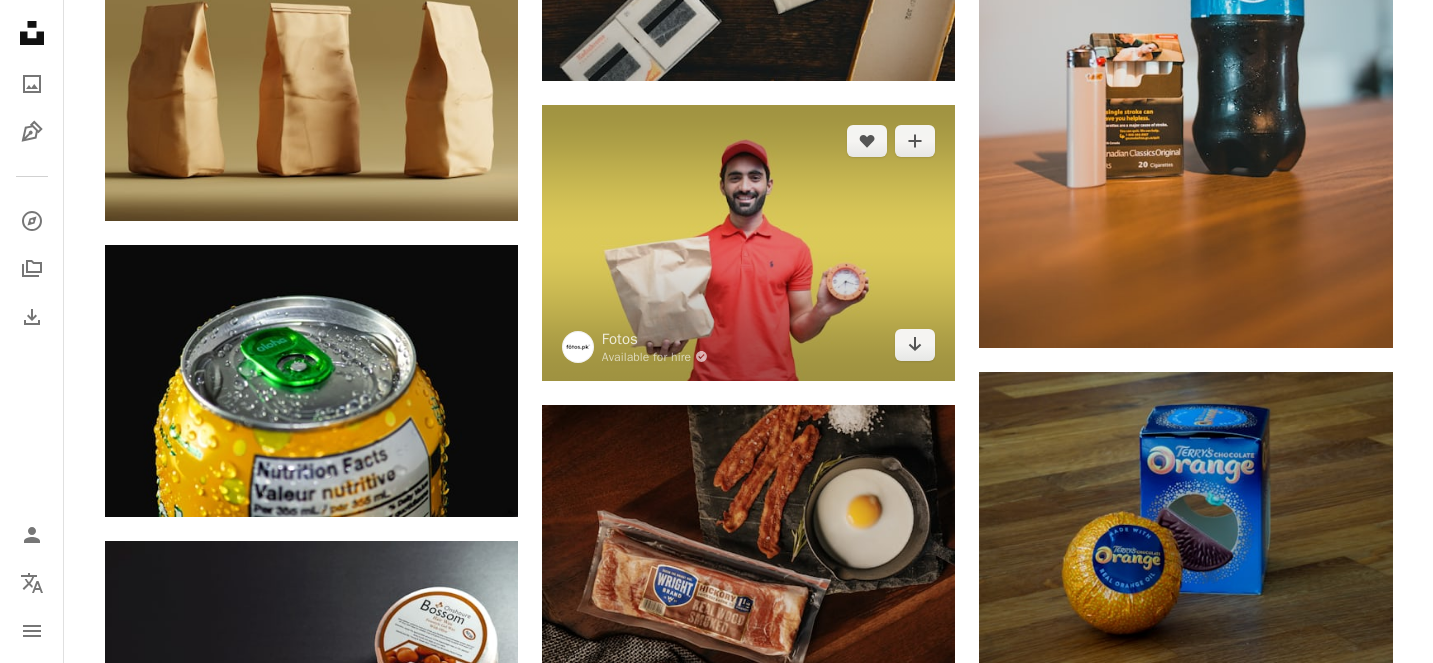 scroll, scrollTop: 19179, scrollLeft: 0, axis: vertical 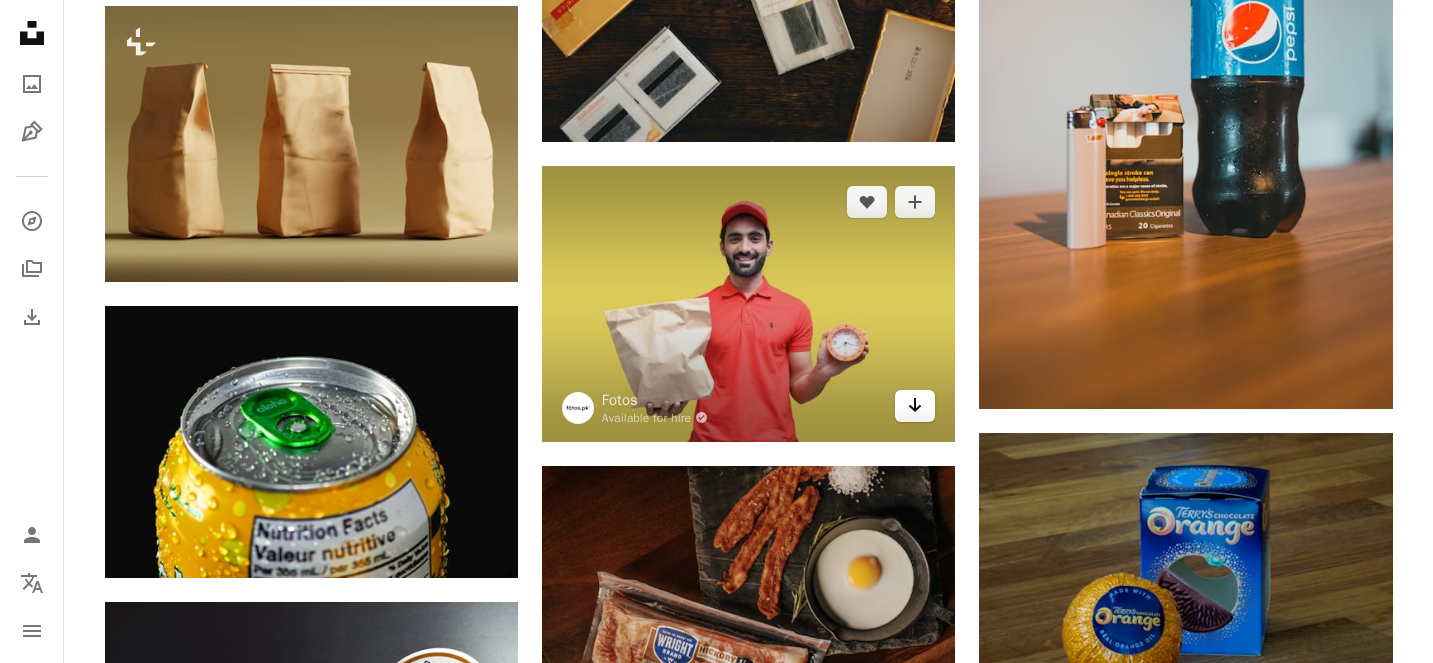 click on "Arrow pointing down" 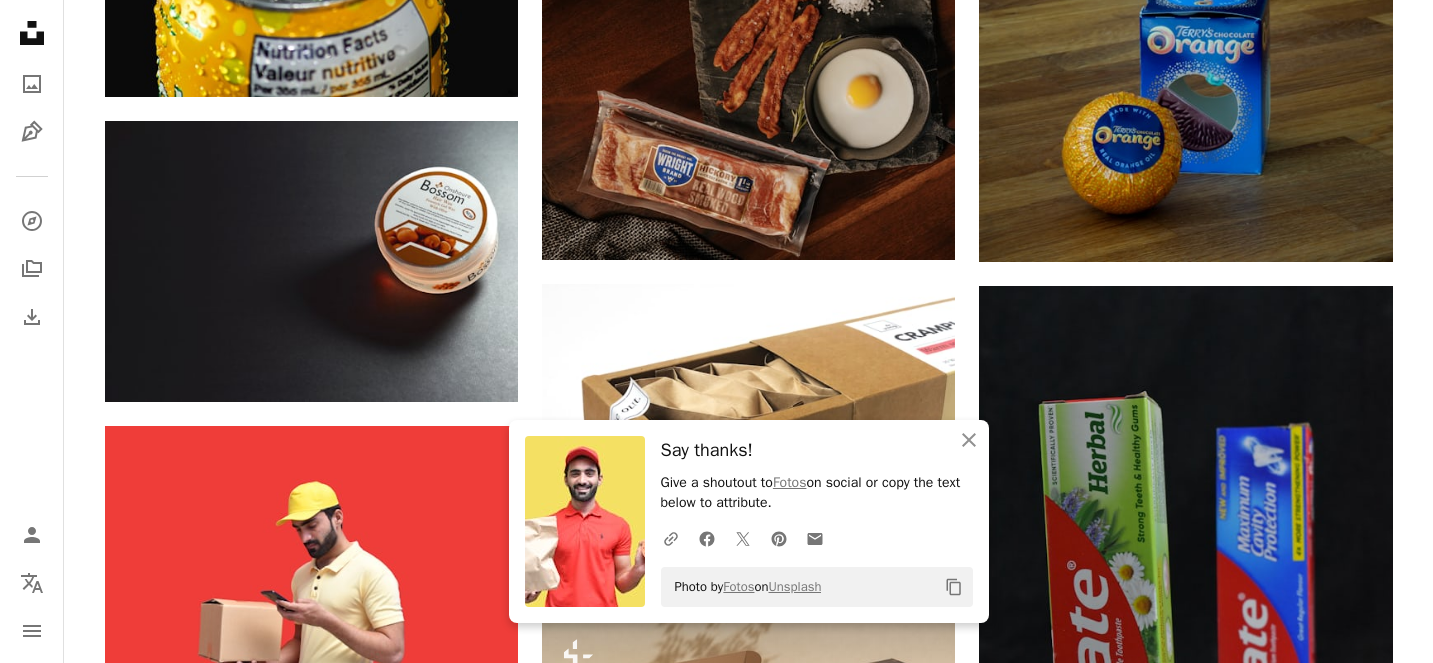 scroll, scrollTop: 19848, scrollLeft: 0, axis: vertical 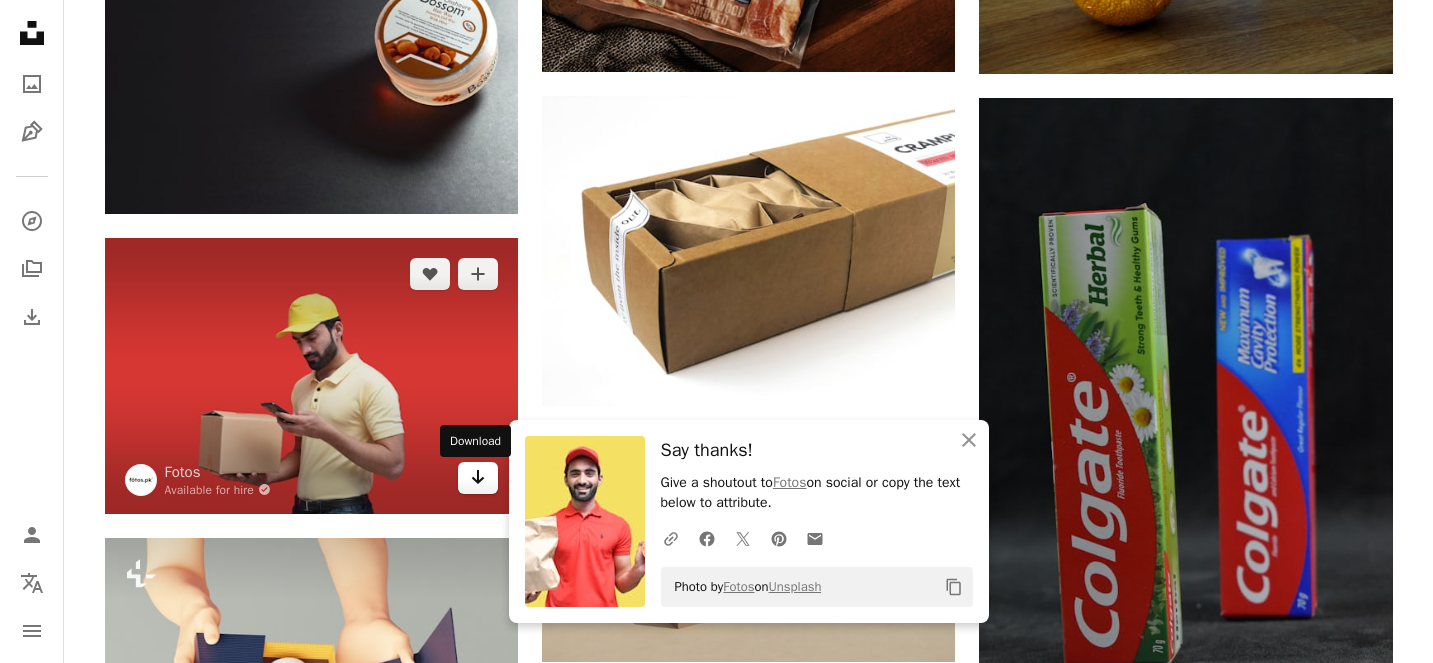 click on "Arrow pointing down" at bounding box center (478, 478) 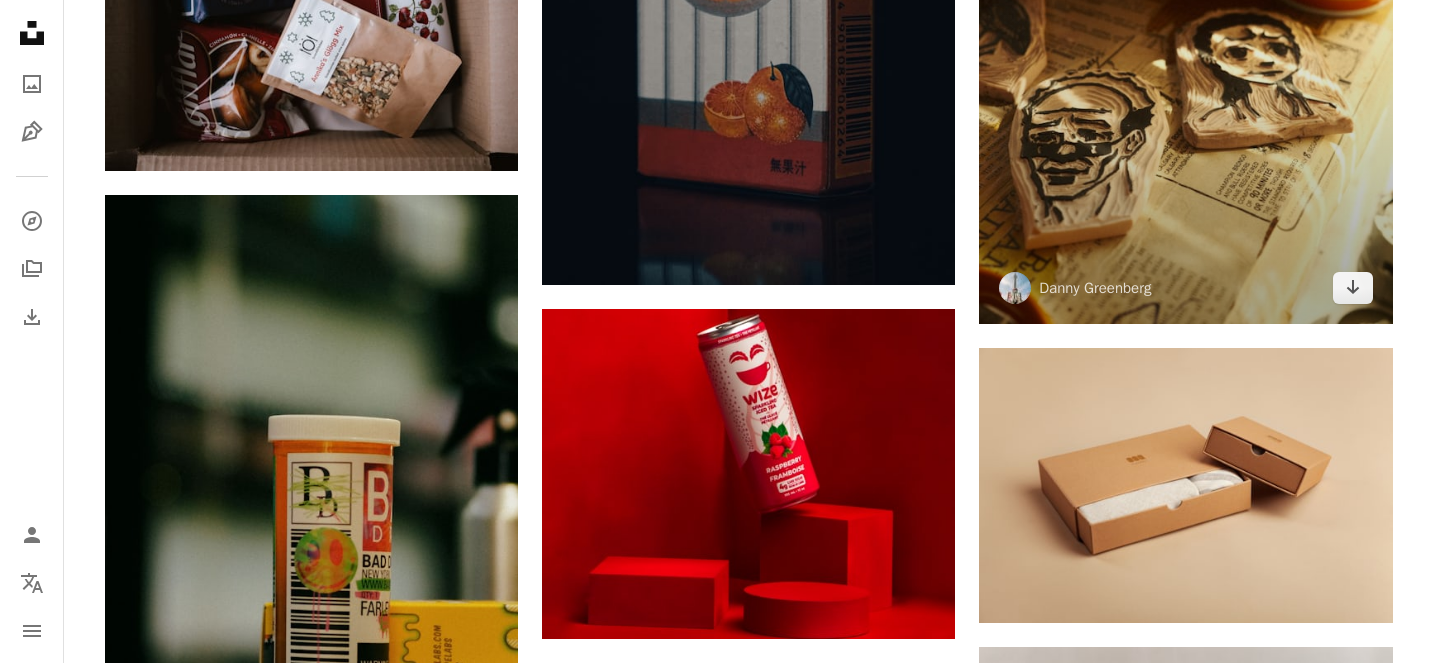 scroll, scrollTop: 21293, scrollLeft: 0, axis: vertical 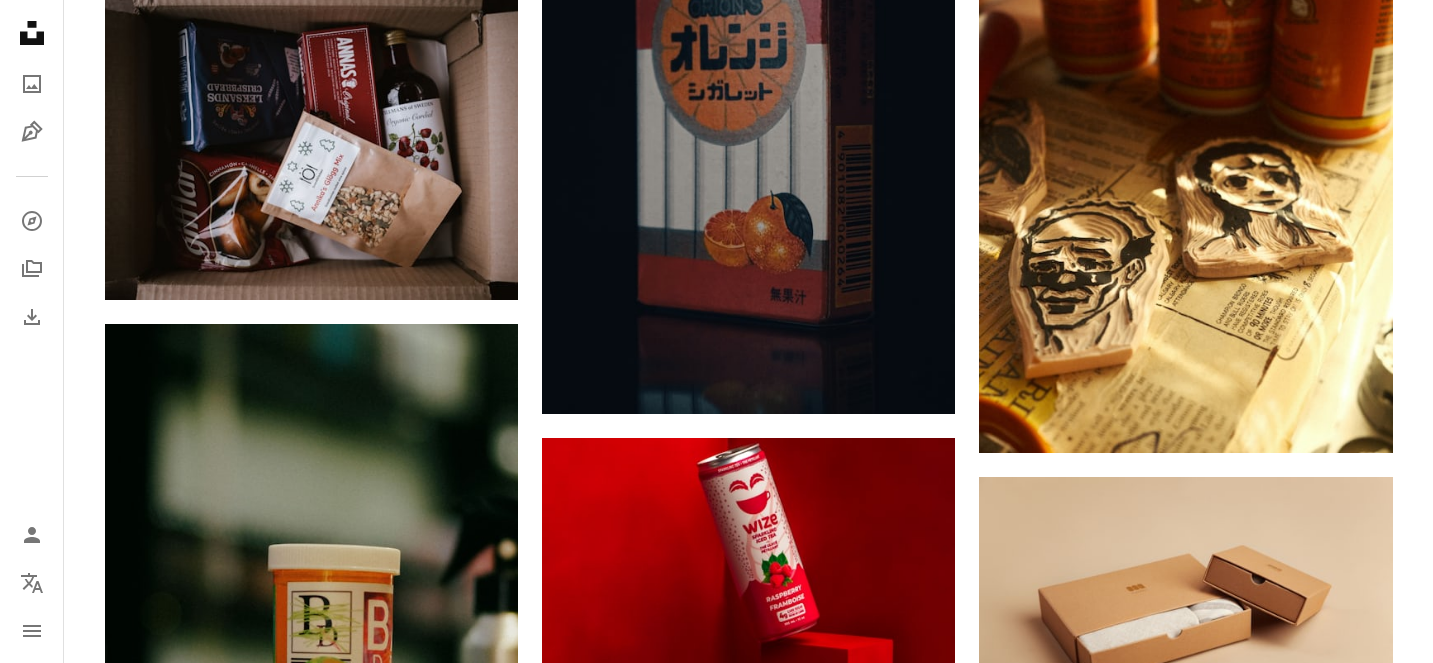 click on "Plus sign for Unsplash+ A heart A plus sign Mohamed Nohassi For  Unsplash+ A lock Download A heart A plus sign Luis Quintero Available for hire A checkmark inside of a circle Arrow pointing down Plus sign for Unsplash+ A heart A plus sign Alex Shuper For  Unsplash+ A lock Download A heart A plus sign Sticker Mule Arrow pointing down A heart A plus sign Thierry Biland Arrow pointing down Plus sign for Unsplash+ A heart A plus sign Imkara Visual For  Unsplash+ A lock Download A heart A plus sign Katherine Conrad Arrow pointing down A heart A plus sign Conor Brown Arrow pointing down A heart A plus sign Archer Fu Arrow pointing down Plus sign for Unsplash+ A heart A plus sign Ubaid E. Alyafizi For  Unsplash+ A lock Download –– ––– –––  –– ––– –  ––– –––  ––––  –   – –– –––  – – ––– –– –– –––– –– On-brand and on budget images for your next campaign Learn More A heart A plus sign Boston Public Library Arrow pointing down" at bounding box center [749, -7827] 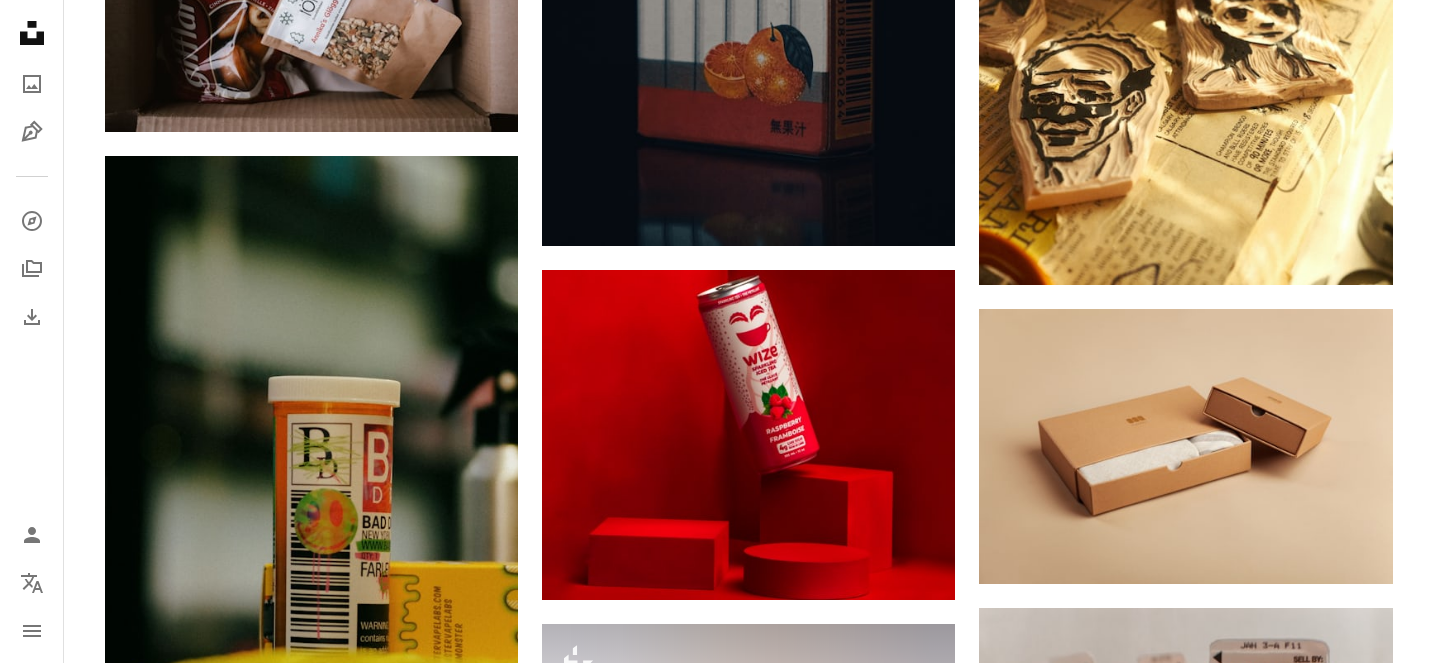 scroll, scrollTop: 21519, scrollLeft: 0, axis: vertical 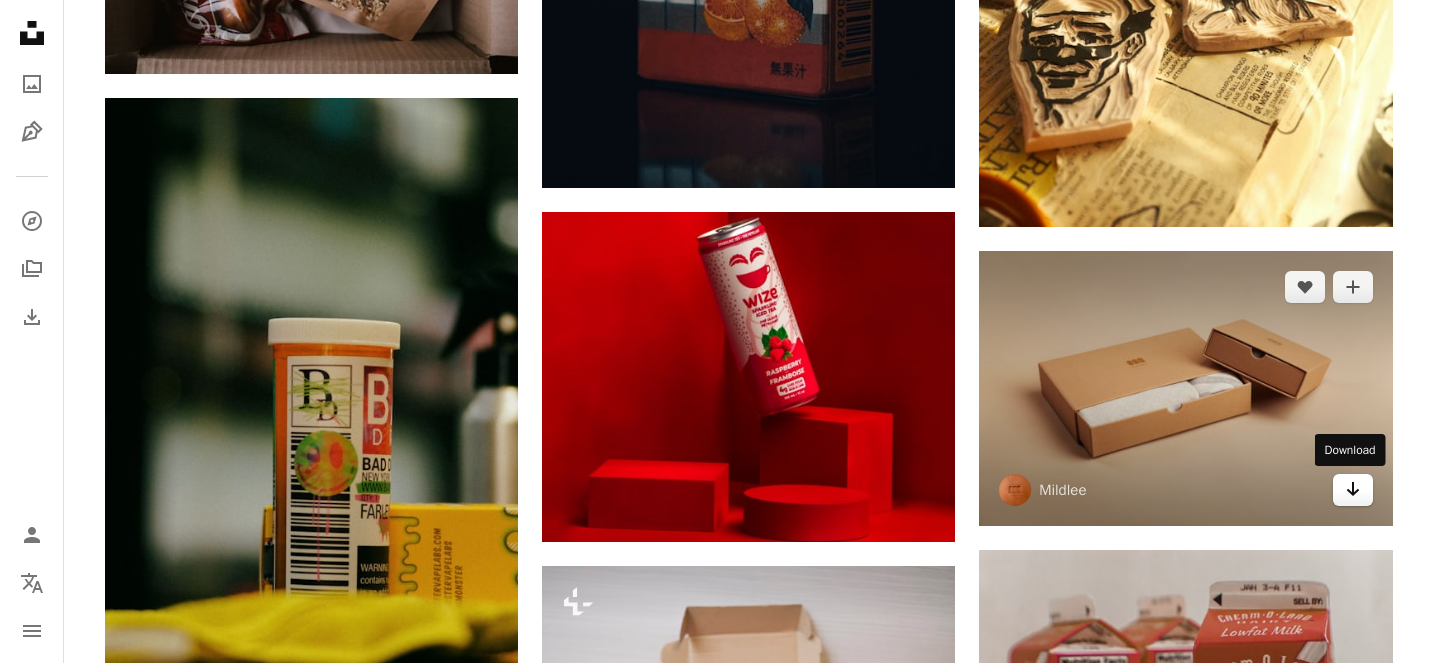 click 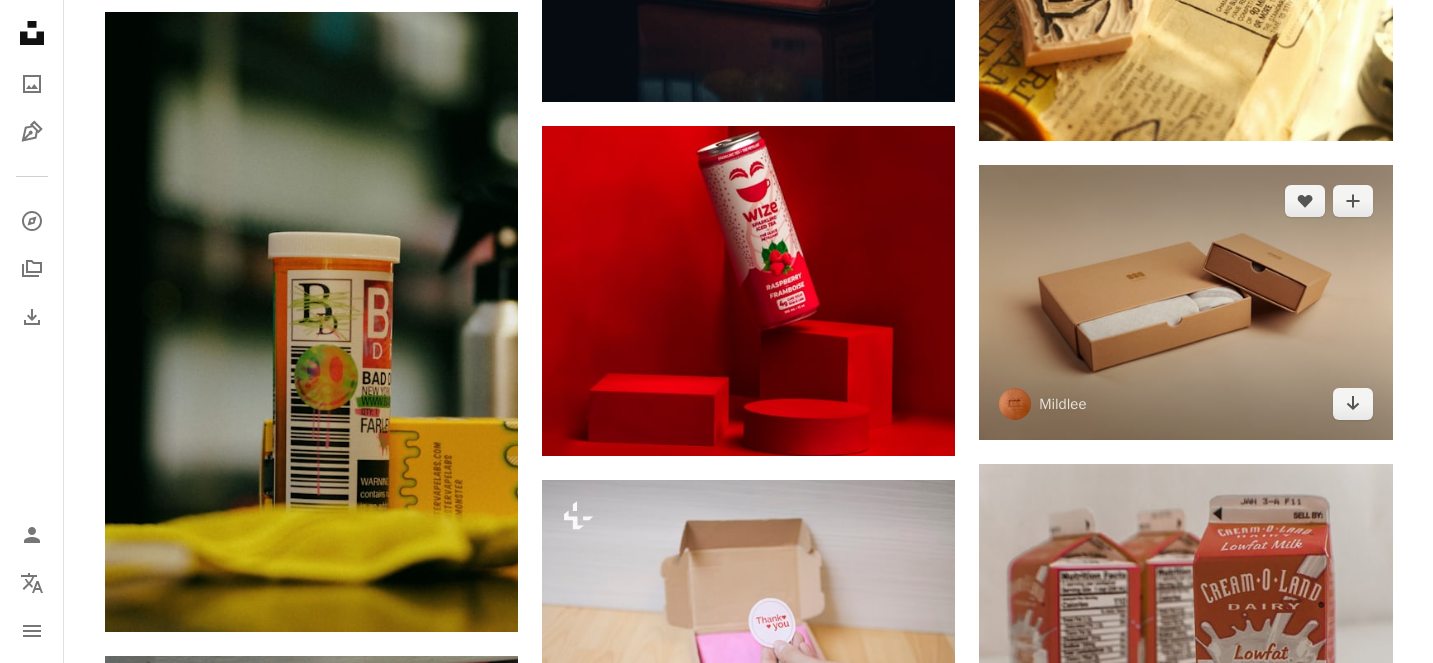 scroll, scrollTop: 21062, scrollLeft: 0, axis: vertical 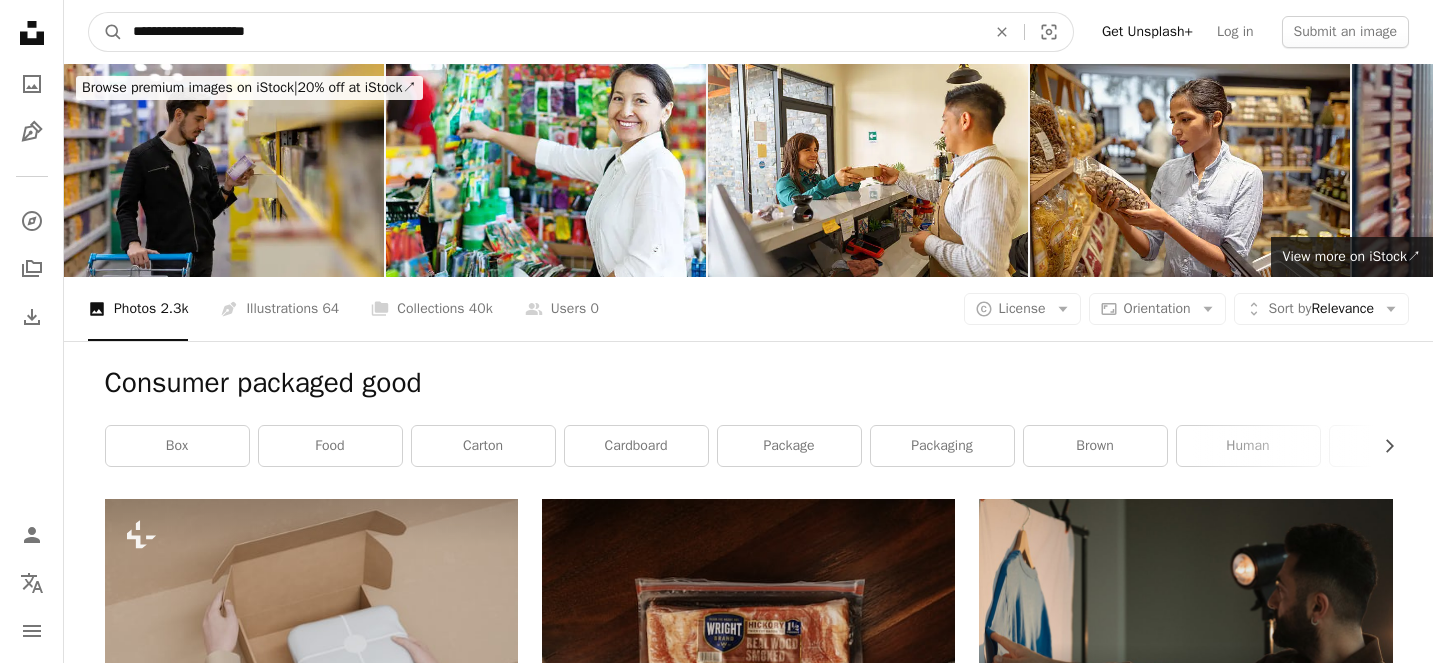 click on "**********" at bounding box center (551, 32) 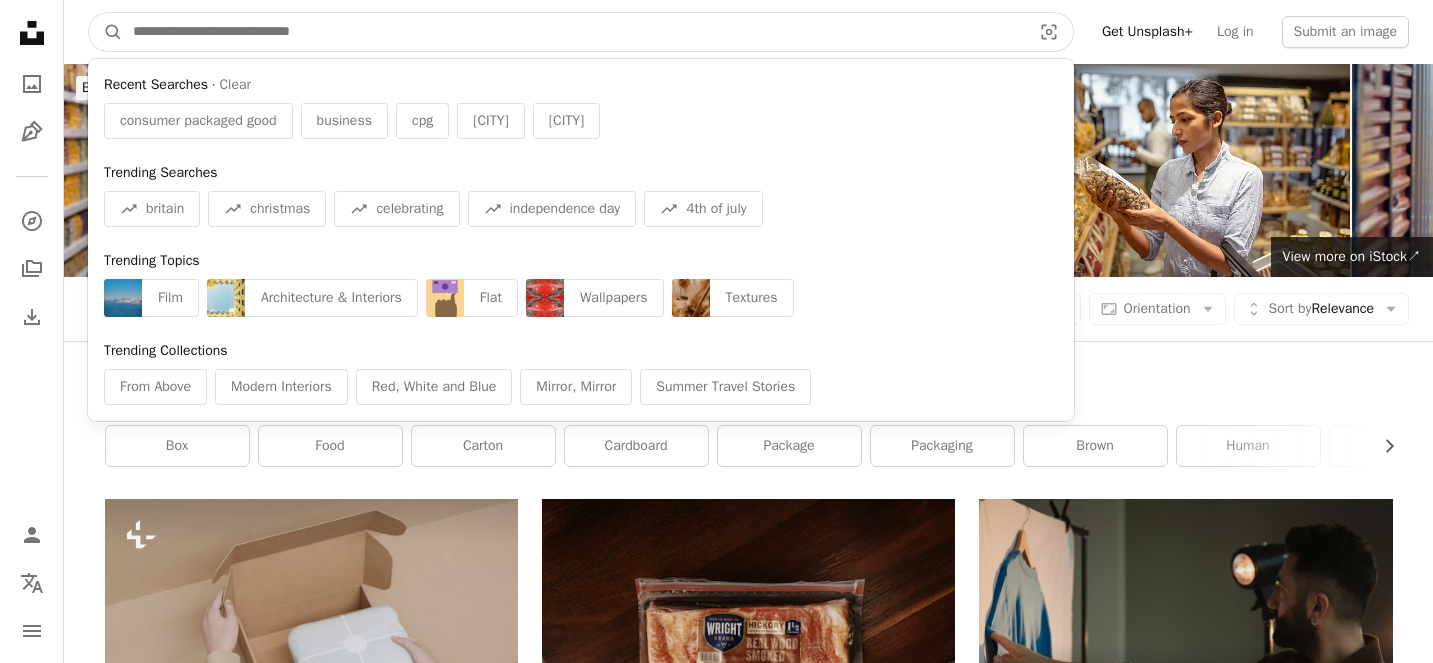 paste on "**********" 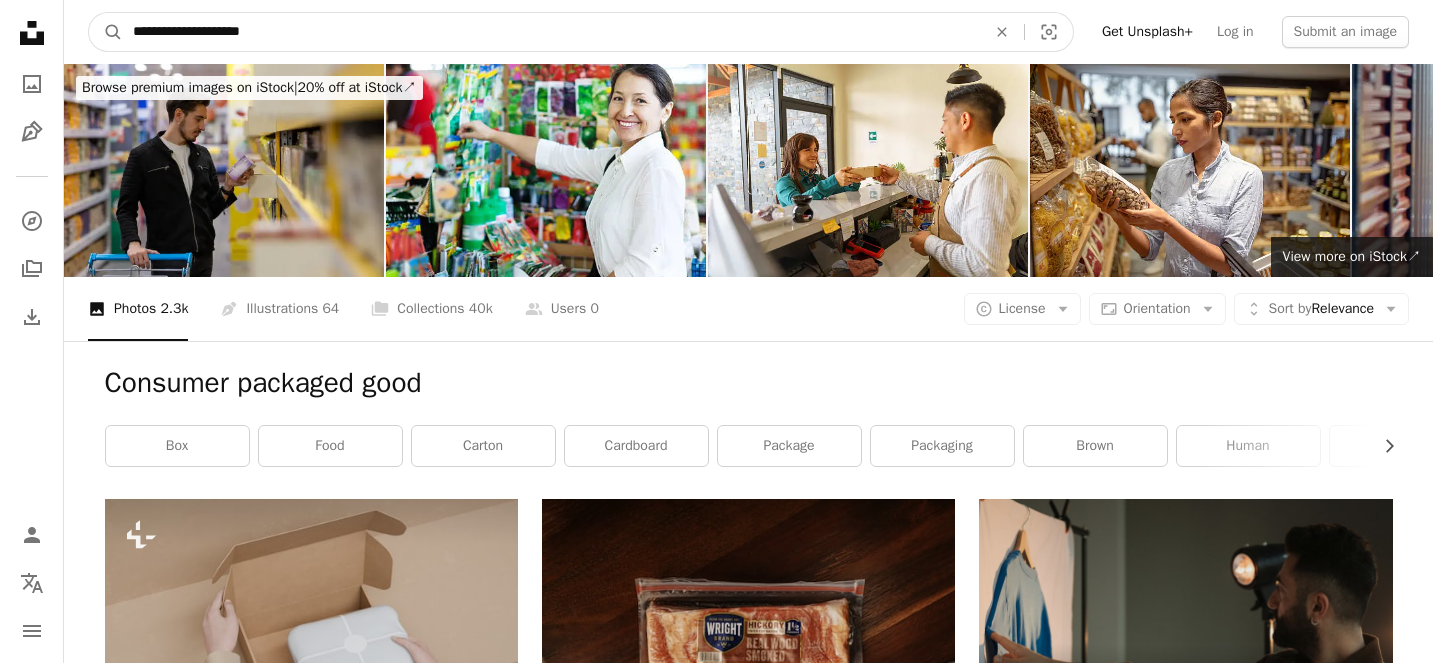 type on "**********" 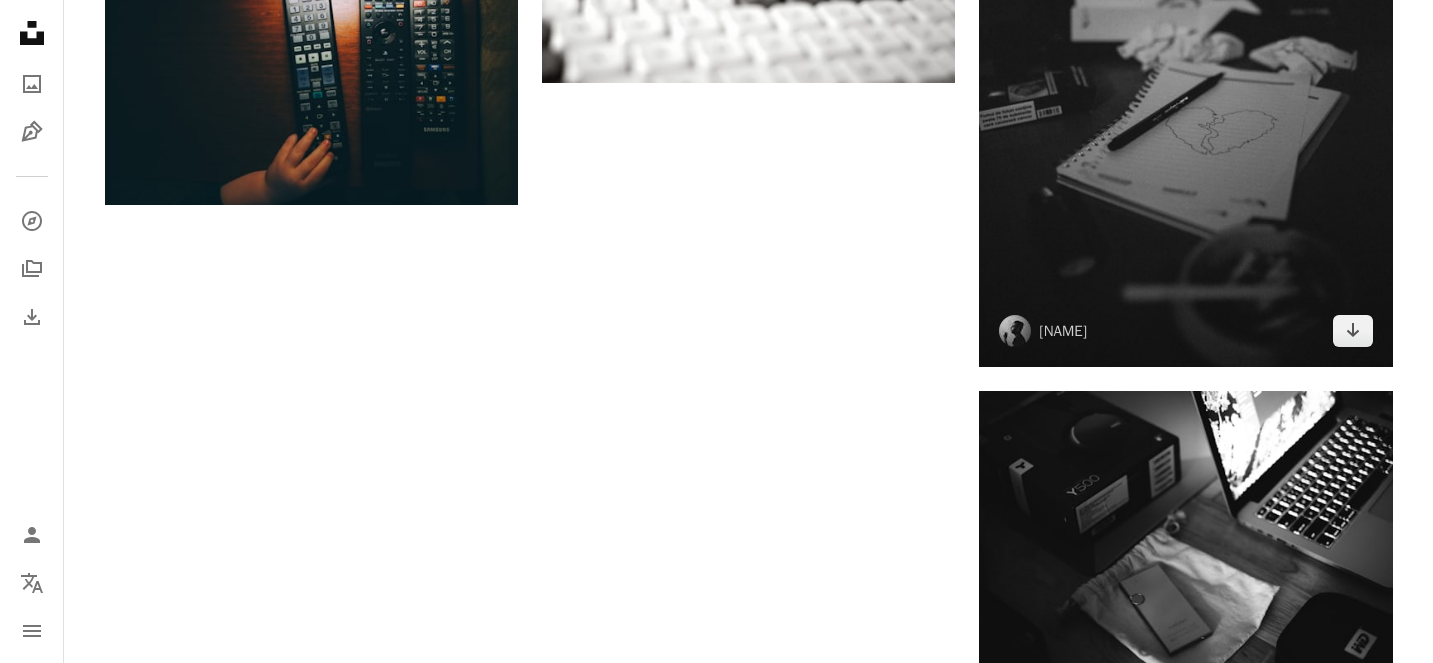 scroll, scrollTop: 3419, scrollLeft: 0, axis: vertical 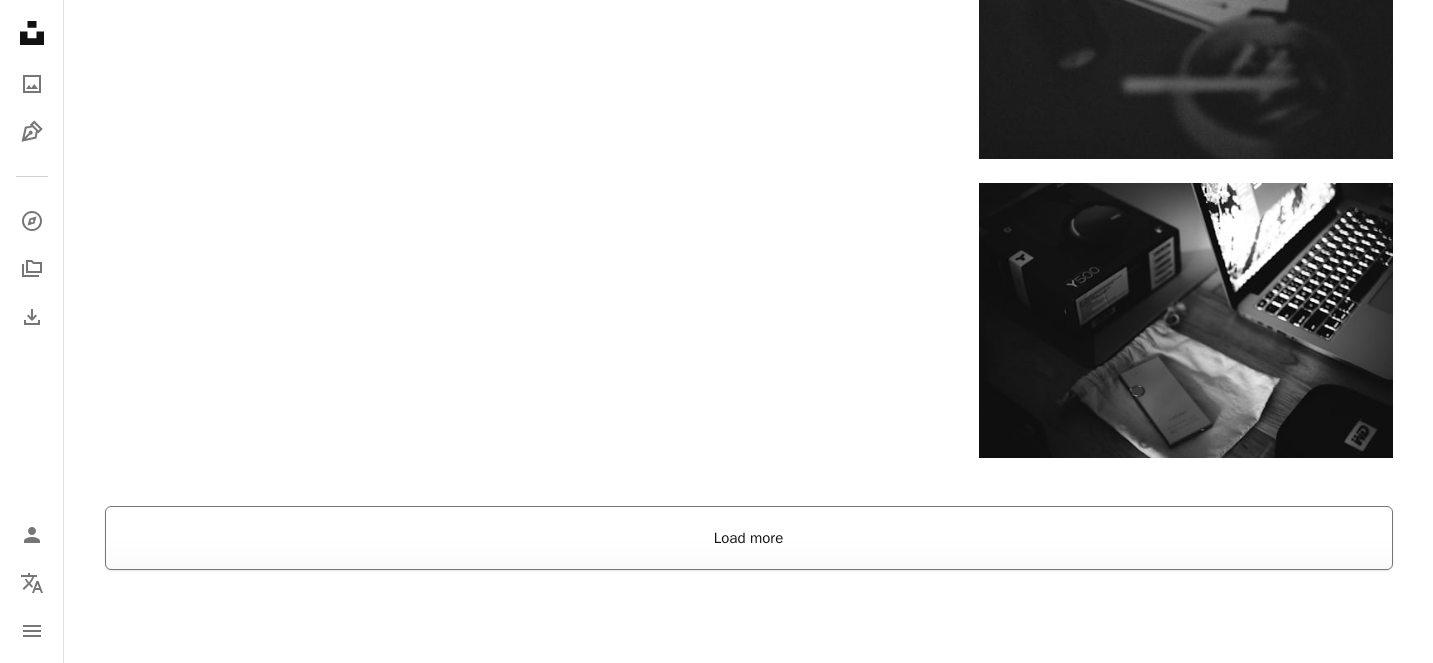 click on "Load more" at bounding box center (749, 538) 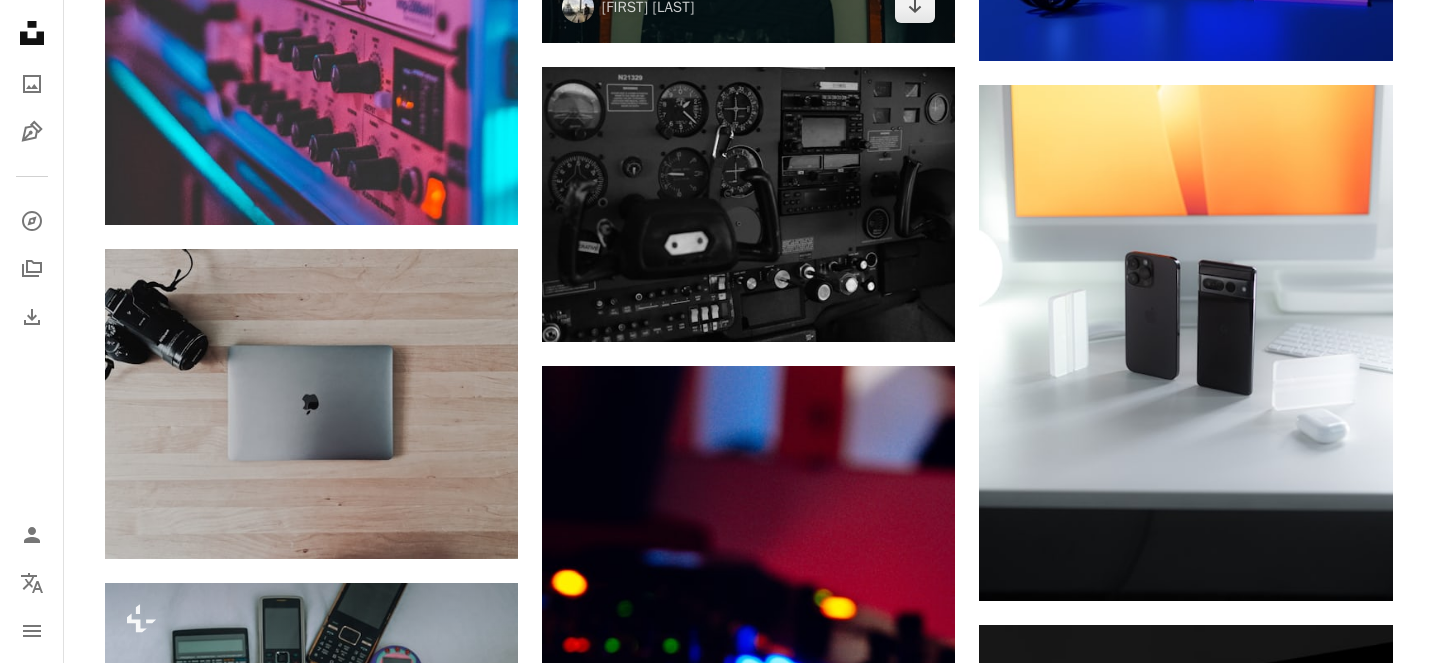 scroll, scrollTop: 23555, scrollLeft: 0, axis: vertical 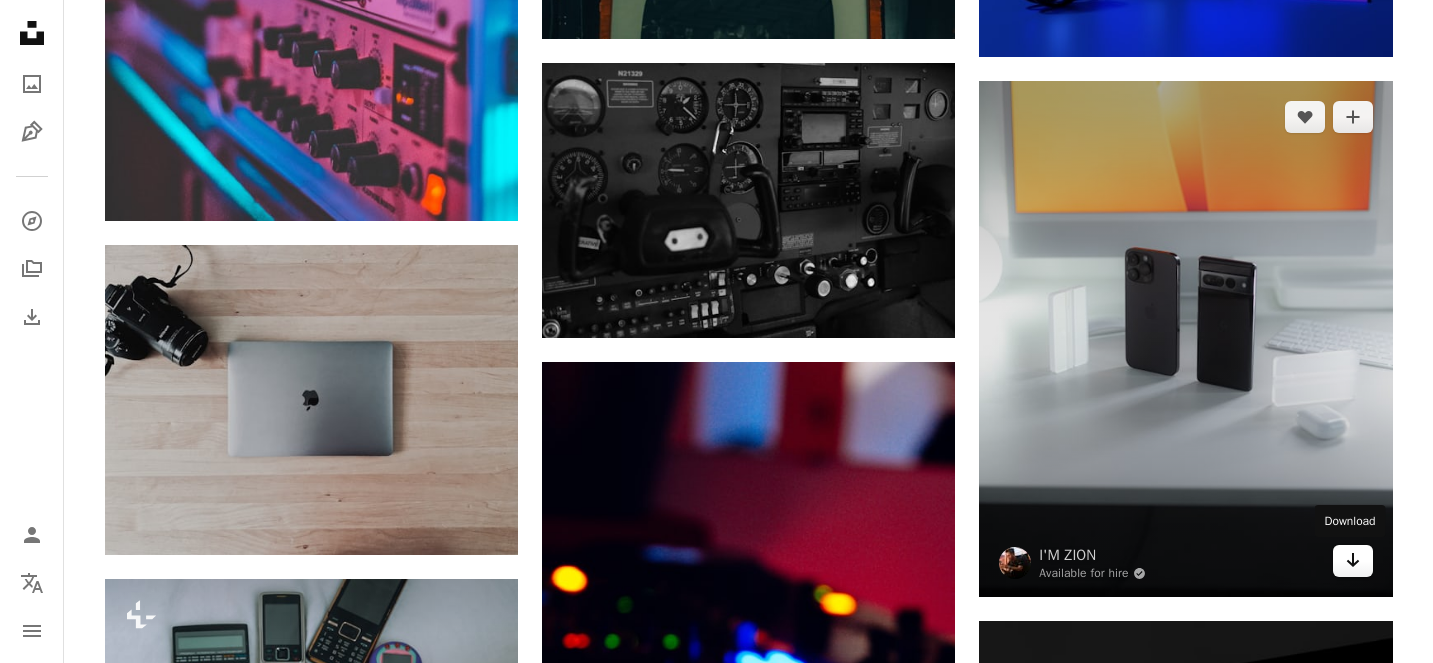 click on "Arrow pointing down" 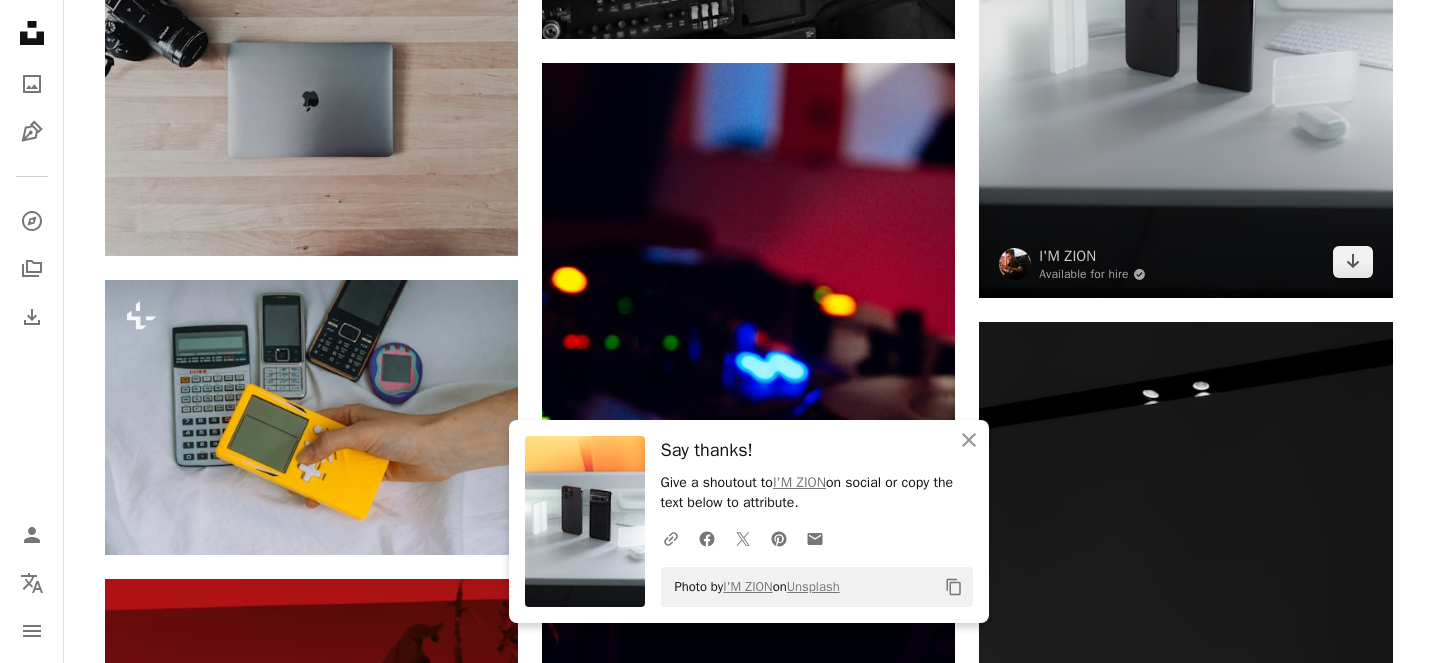 scroll, scrollTop: 24167, scrollLeft: 0, axis: vertical 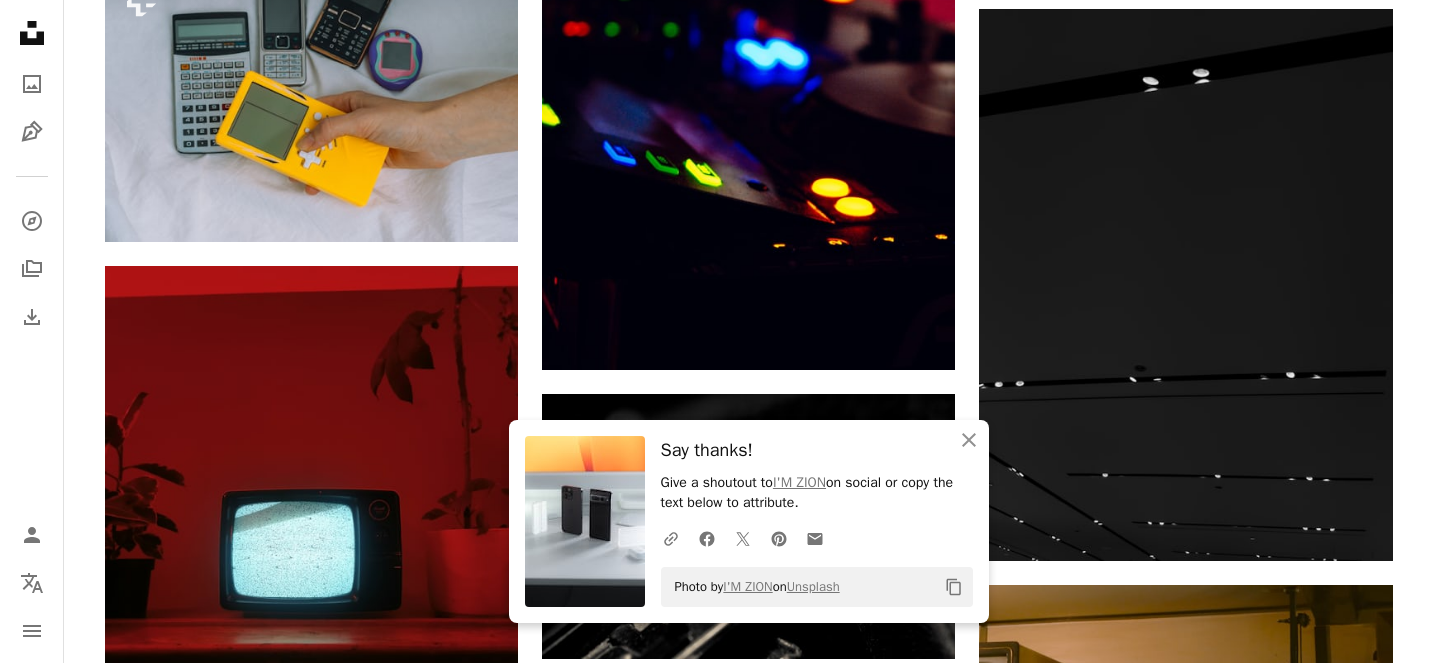 click on "Plus sign for Unsplash+ A heart A plus sign Alexander Mils For  Unsplash+ A lock Download A heart A plus sign Nick Available for hire A checkmark inside of a circle Arrow pointing down Plus sign for Unsplash+ A heart A plus sign Curated Lifestyle For  Unsplash+ A lock Download A heart A plus sign Bachir Seck Available for hire A checkmark inside of a circle Arrow pointing down A heart A plus sign Abdul A Available for hire A checkmark inside of a circle Arrow pointing down A heart A plus sign Inkredo Designer Arrow pointing down A heart A plus sign Ali Pli Available for hire A checkmark inside of a circle Arrow pointing down A heart A plus sign Kelly Sikkema Arrow pointing down A heart A plus sign Alexey Demidov Arrow pointing down A heart A plus sign Claudio Schwarz Available for hire A checkmark inside of a circle Arrow pointing down –– ––– –––  –– ––– –  ––– –––  ––––  –   – –– –––  – – ––– –– –– –––– –– Learn More" at bounding box center (748, -10361) 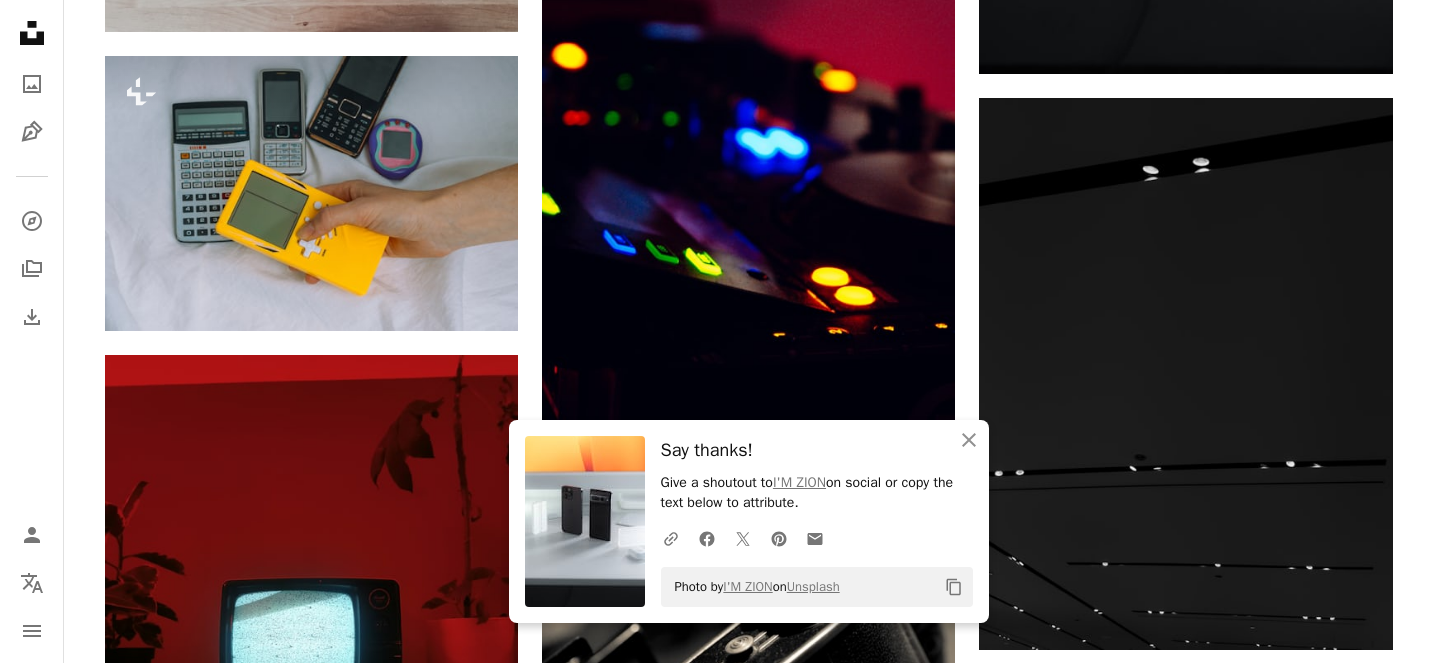 scroll, scrollTop: 24310, scrollLeft: 0, axis: vertical 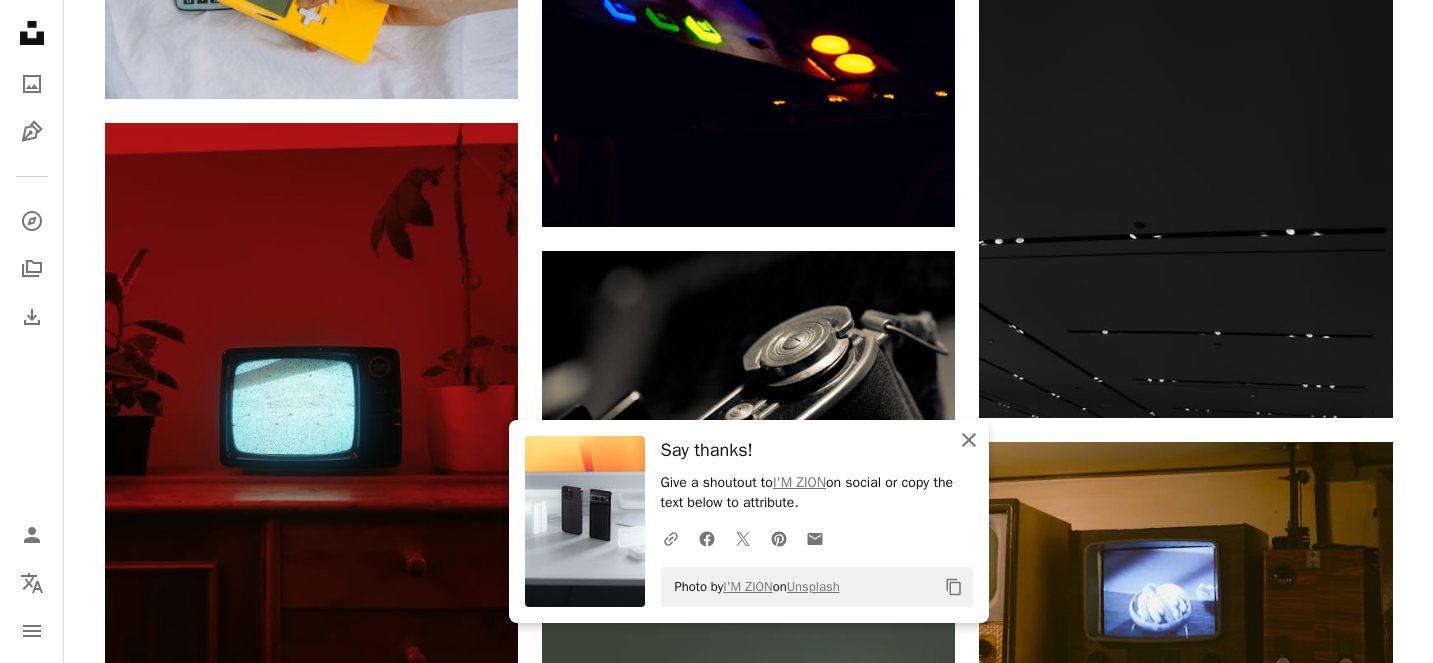 click on "An X shape" 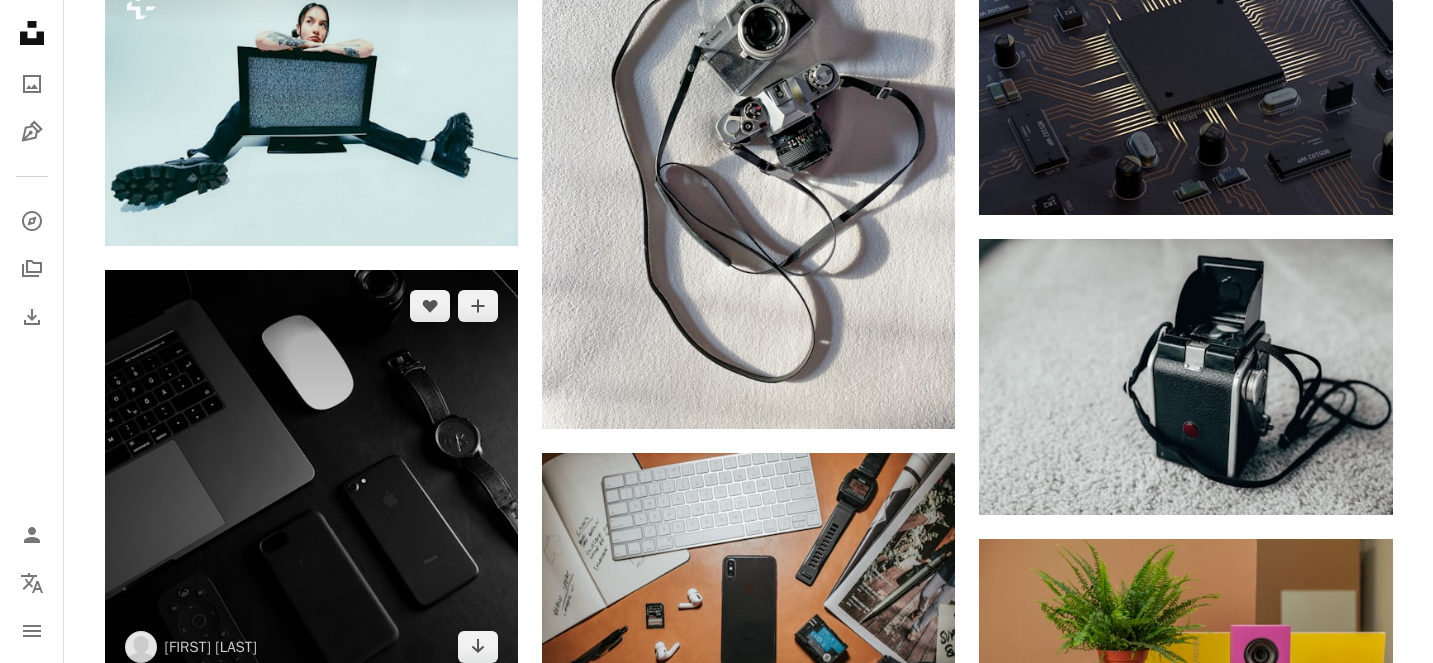 scroll, scrollTop: 51323, scrollLeft: 0, axis: vertical 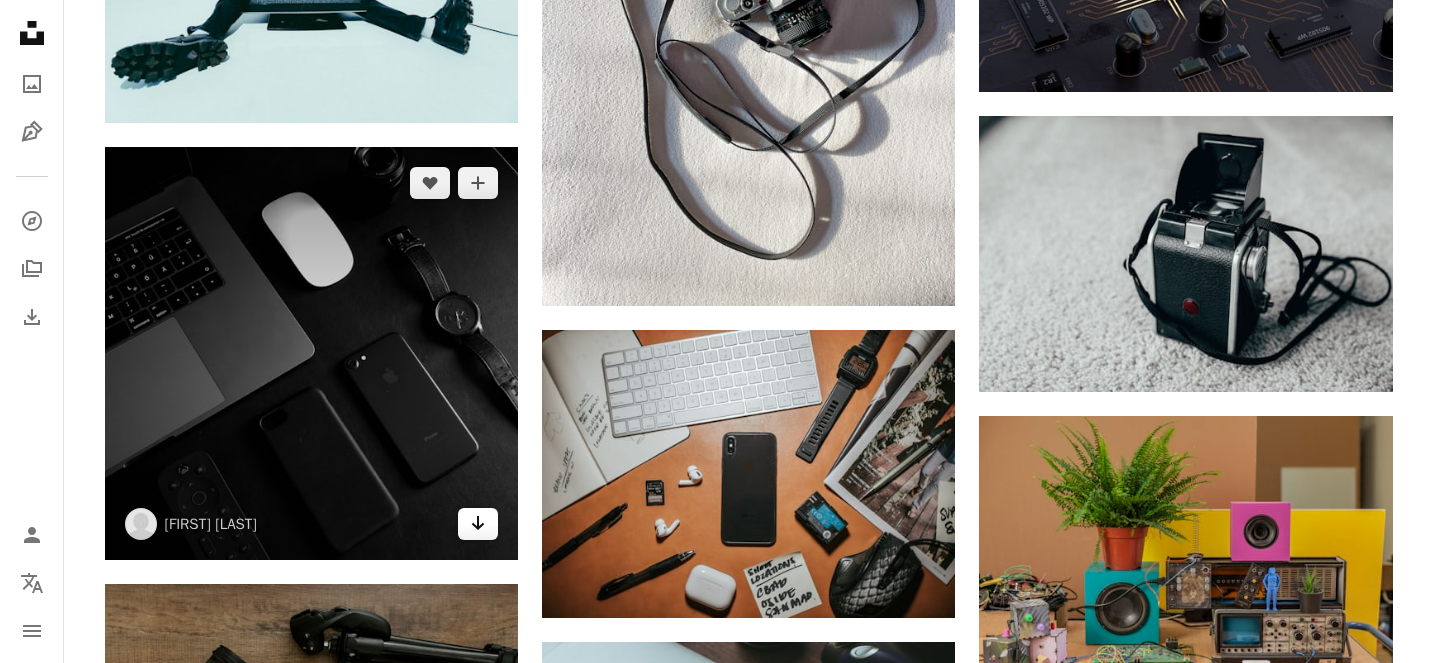 click on "Arrow pointing down" 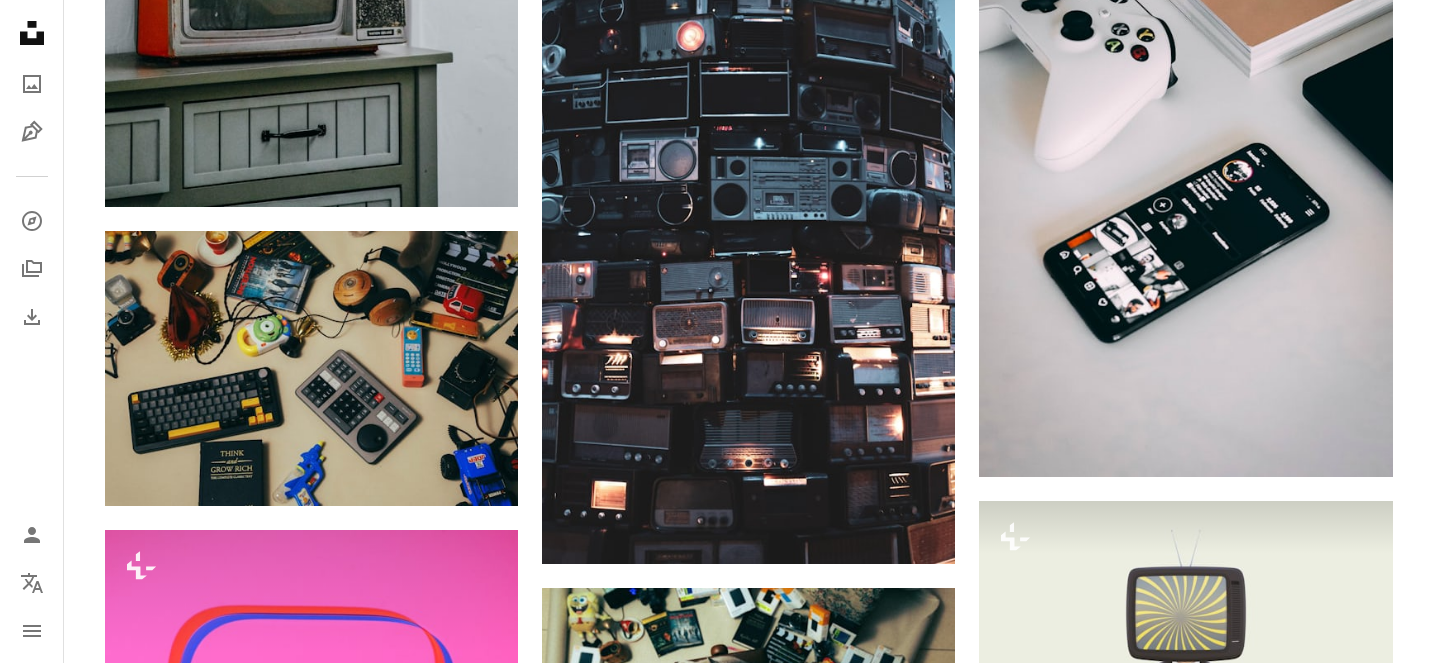 scroll, scrollTop: 30861, scrollLeft: 0, axis: vertical 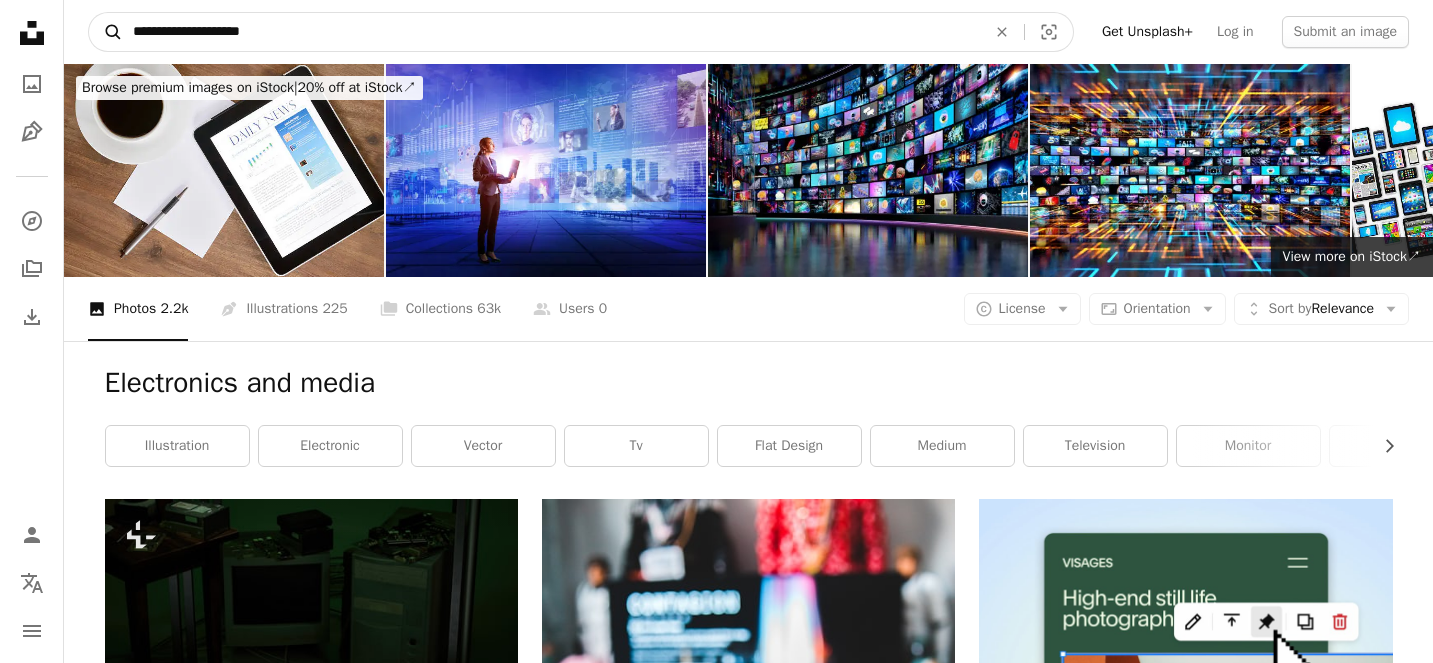 drag, startPoint x: 238, startPoint y: 30, endPoint x: 112, endPoint y: 23, distance: 126.1943 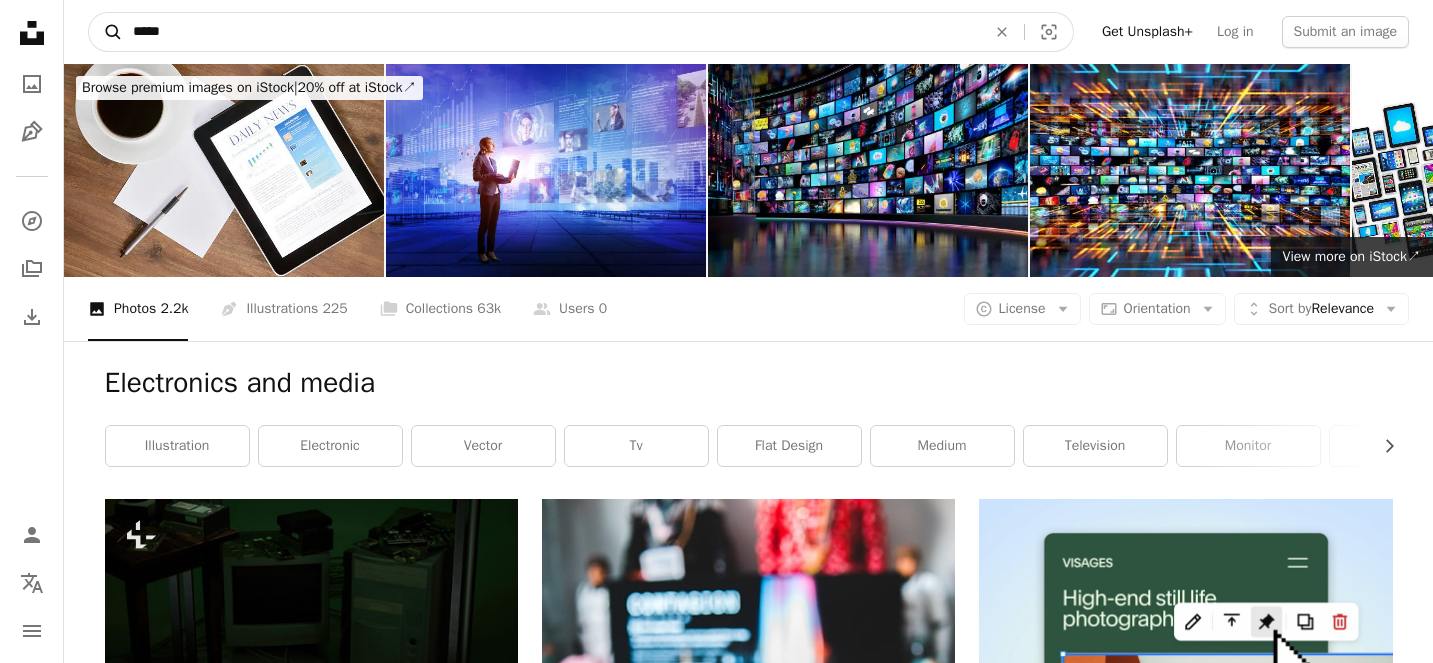 type on "*****" 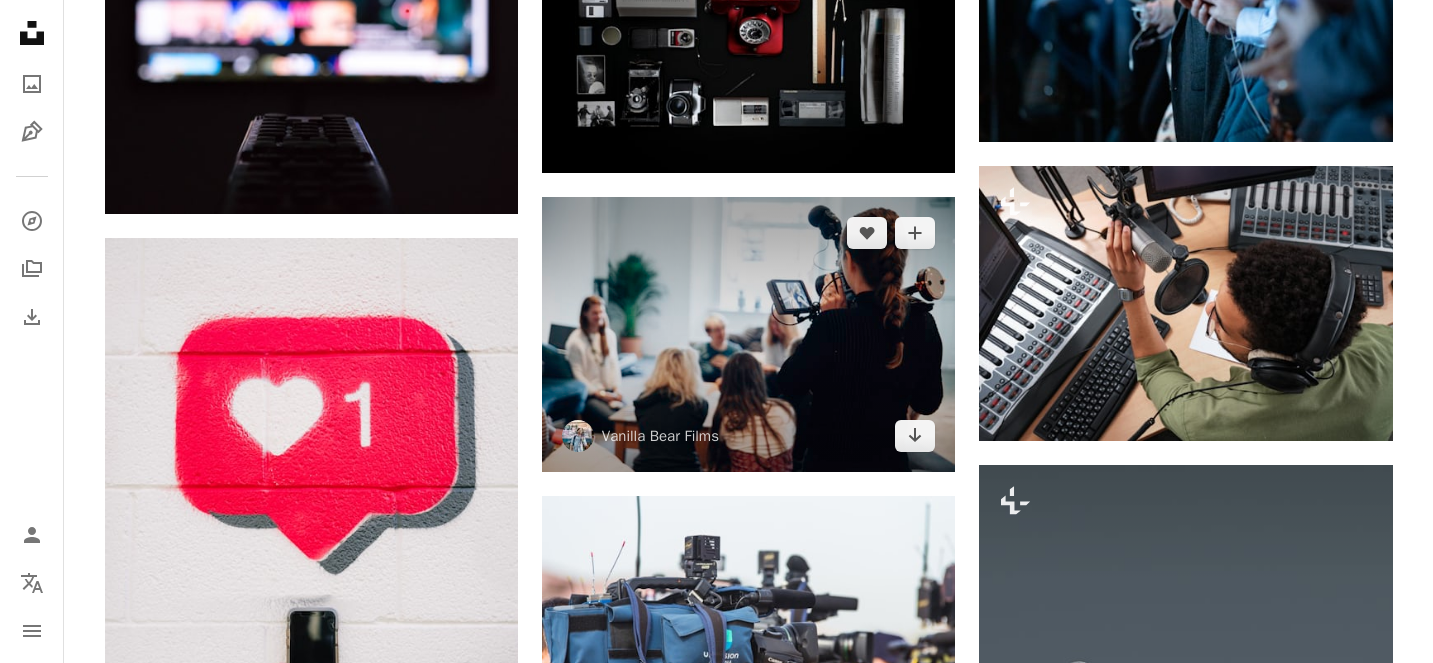 scroll, scrollTop: 1201, scrollLeft: 0, axis: vertical 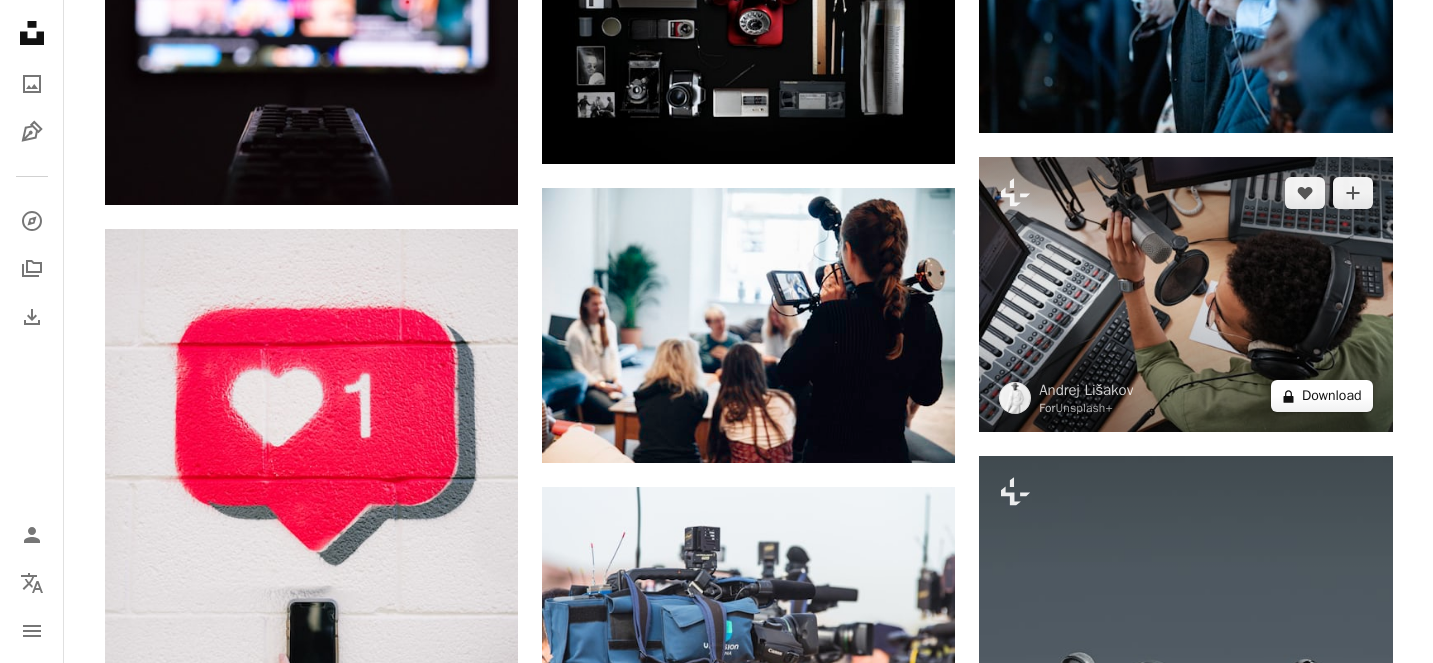 click on "A lock Download" at bounding box center (1322, 396) 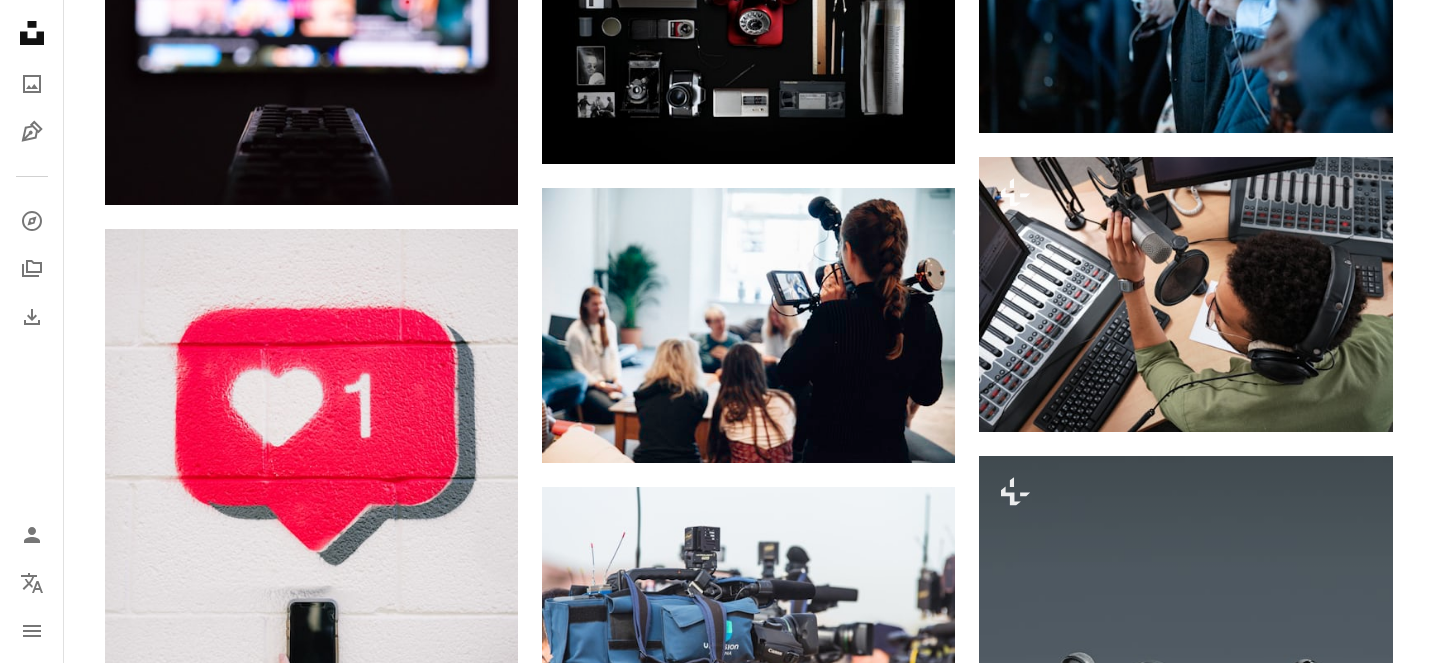 click on "An X shape Premium, ready to use images. Get unlimited access. A plus sign Members-only content added monthly A plus sign Unlimited royalty-free downloads A plus sign Illustrations  New A plus sign Enhanced legal protections yearly 65%  off monthly $20   $7 USD per month * Get  Unsplash+ * When paid annually, billed upfront  $84 Taxes where applicable. Renews automatically. Cancel anytime." at bounding box center (716, 3456) 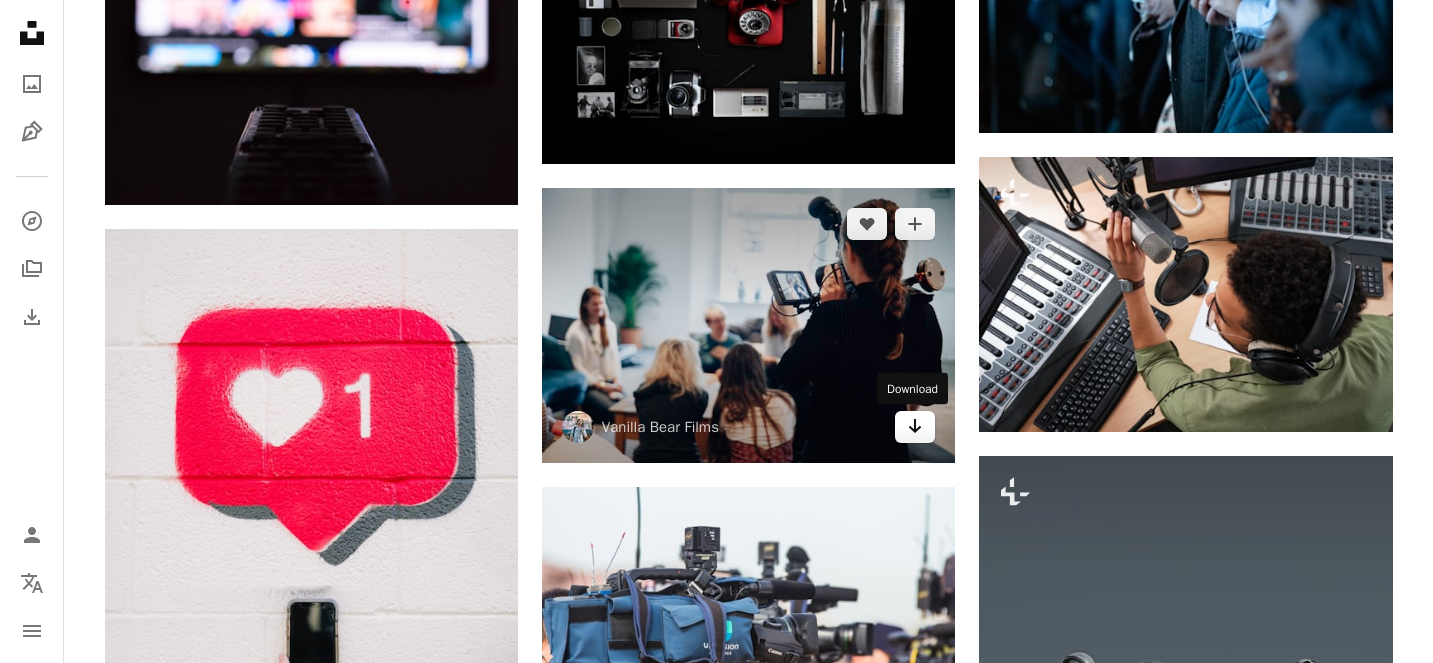 click on "Arrow pointing down" at bounding box center (915, 427) 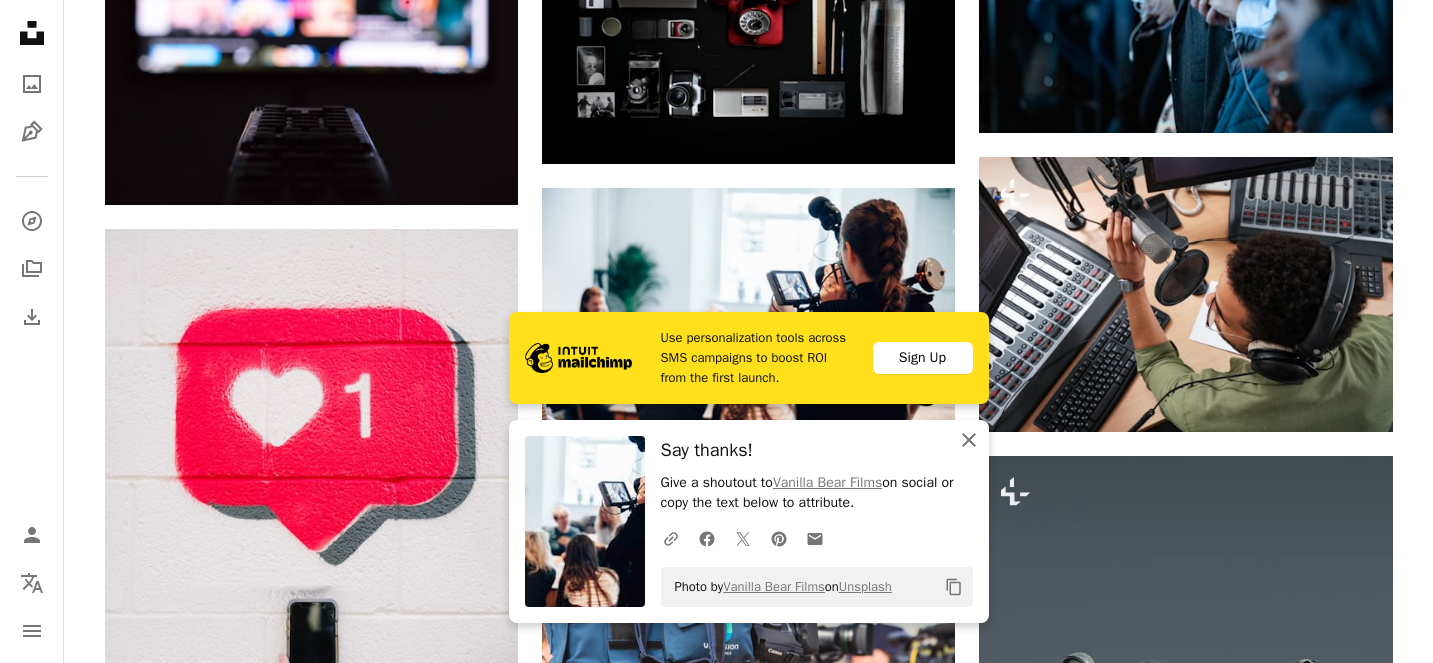 click on "An X shape" 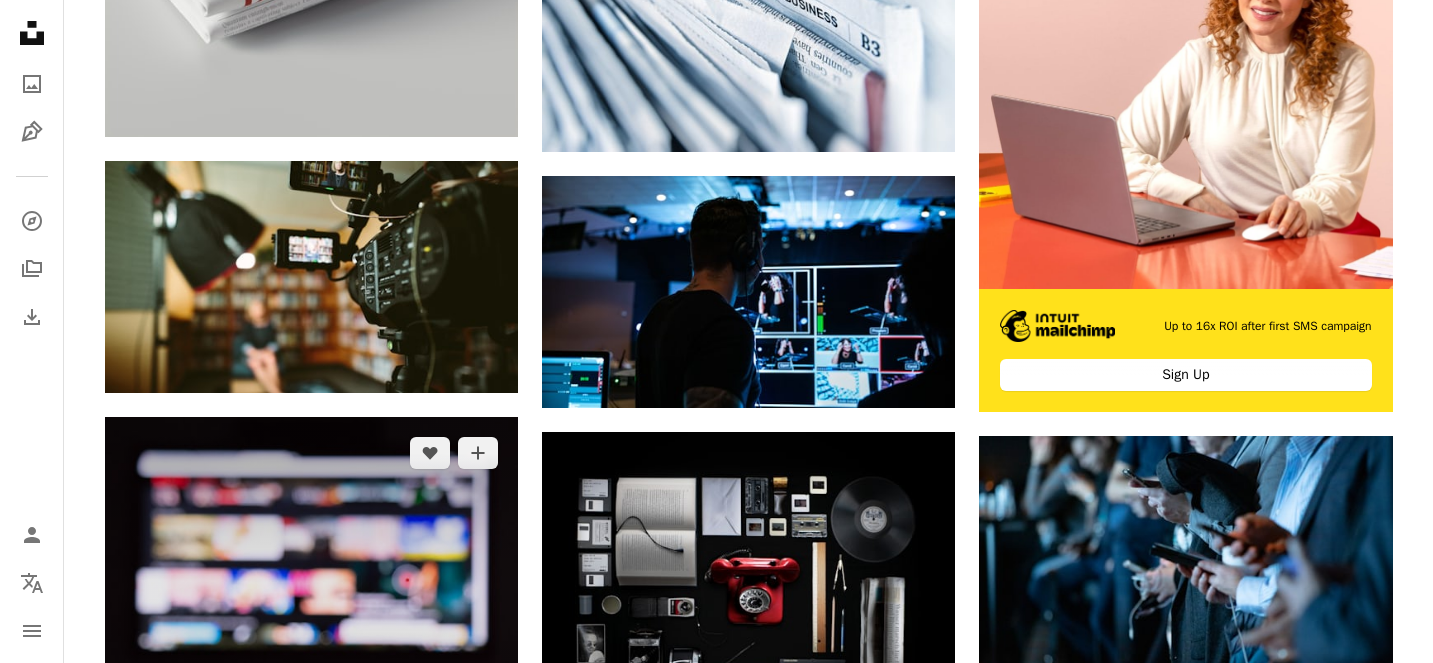 scroll, scrollTop: 0, scrollLeft: 0, axis: both 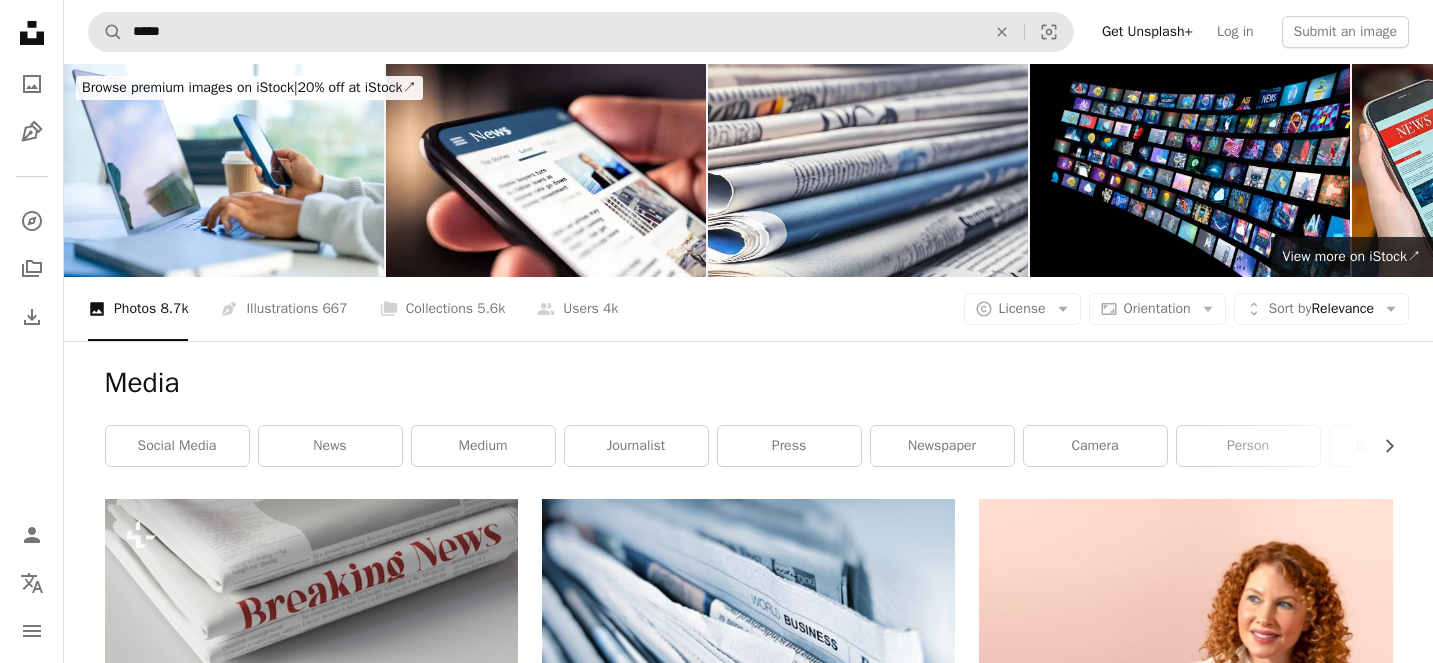click on "A magnifying glass ***** An X shape Visual search" at bounding box center [581, 32] 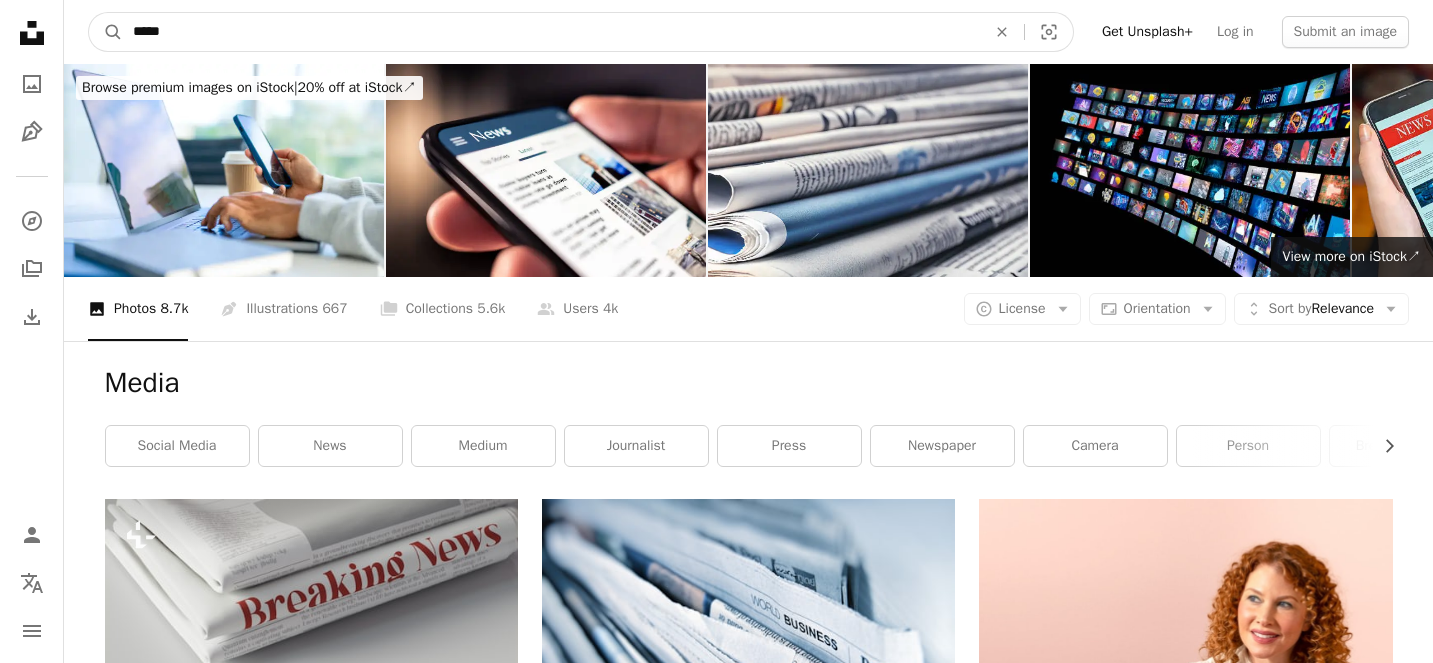 click on "*****" at bounding box center [551, 32] 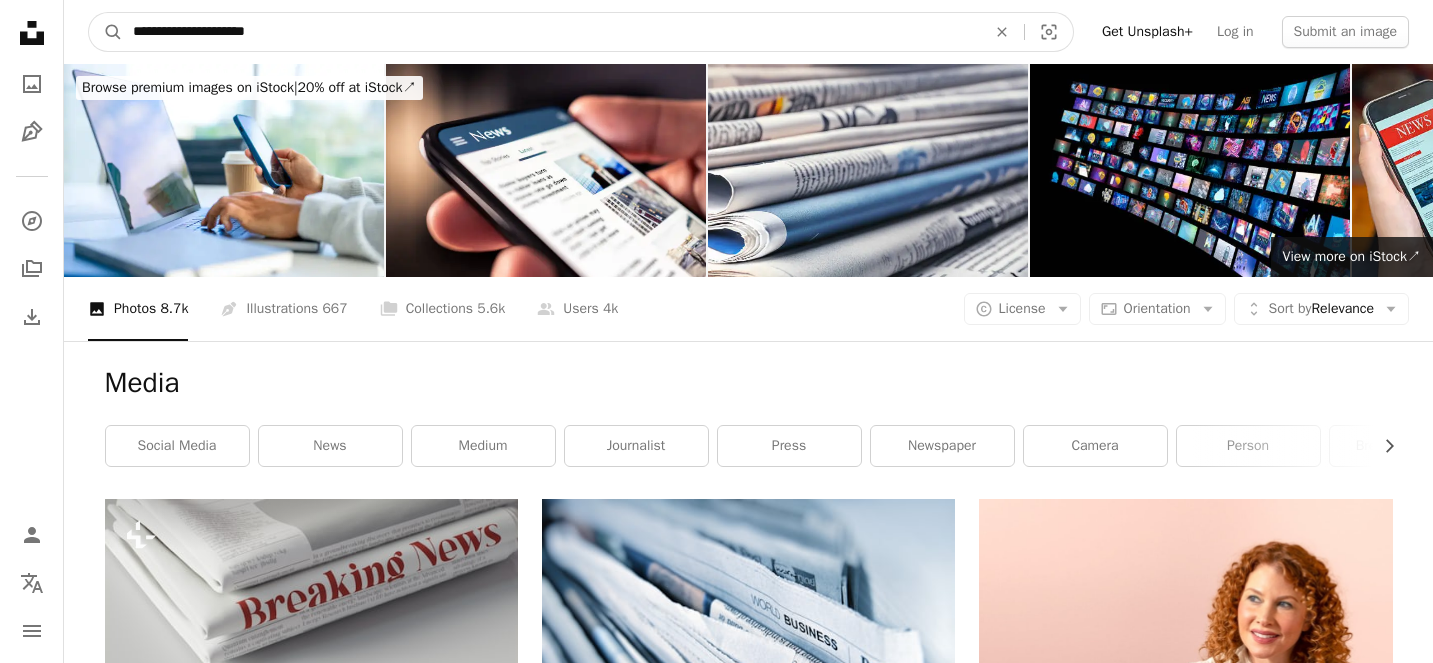 type on "**********" 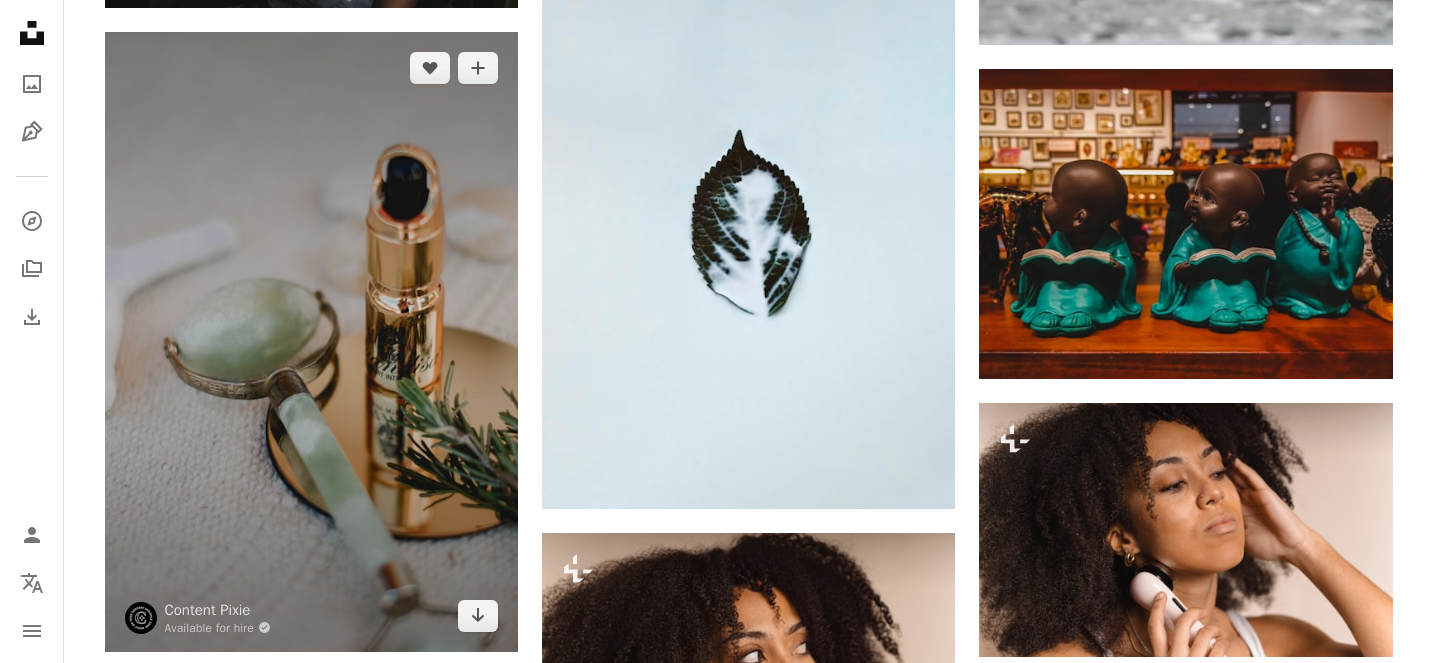 scroll, scrollTop: 2342, scrollLeft: 0, axis: vertical 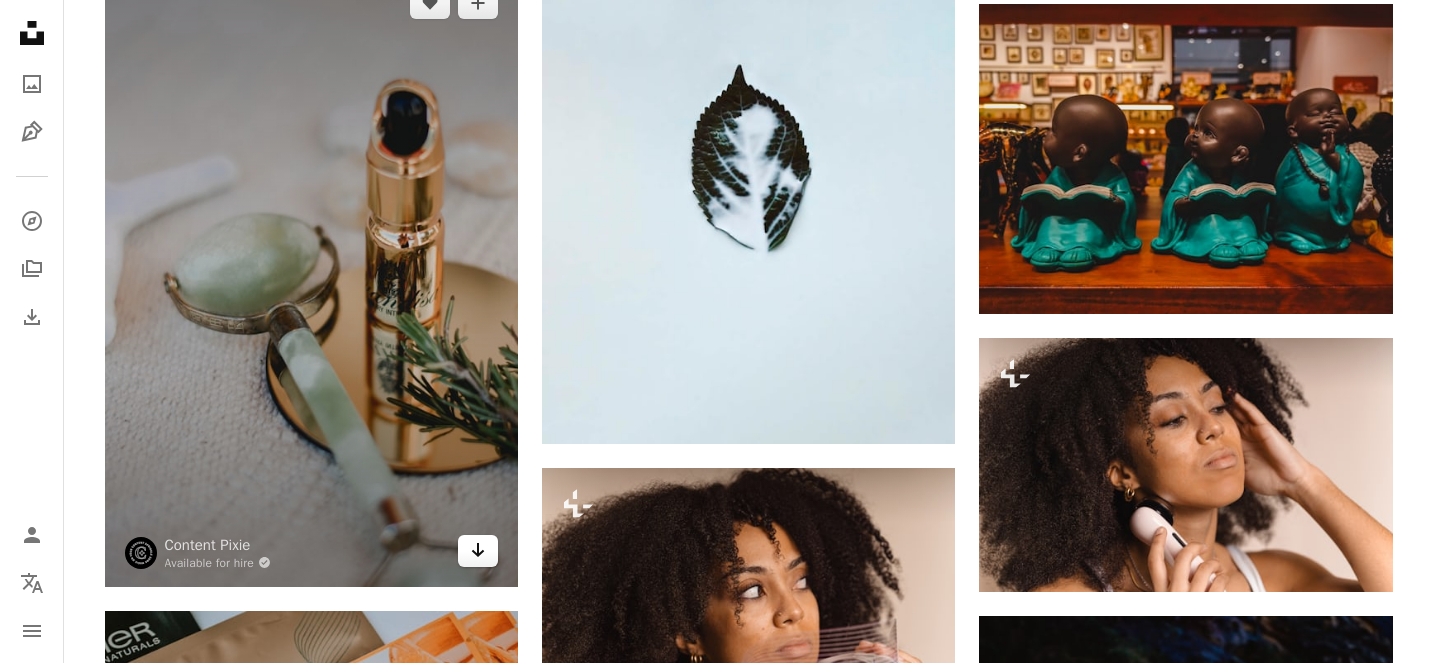 click on "Arrow pointing down" 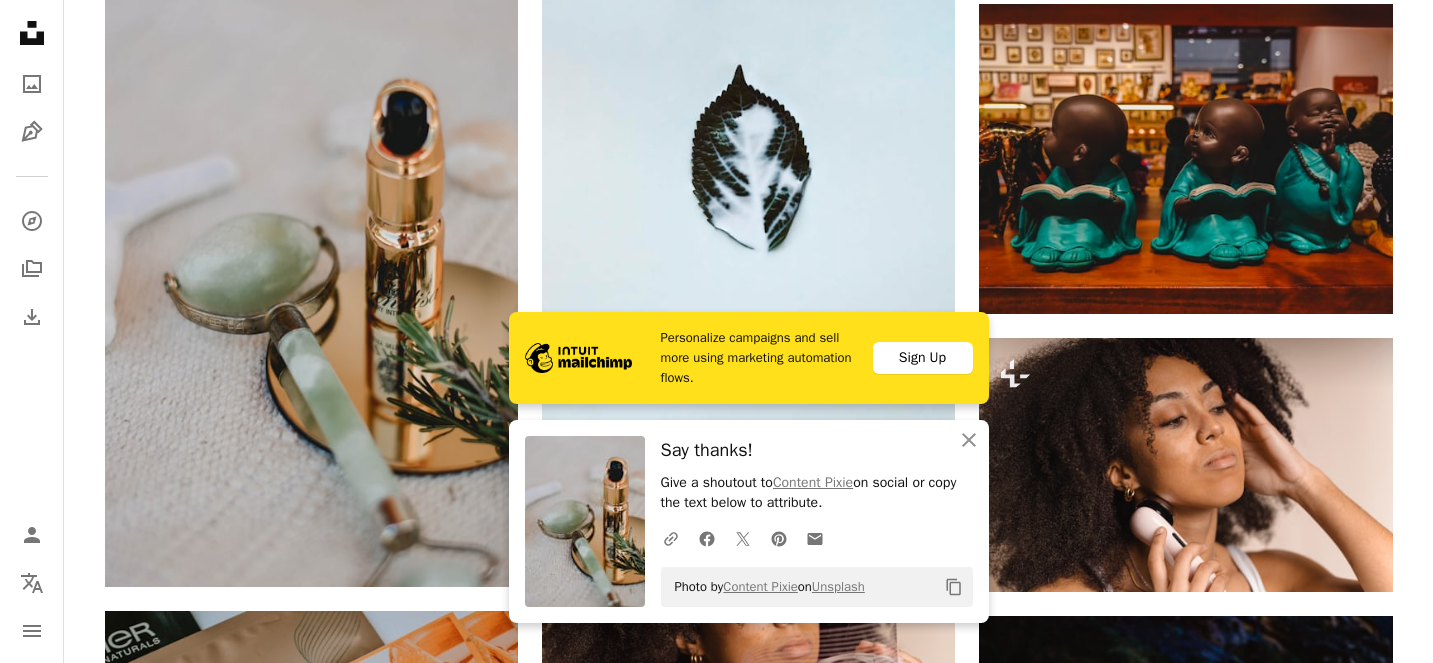 click on "Plus sign for Unsplash+ A heart A plus sign A. C. For  Unsplash+ A lock Download A heart A plus sign Kateryna Hliznitsova Available for hire A checkmark inside of a circle Arrow pointing down Plus sign for Unsplash+ A heart A plus sign A. C. For  Unsplash+ A lock Download A heart A plus sign Chelsea shapouri Arrow pointing down A heart A plus sign Content Pixie Available for hire A checkmark inside of a circle Arrow pointing down A heart A plus sign Wander Fleur Arrow pointing down A heart A plus sign The Worthy Goods Arrow pointing down Plus sign for Unsplash+ A heart A plus sign A. C. For  Unsplash+ A lock Download A heart A plus sign Olena Bohovyk Available for hire A checkmark inside of a circle Arrow pointing down A heart A plus sign Chelsea shapouri Arrow pointing down A heart A plus sign Gaurav Patil Available for hire A checkmark inside of a circle Arrow pointing down A heart A plus sign Rachel Kelli Available for hire A checkmark inside of a circle Arrow pointing down Plus sign for Unsplash+ A heart" at bounding box center [749, -16] 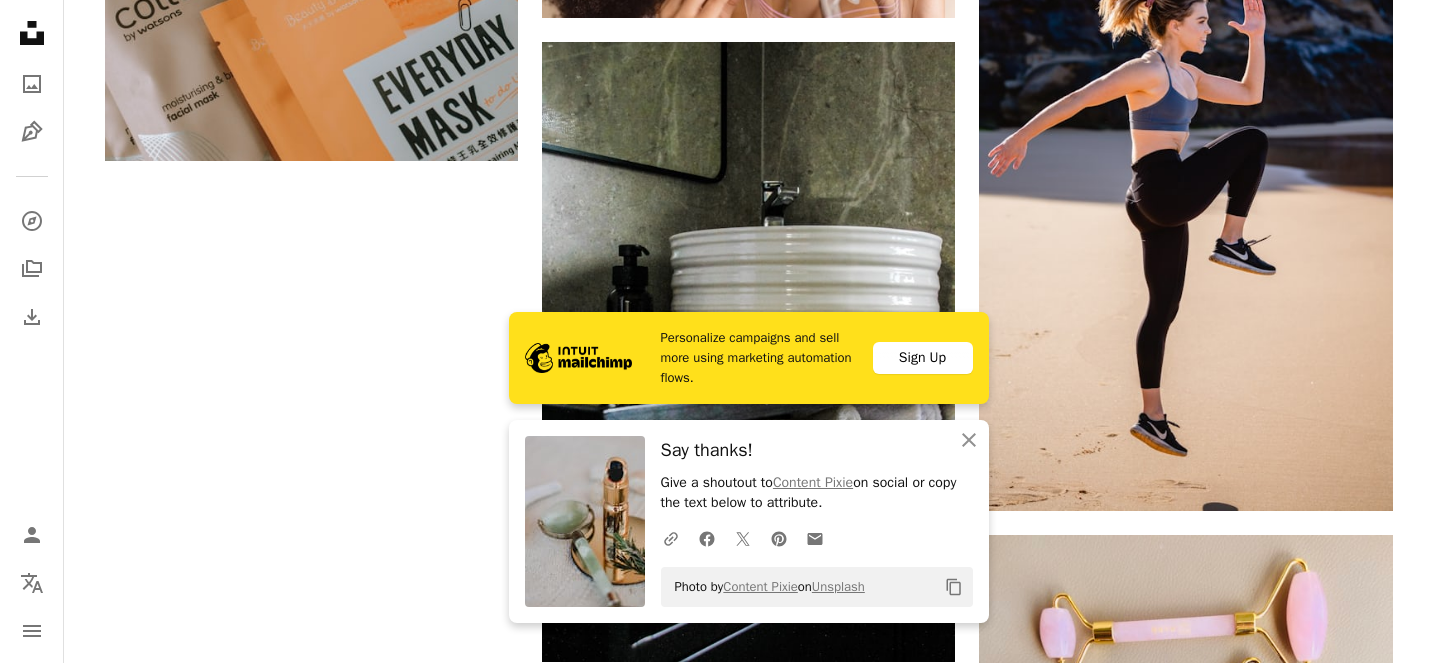 scroll, scrollTop: 3112, scrollLeft: 0, axis: vertical 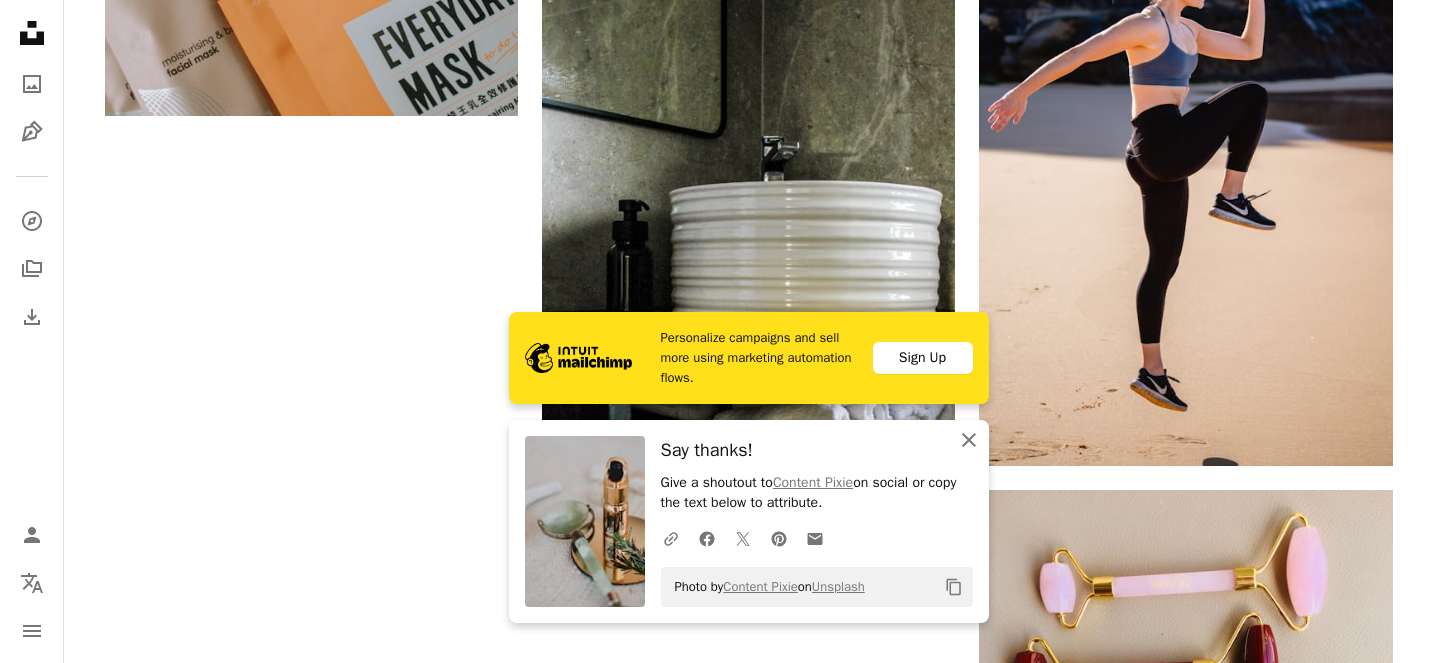click on "An X shape" 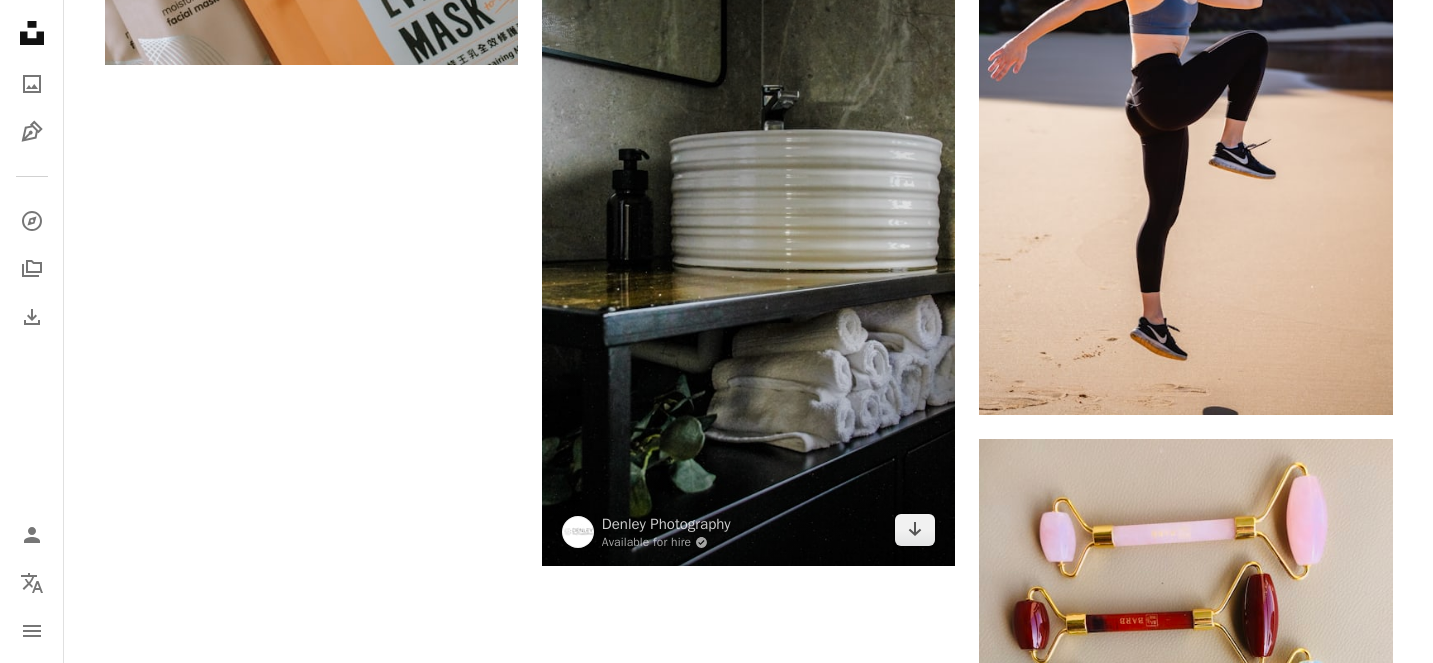 scroll, scrollTop: 3181, scrollLeft: 0, axis: vertical 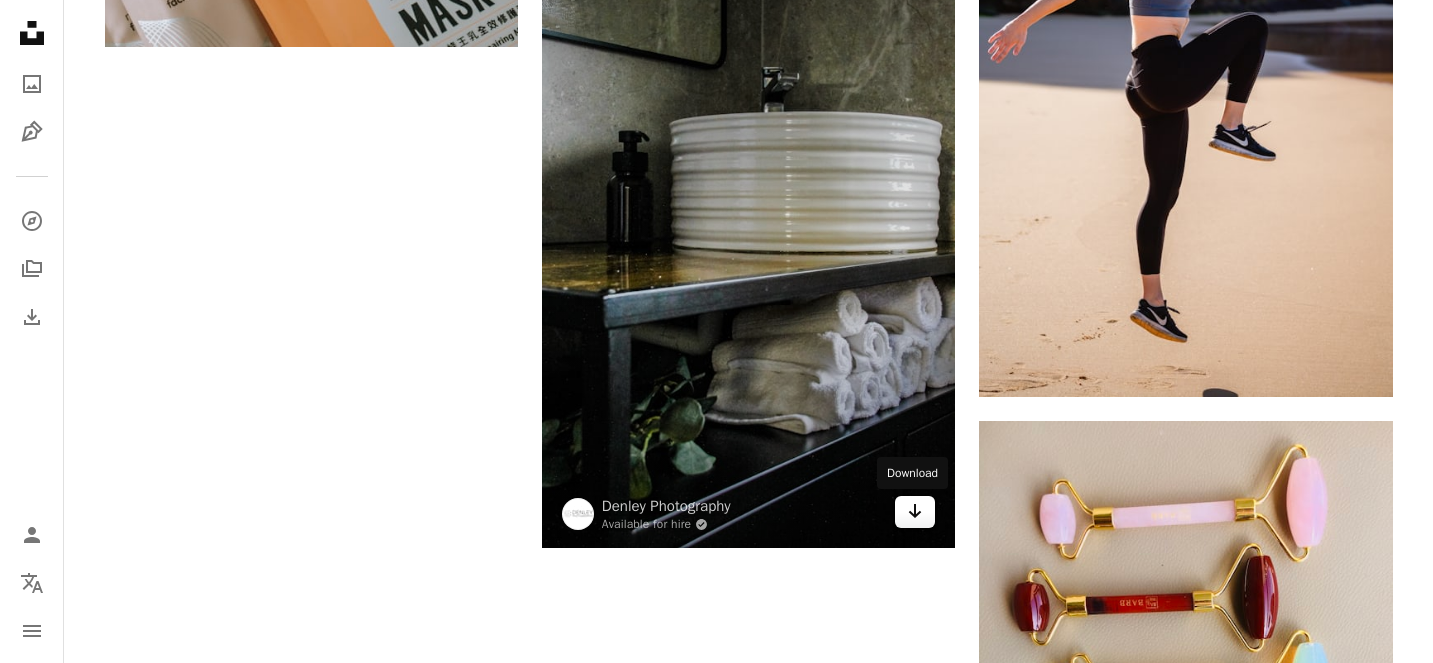click on "Arrow pointing down" 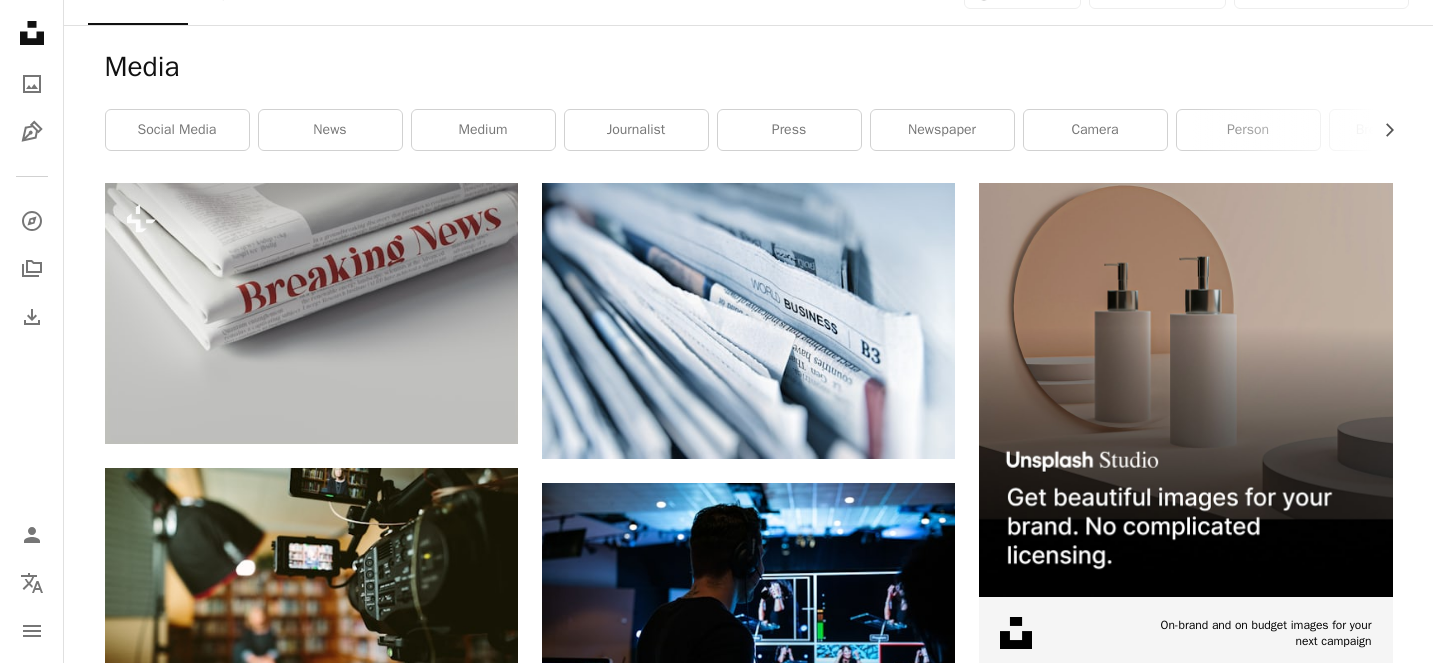 scroll, scrollTop: 0, scrollLeft: 0, axis: both 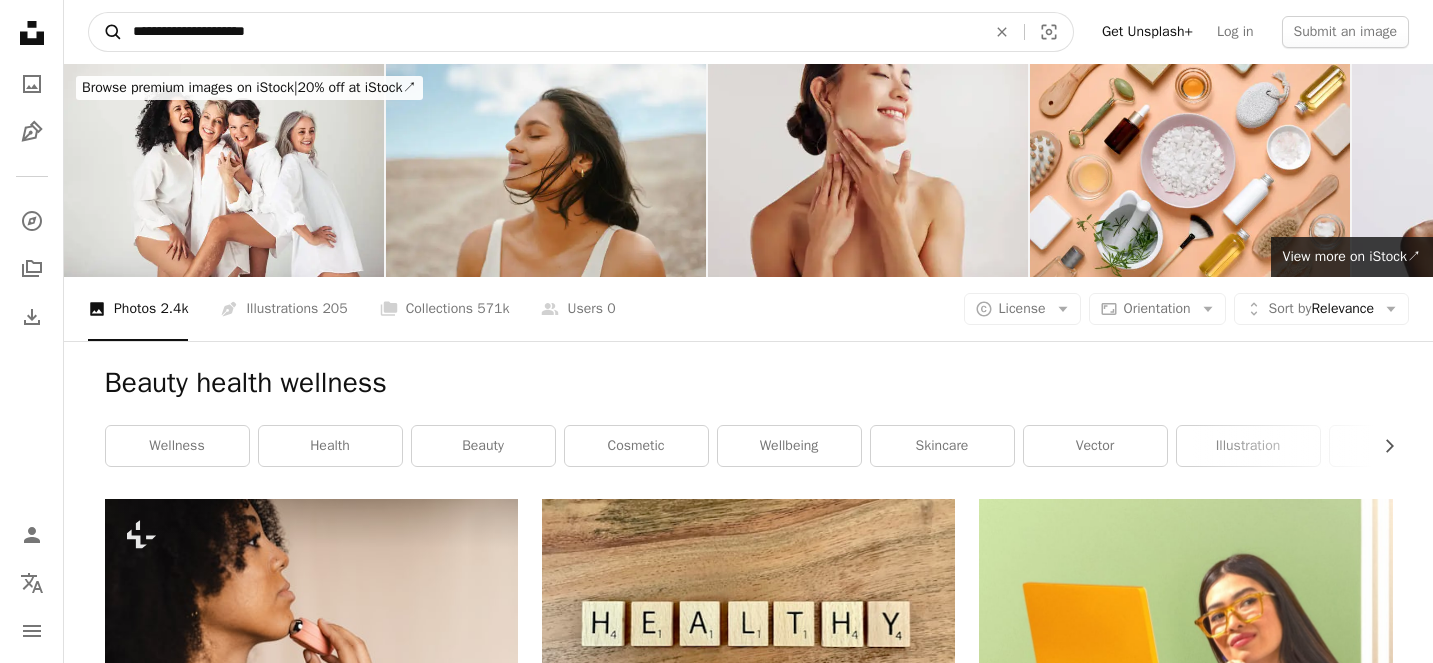 drag, startPoint x: 229, startPoint y: 30, endPoint x: 118, endPoint y: 34, distance: 111.07205 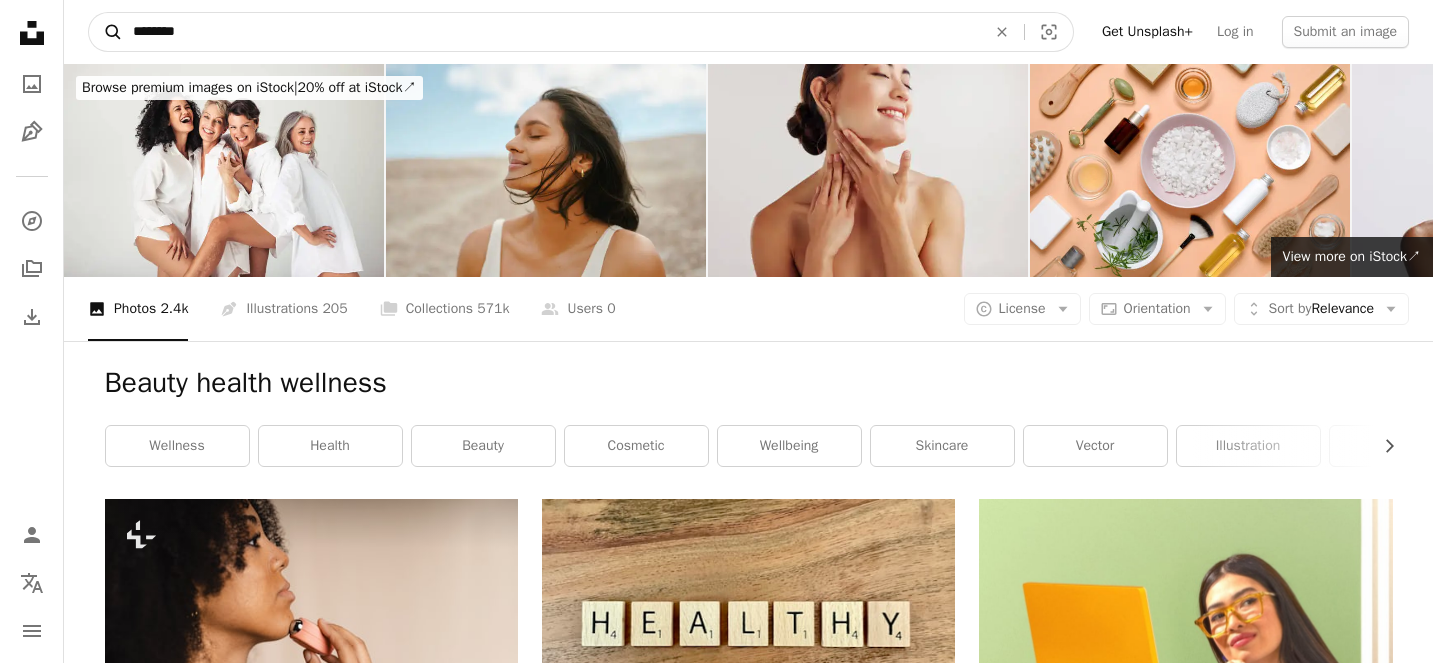 click on "A magnifying glass" at bounding box center [106, 32] 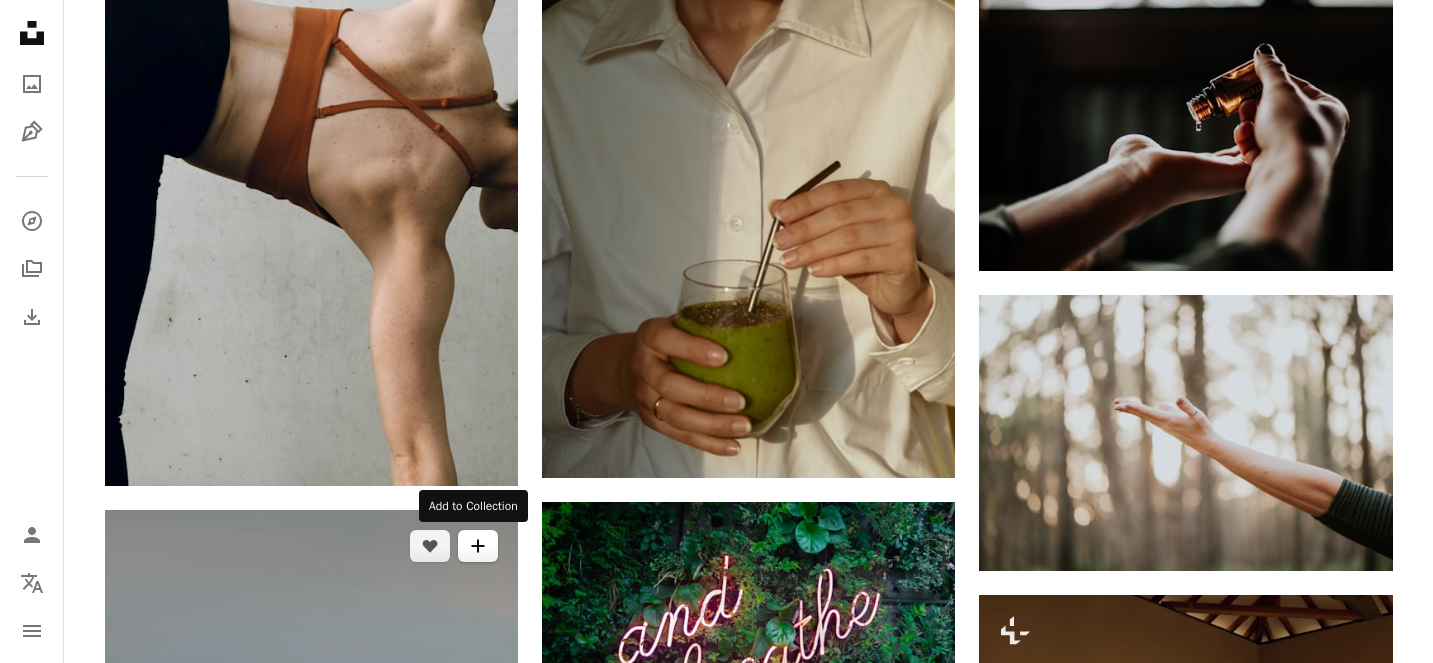 scroll, scrollTop: 1757, scrollLeft: 0, axis: vertical 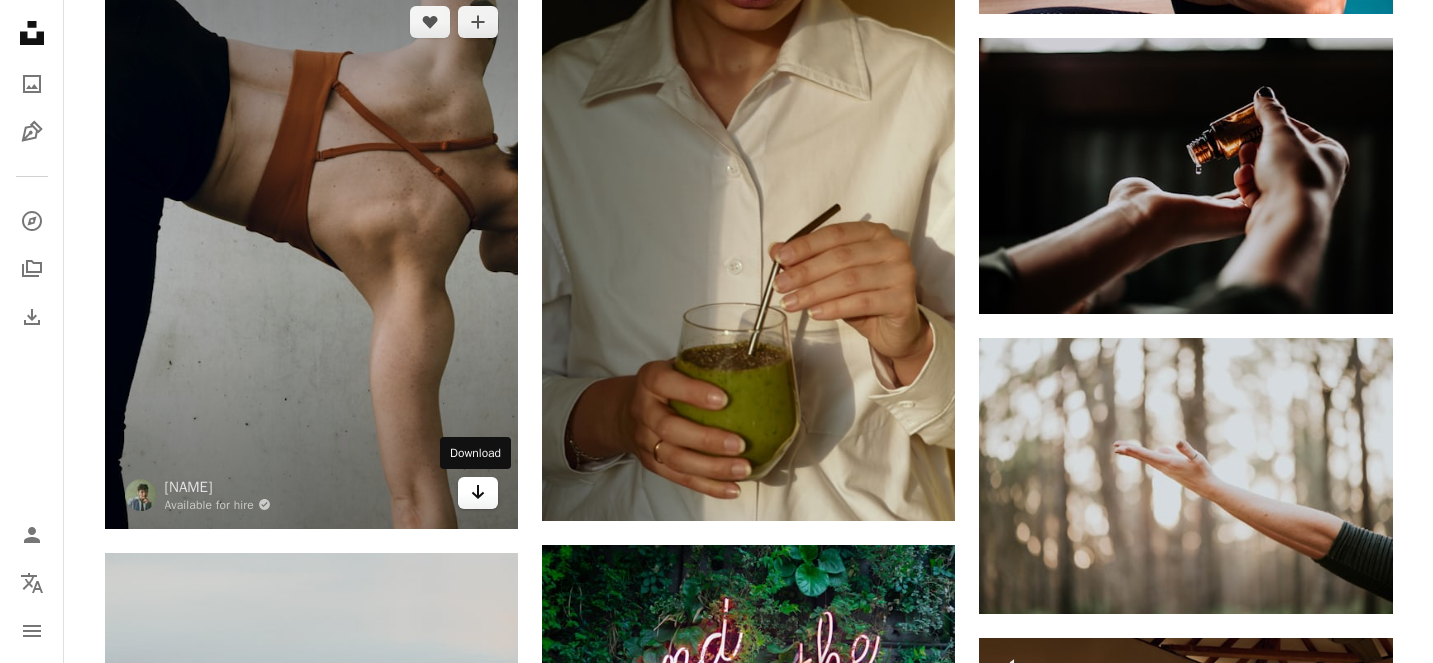 click on "Arrow pointing down" 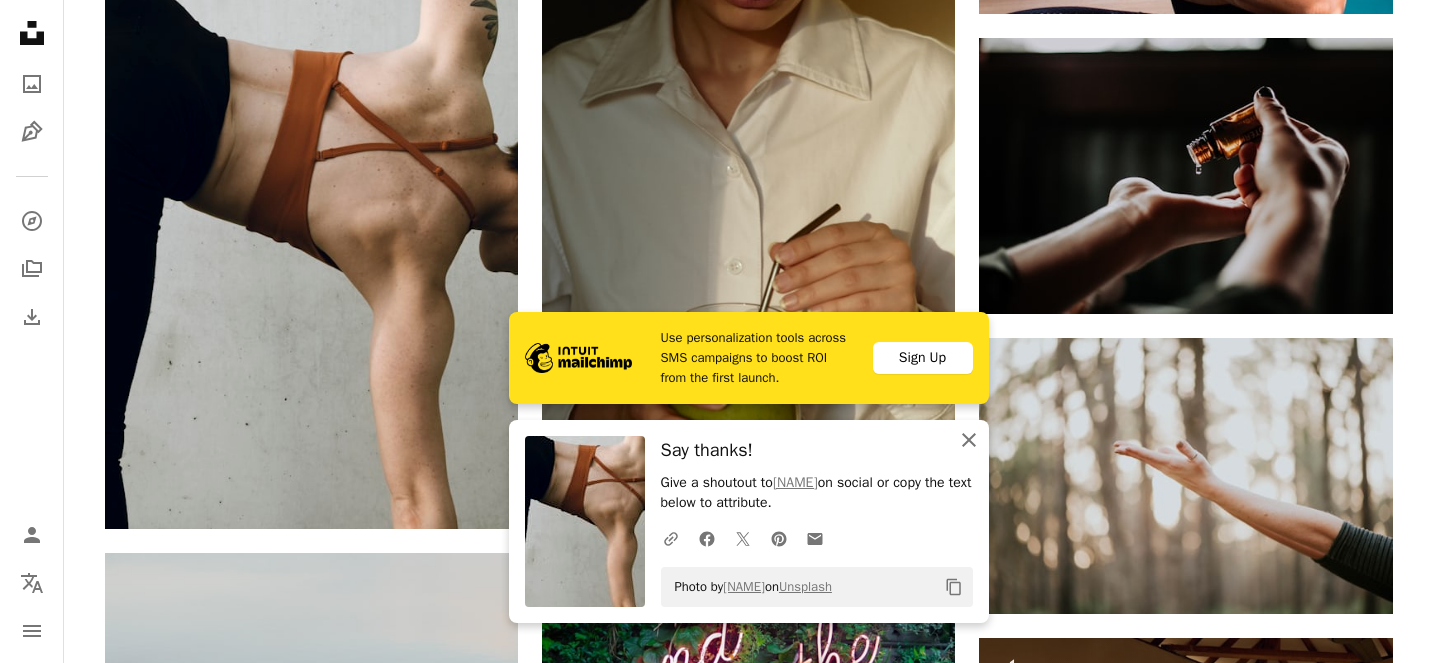 click on "An X shape" 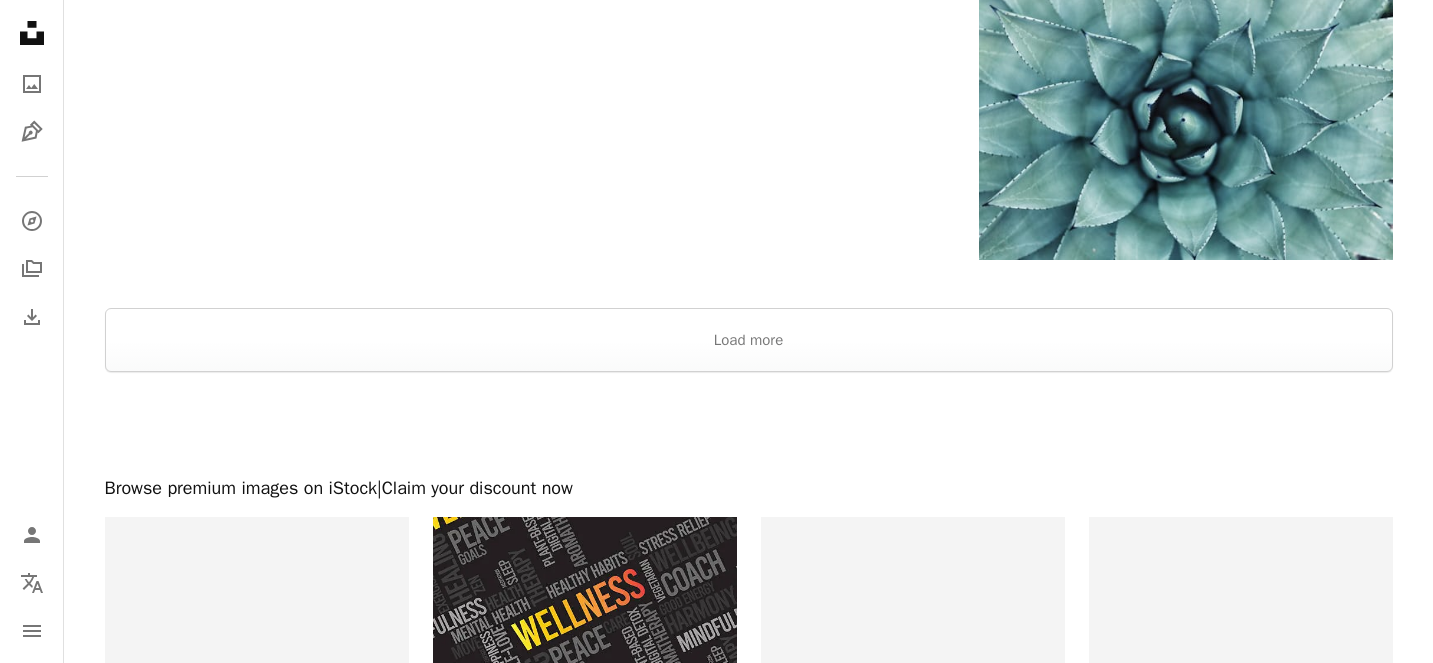 scroll, scrollTop: 3883, scrollLeft: 0, axis: vertical 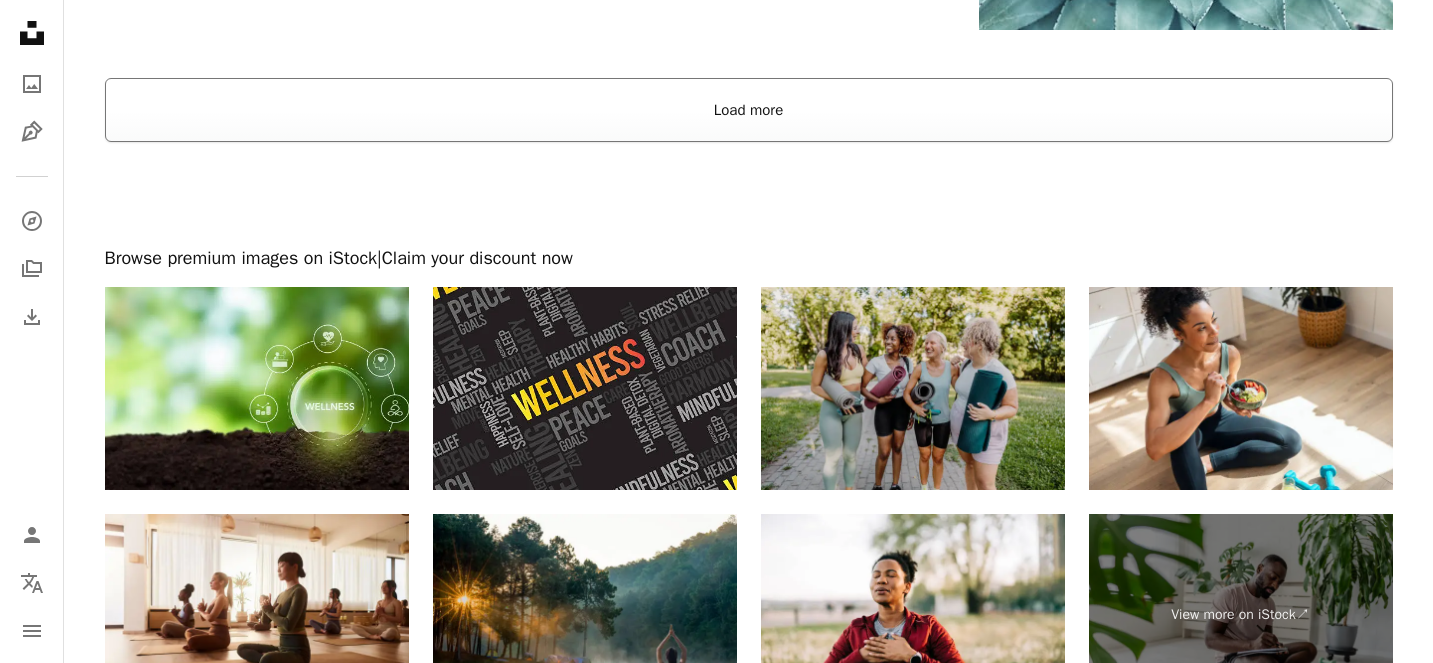 click on "Load more" at bounding box center (749, 110) 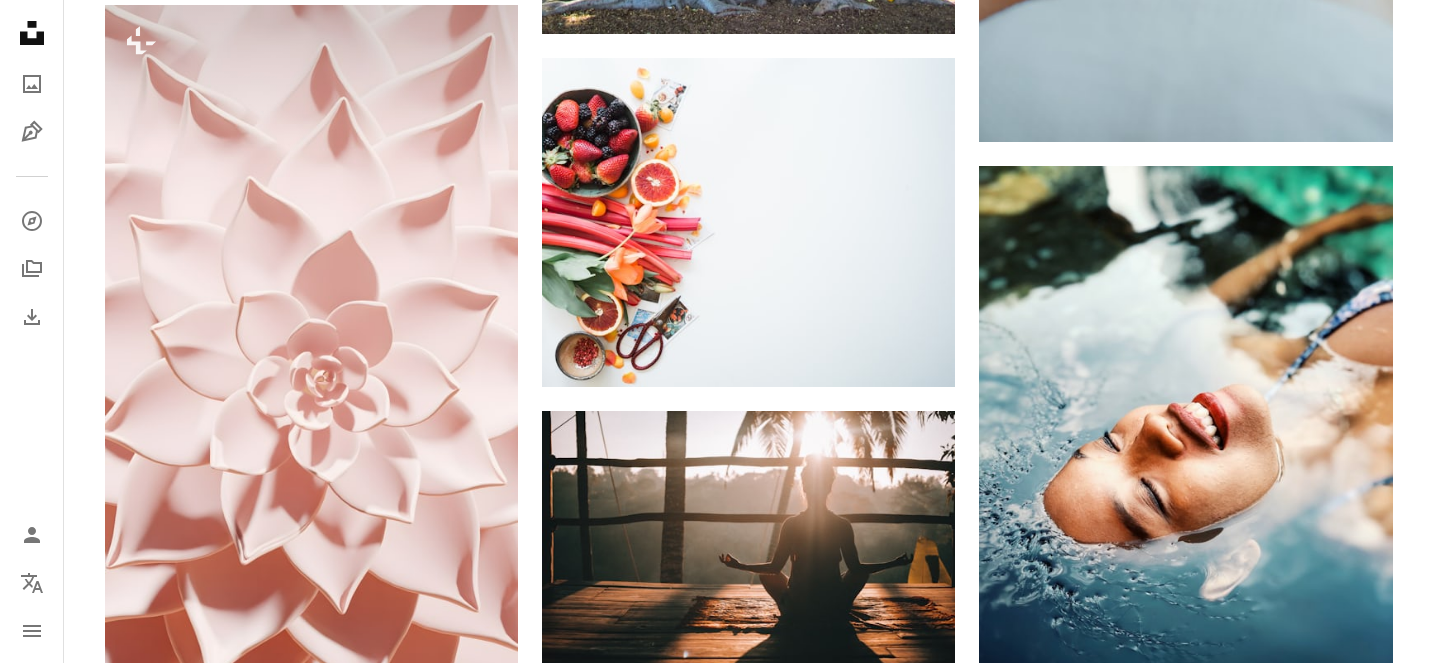 scroll, scrollTop: 5735, scrollLeft: 0, axis: vertical 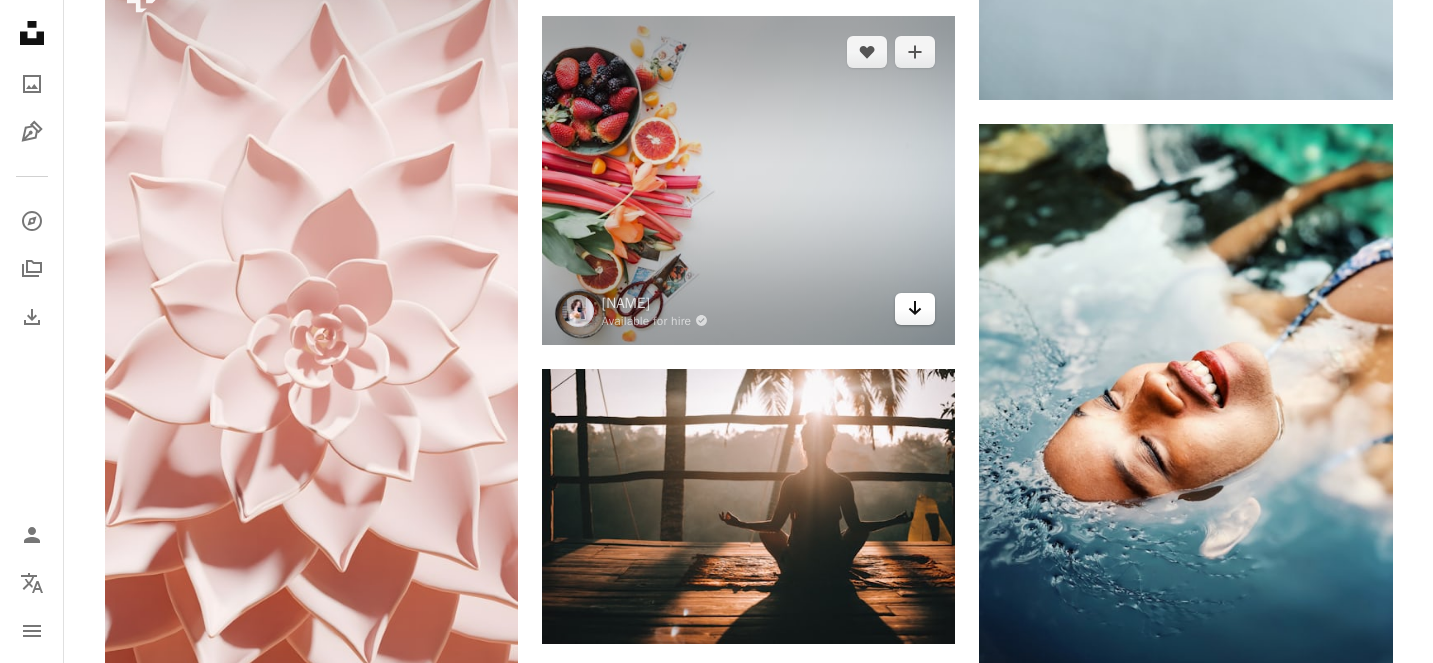 click on "Arrow pointing down" 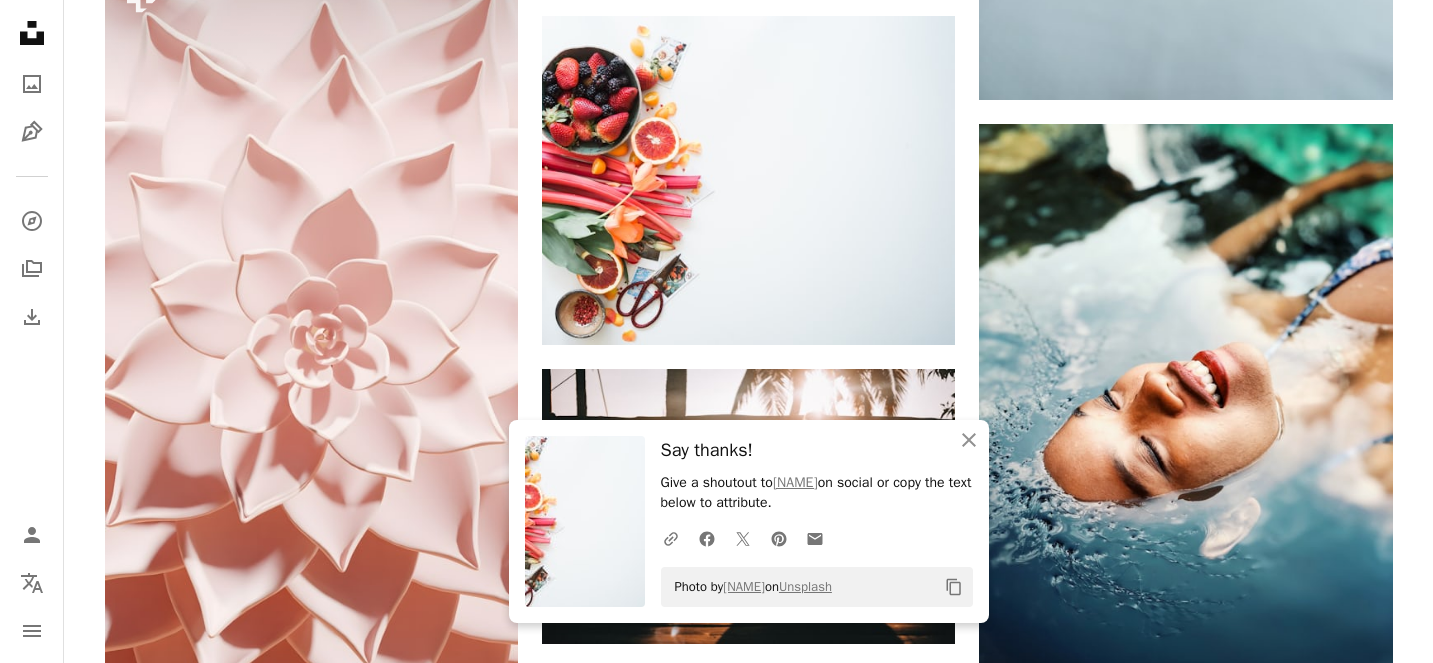 click on "Plus sign for Unsplash+ A heart A plus sign Ahmed For  Unsplash+ A lock Download A heart A plus sign Vitalii Pavlyshynets Arrow pointing down Plus sign for Unsplash+ A heart A plus sign Getty Images For  Unsplash+ A lock Download A heart A plus sign Jade Stephens Available for hire A checkmark inside of a circle Arrow pointing down A heart A plus sign Ian Keefe Available for hire A checkmark inside of a circle Arrow pointing down A heart A plus sign Deniz Altindas Arrow pointing down A heart A plus sign paje victoria Available for hire A checkmark inside of a circle Arrow pointing down A heart A plus sign Chelsea shapouri Arrow pointing down Plus sign for Unsplash+ A heart A plus sign Polina Kuzovkova For  Unsplash+ A lock Download A heart A plus sign Denys Nevozhai Available for hire A checkmark inside of a circle Arrow pointing down –– ––– –––  –– ––– –  ––– –––  ––––  –   – –– –––  – – ––– –– –– –––– –– Sign Up For" at bounding box center (748, -6) 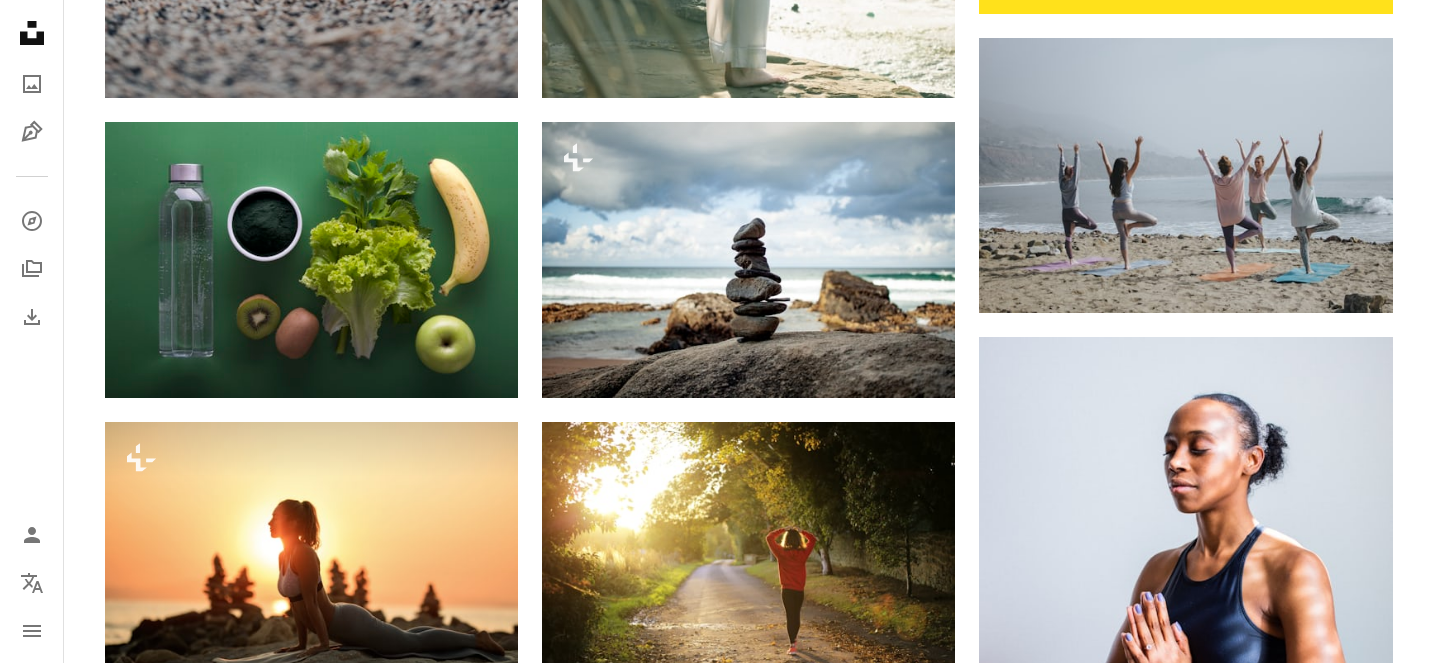 scroll, scrollTop: 0, scrollLeft: 0, axis: both 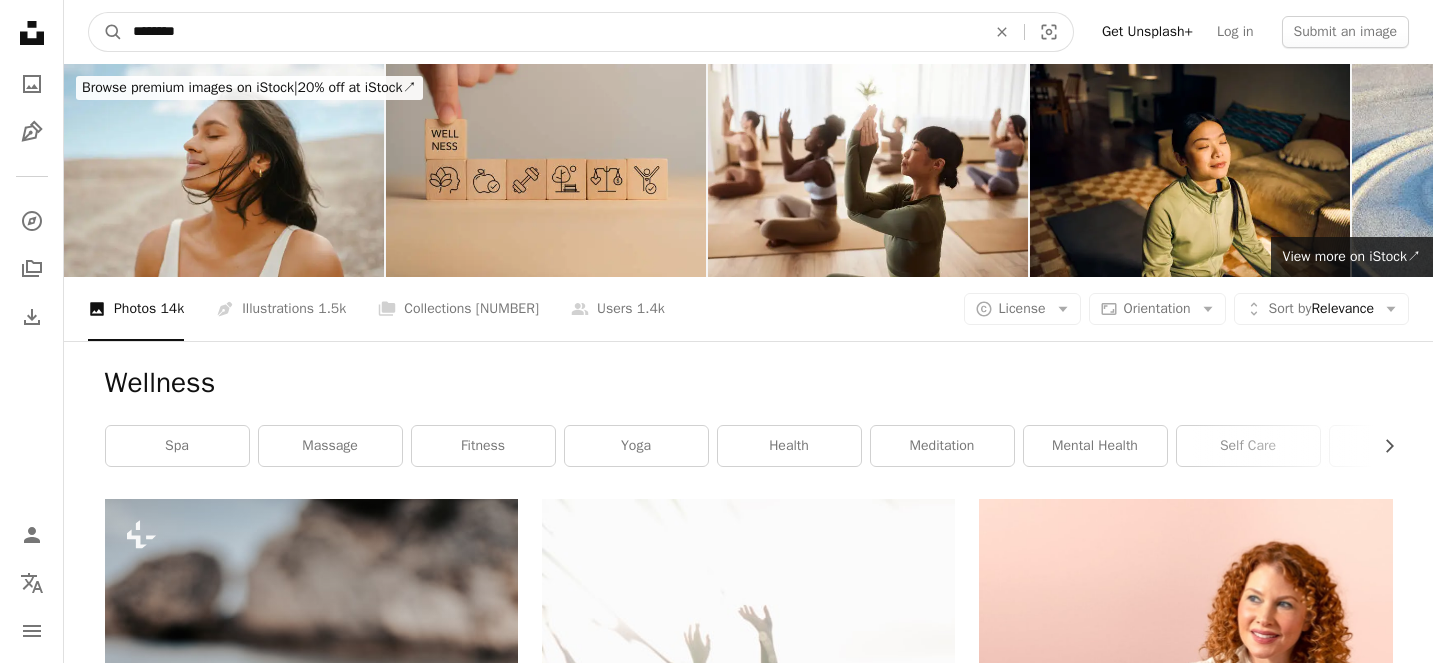 click on "********" at bounding box center [551, 32] 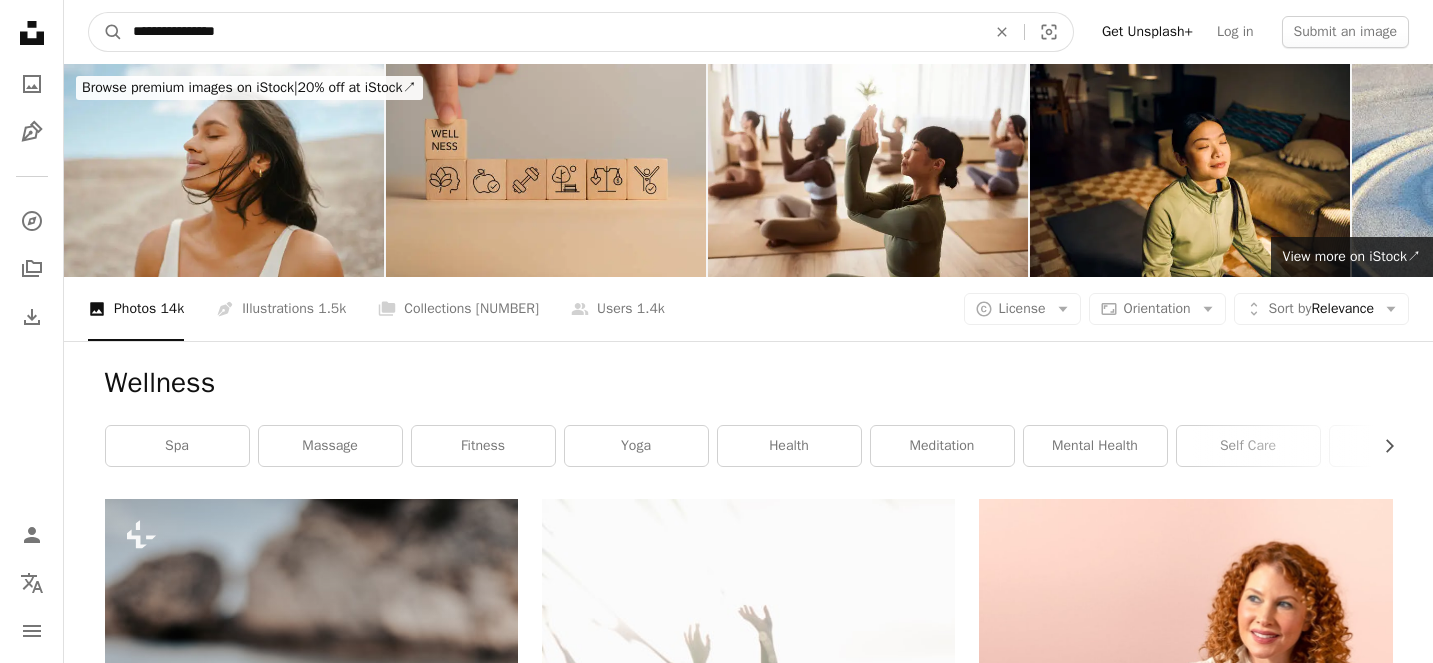 type on "**********" 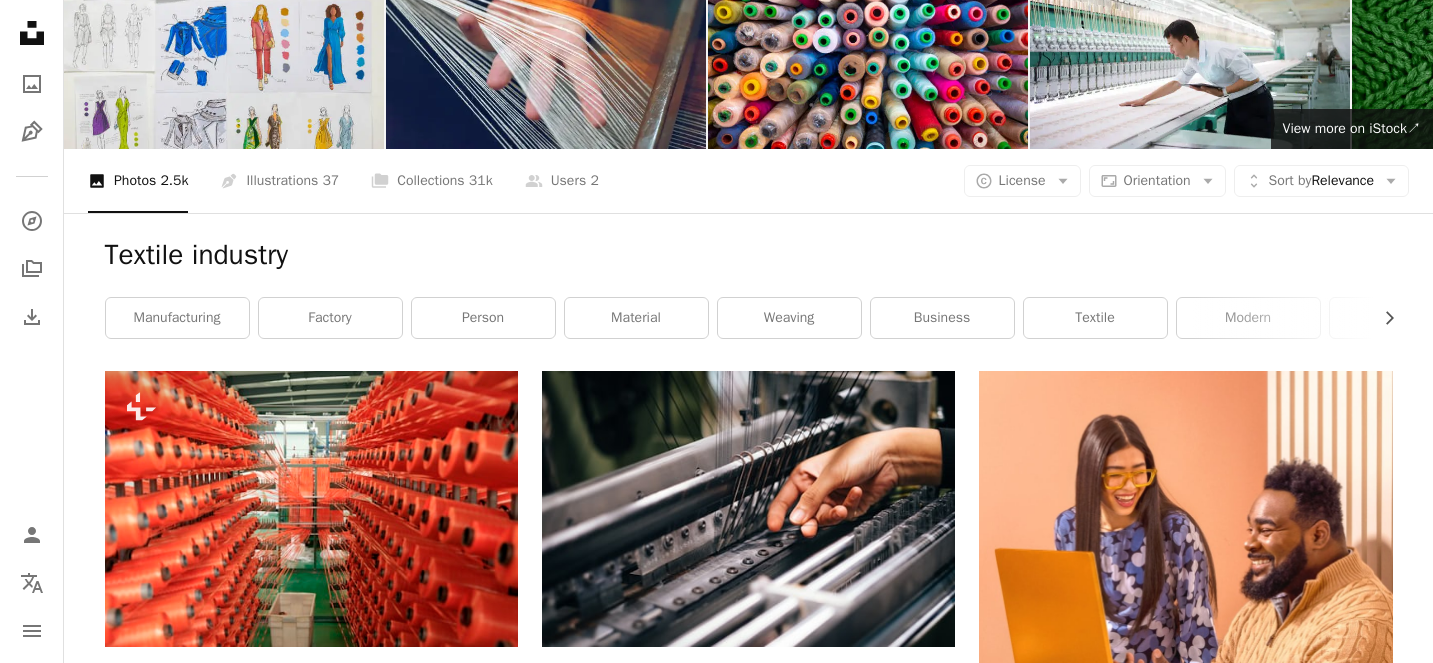 scroll, scrollTop: 419, scrollLeft: 0, axis: vertical 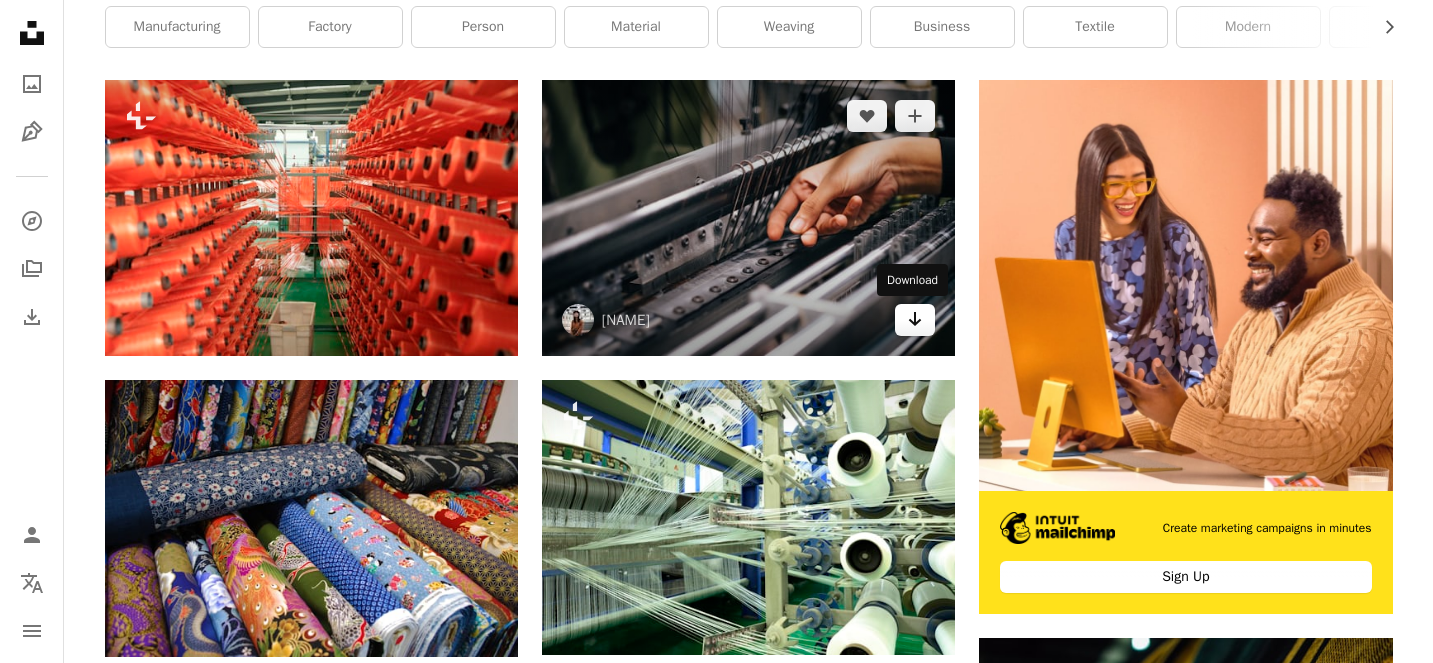 click on "Arrow pointing down" 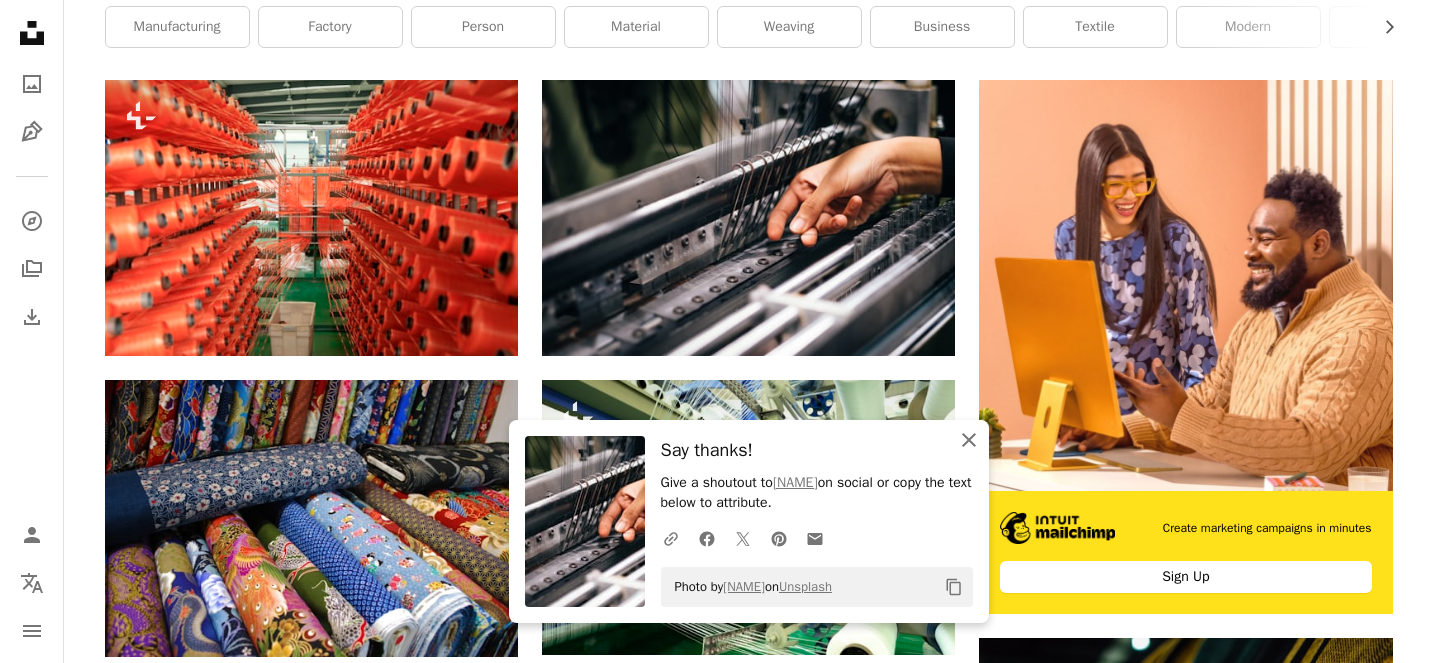 click on "An X shape" 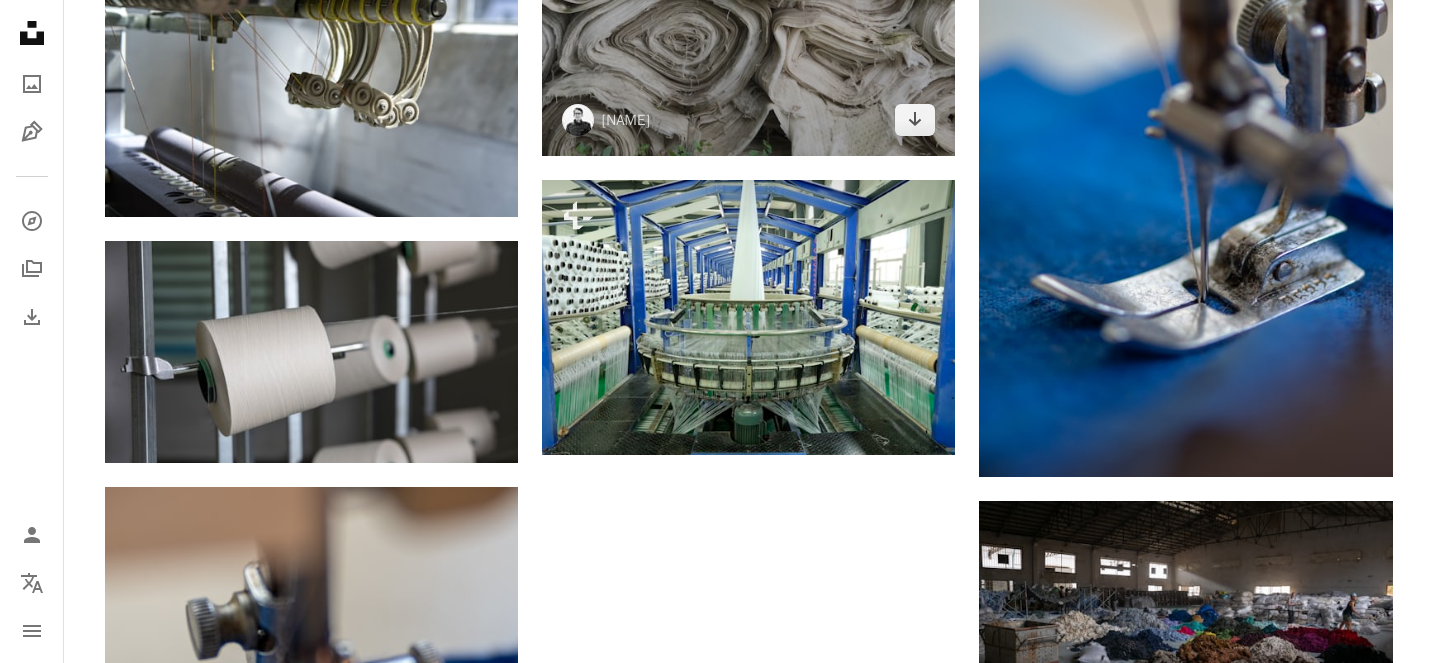 scroll, scrollTop: 2434, scrollLeft: 0, axis: vertical 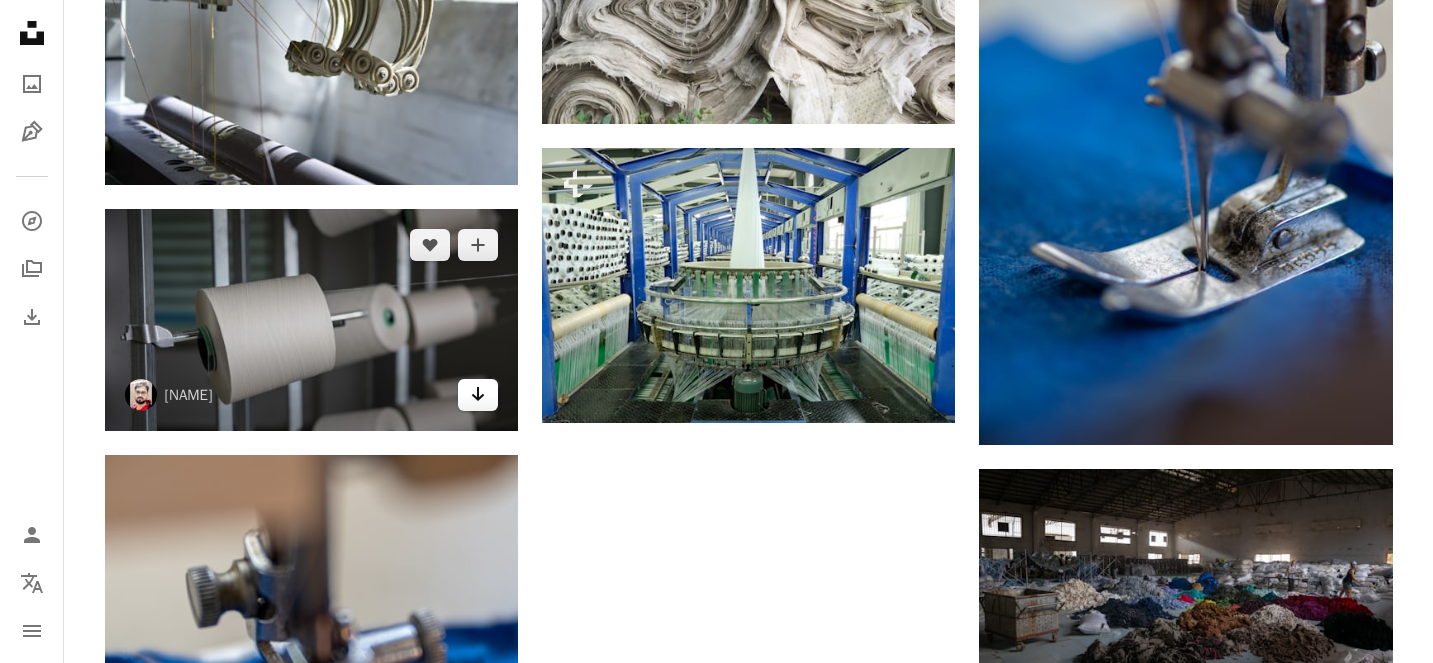 click on "Arrow pointing down" 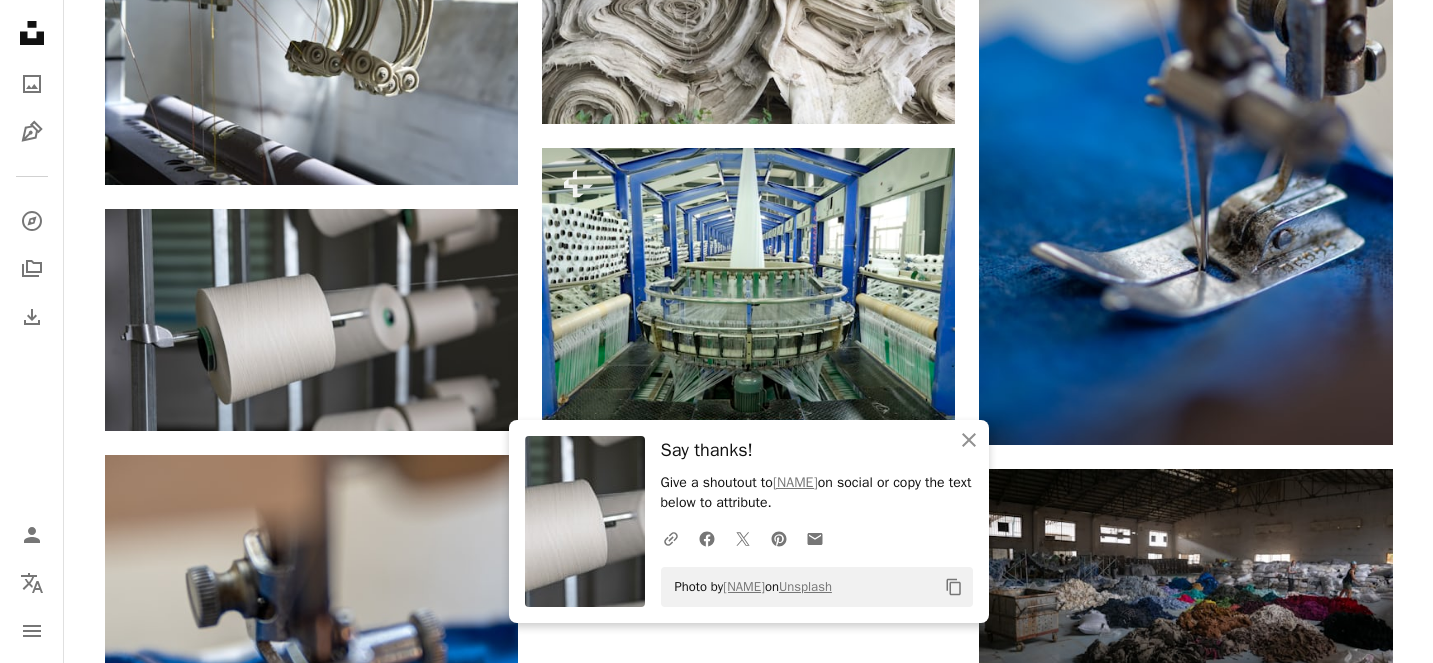click on "[FIRST] [LAST]" at bounding box center [748, -431] 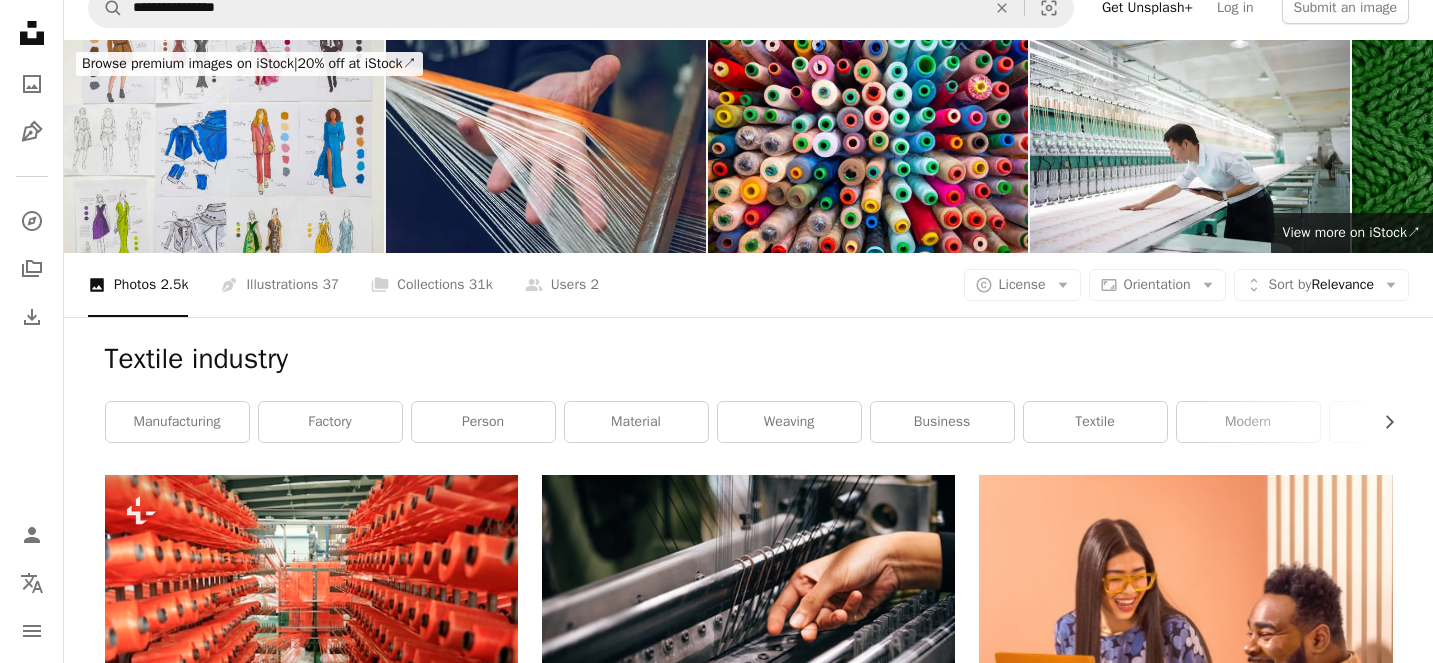 scroll, scrollTop: 0, scrollLeft: 0, axis: both 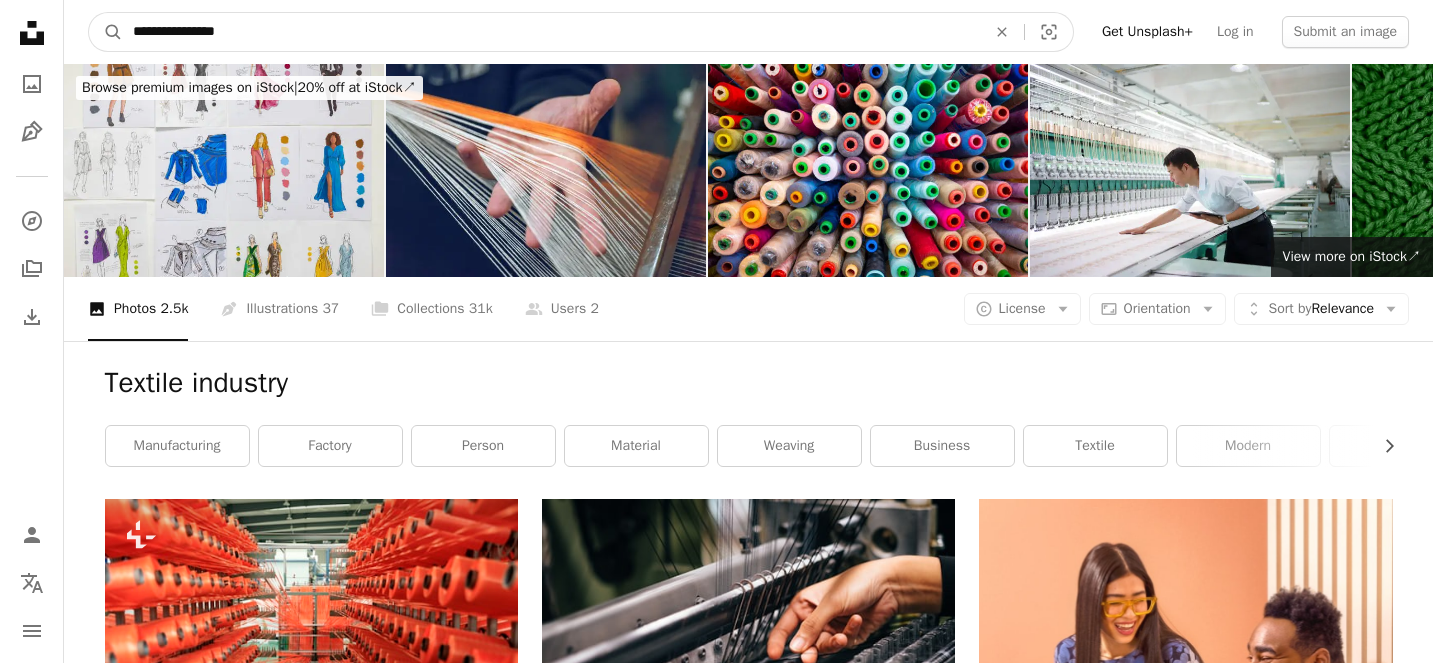 click on "**********" at bounding box center [551, 32] 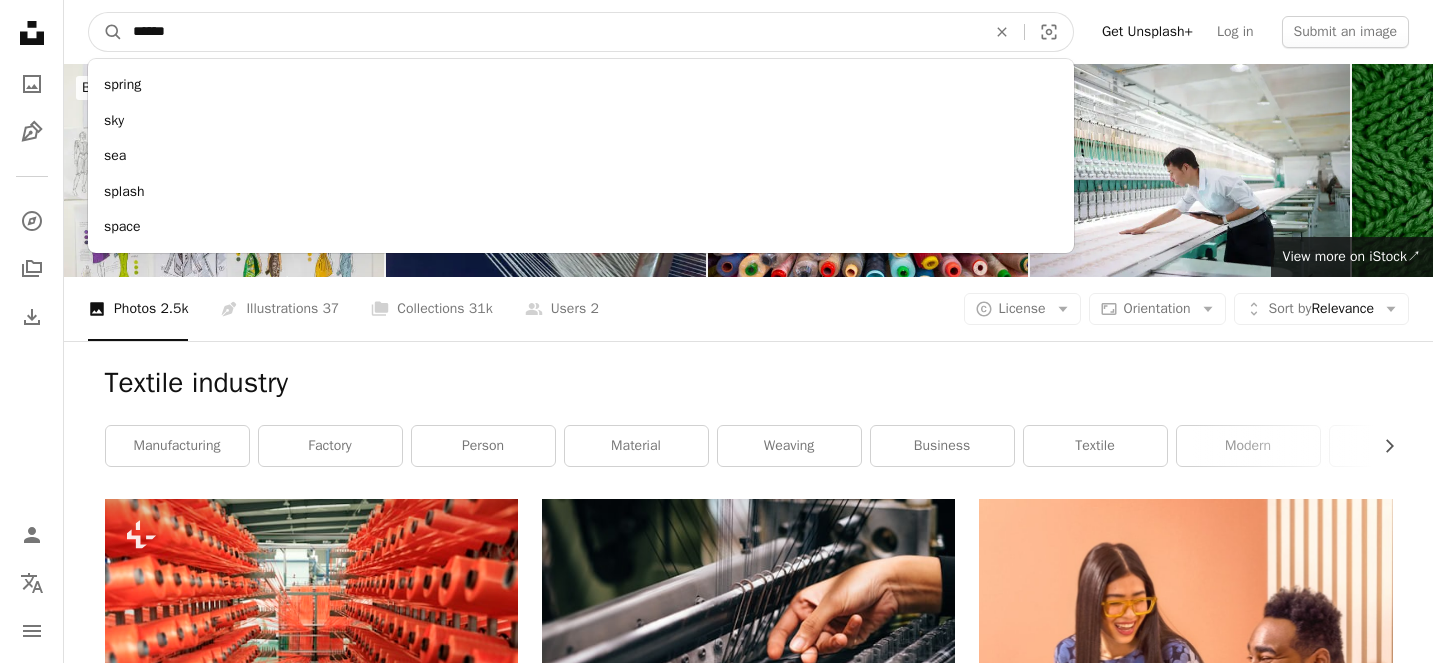 type on "******" 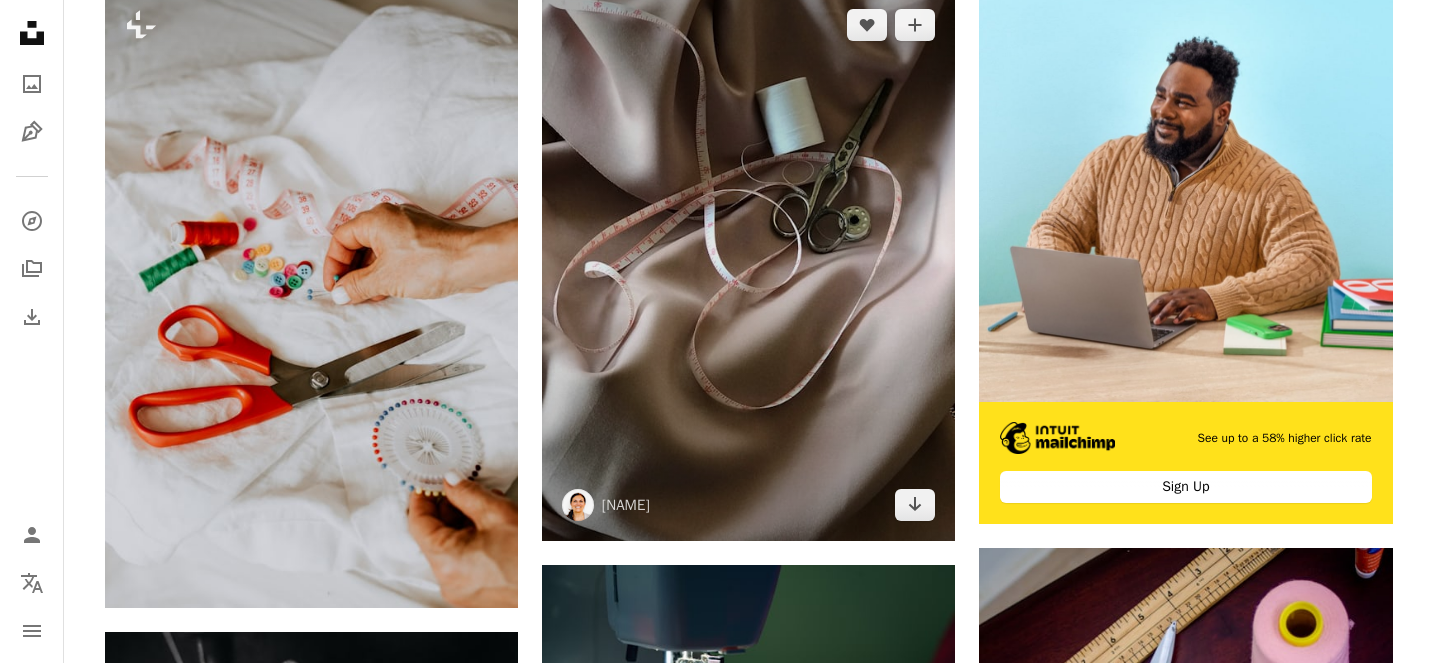 scroll, scrollTop: 487, scrollLeft: 0, axis: vertical 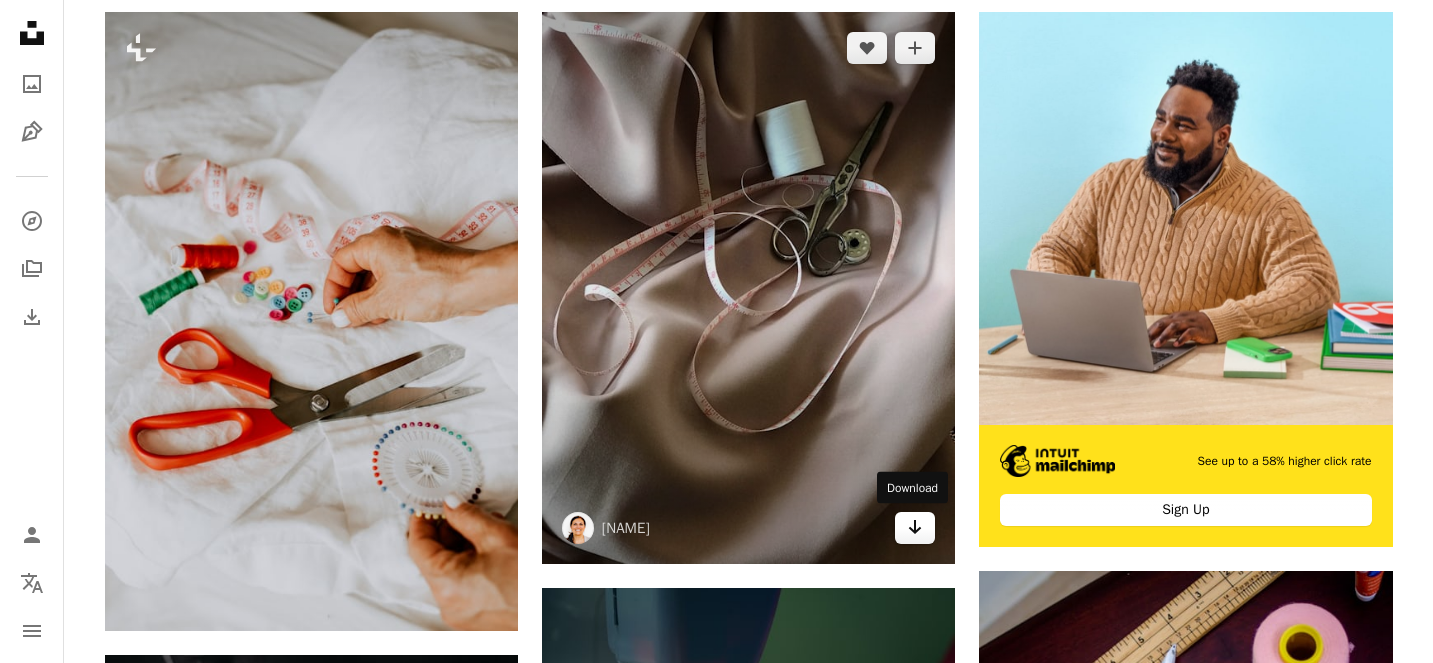 click on "Arrow pointing down" 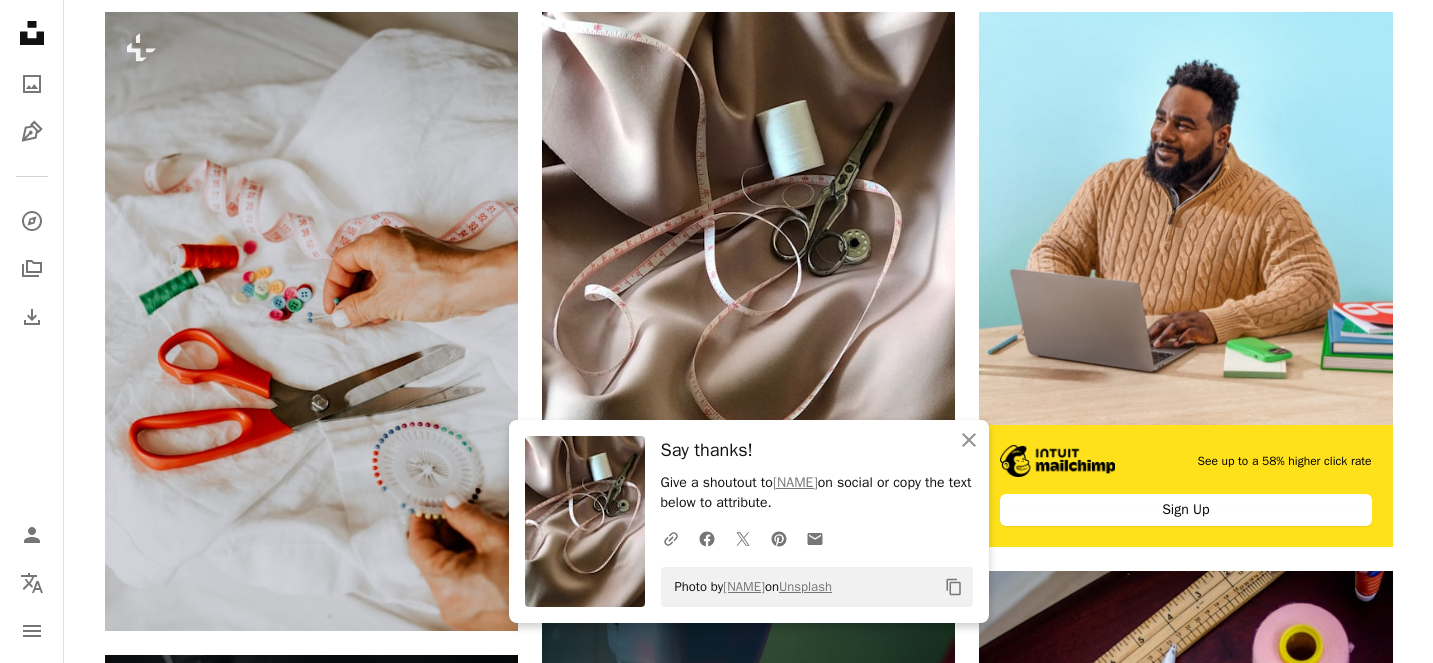 click on "Plus sign for Unsplash+ A heart A plus sign Kateryna Hliznitsova For  Unsplash+ A lock Download A heart A plus sign Alexander Andrews Available for hire A checkmark inside of a circle Arrow pointing down A heart A plus sign Claudio Schwarz Available for hire A checkmark inside of a circle Arrow pointing down A heart A plus sign Kris Atomic Arrow pointing down A heart A plus sign Héctor J. Rivas Arrow pointing down A heart A plus sign Mojor Zhu Arrow pointing down A heart A plus sign Fleur Arrow pointing down A heart A plus sign Volha Flaxeco Arrow pointing down A heart A plus sign pina messina Arrow pointing down A heart A plus sign Alexander Grey Arrow pointing down A heart A plus sign J Williams Arrow pointing down Plus sign for Unsplash+ A heart A plus sign Hans Isaacson For  Unsplash+ A lock Download A heart A plus sign Olesia 🇺🇦 Buiar Arrow pointing down Plus sign for Unsplash+ A heart A plus sign Andrej Lišakov For  Unsplash+ A lock Download A heart A plus sign Ilya lix Arrow pointing down A. C." at bounding box center (749, 1697) 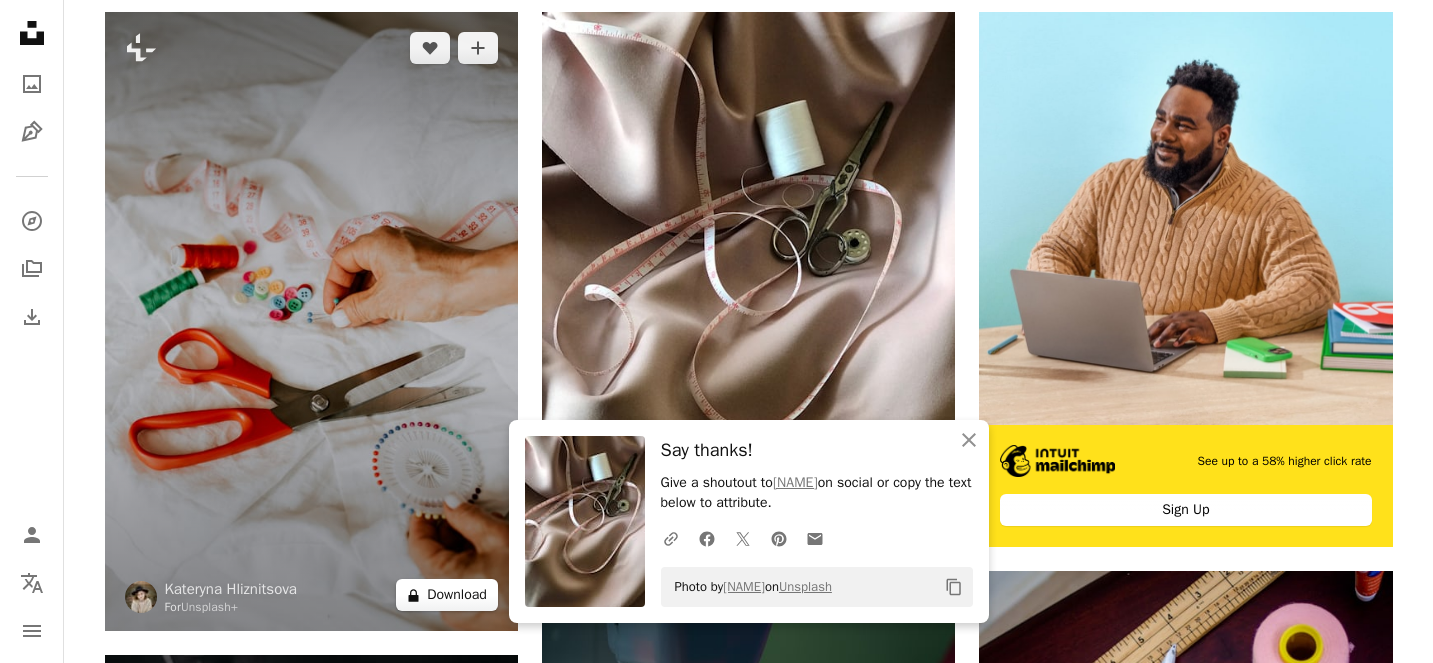 click on "A lock Download" at bounding box center (447, 595) 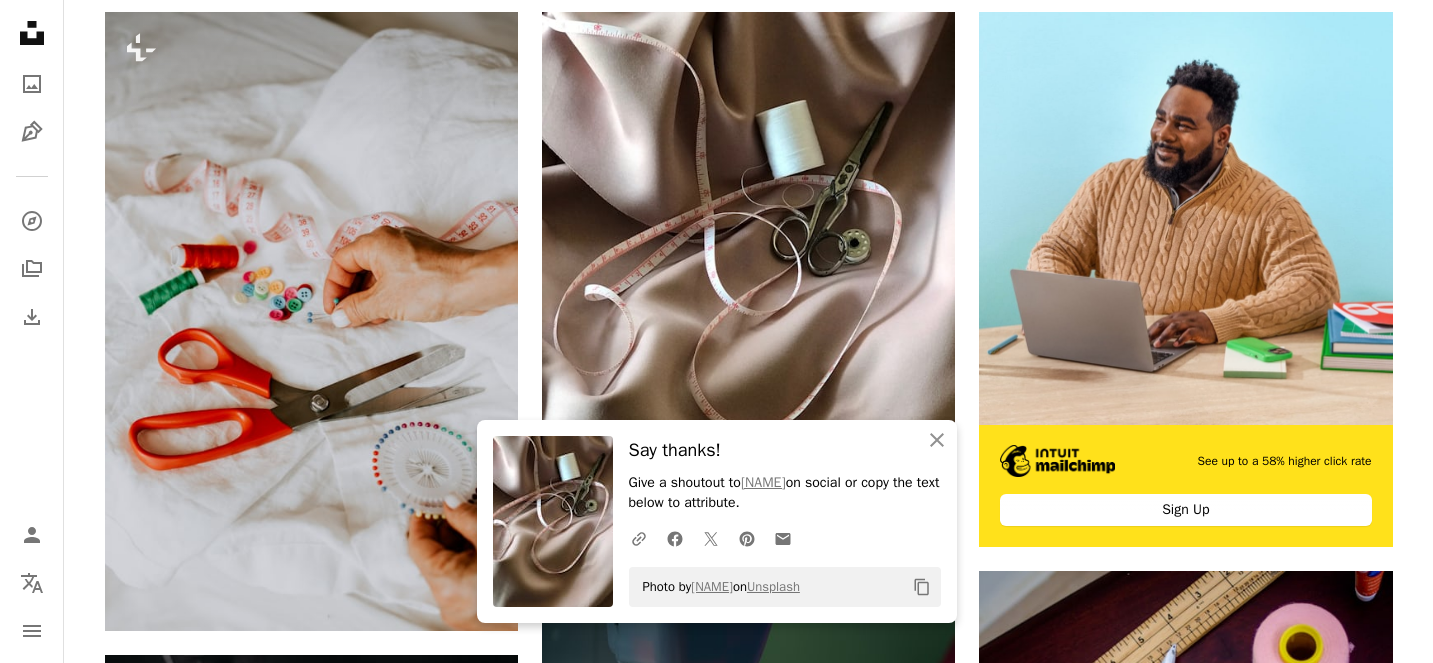 click on "An X shape An X shape Close Say thanks! Give a shoutout to  [NAME]  on social or copy the text below to attribute. A URL sharing icon (chains) Facebook icon X (formerly Twitter) icon Pinterest icon An envelope Photo by  [NAME]  on  Unsplash
Copy content Premium, ready to use images. Get unlimited access. A plus sign Members-only content added monthly A plus sign Unlimited royalty-free downloads A plus sign Illustrations  New A plus sign Enhanced legal protections yearly 65%  off monthly $20   $7 USD per month * Get  Unsplash+ * When paid annually, billed upfront  $84 Taxes where applicable. Renews automatically. Cancel anytime." at bounding box center (716, 4631) 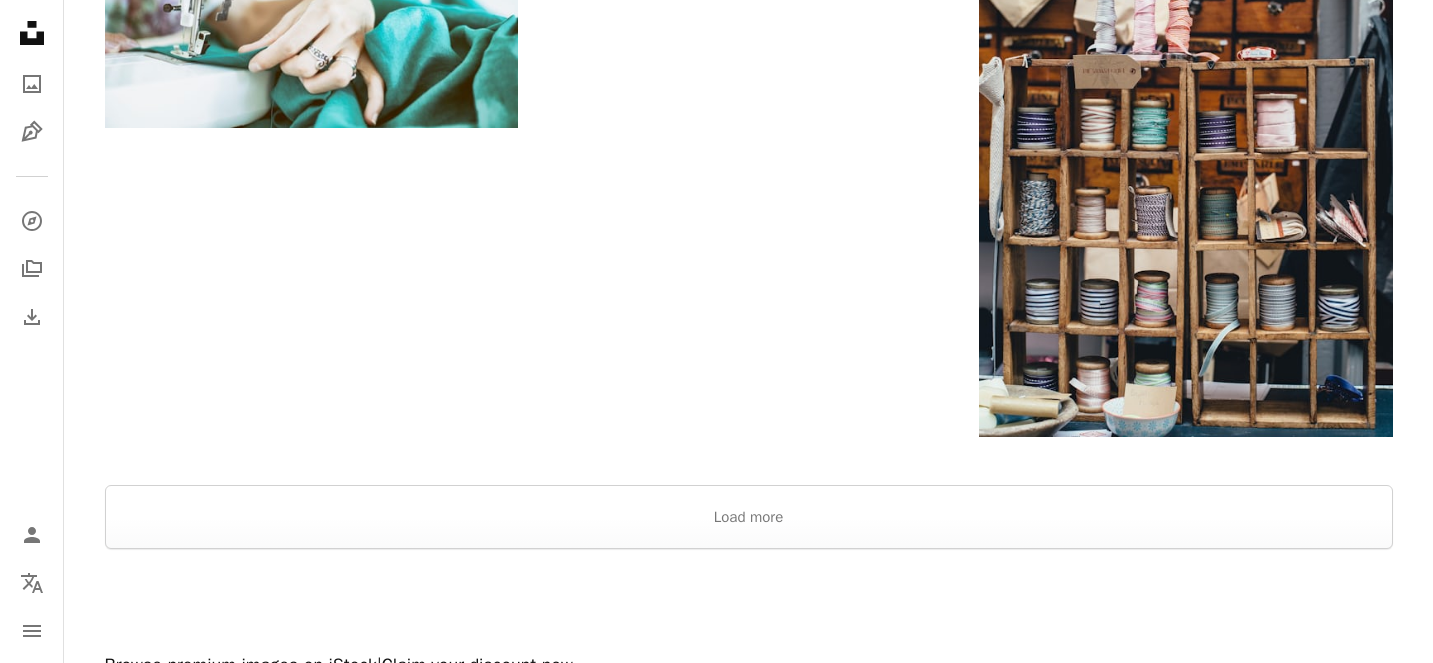 scroll, scrollTop: 3449, scrollLeft: 0, axis: vertical 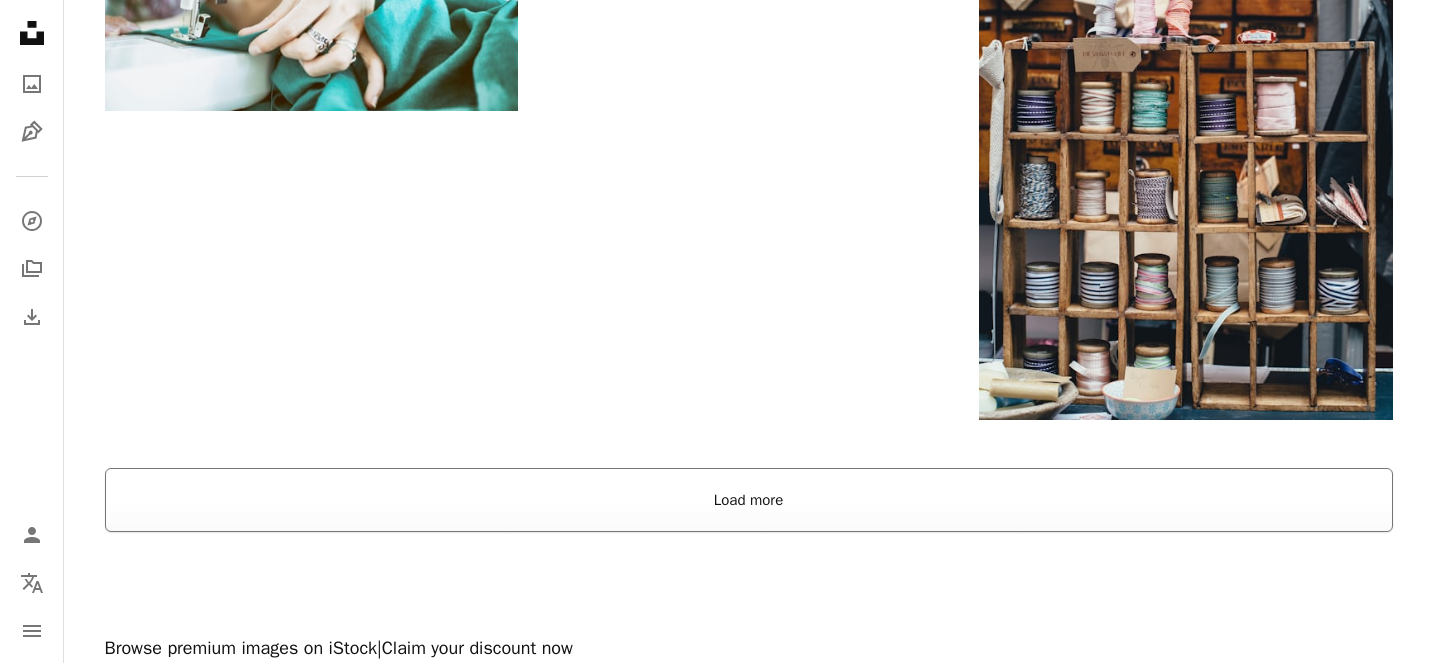 click on "Load more" at bounding box center (749, 500) 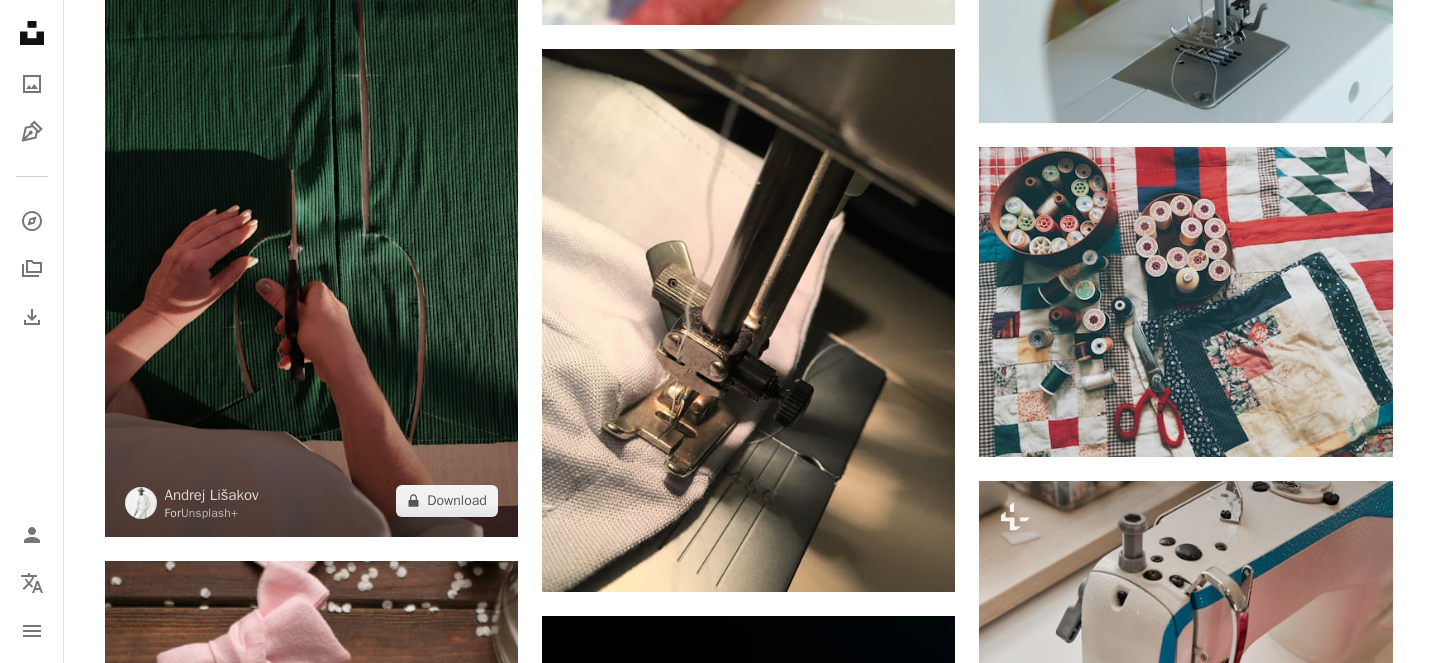 scroll, scrollTop: 7763, scrollLeft: 0, axis: vertical 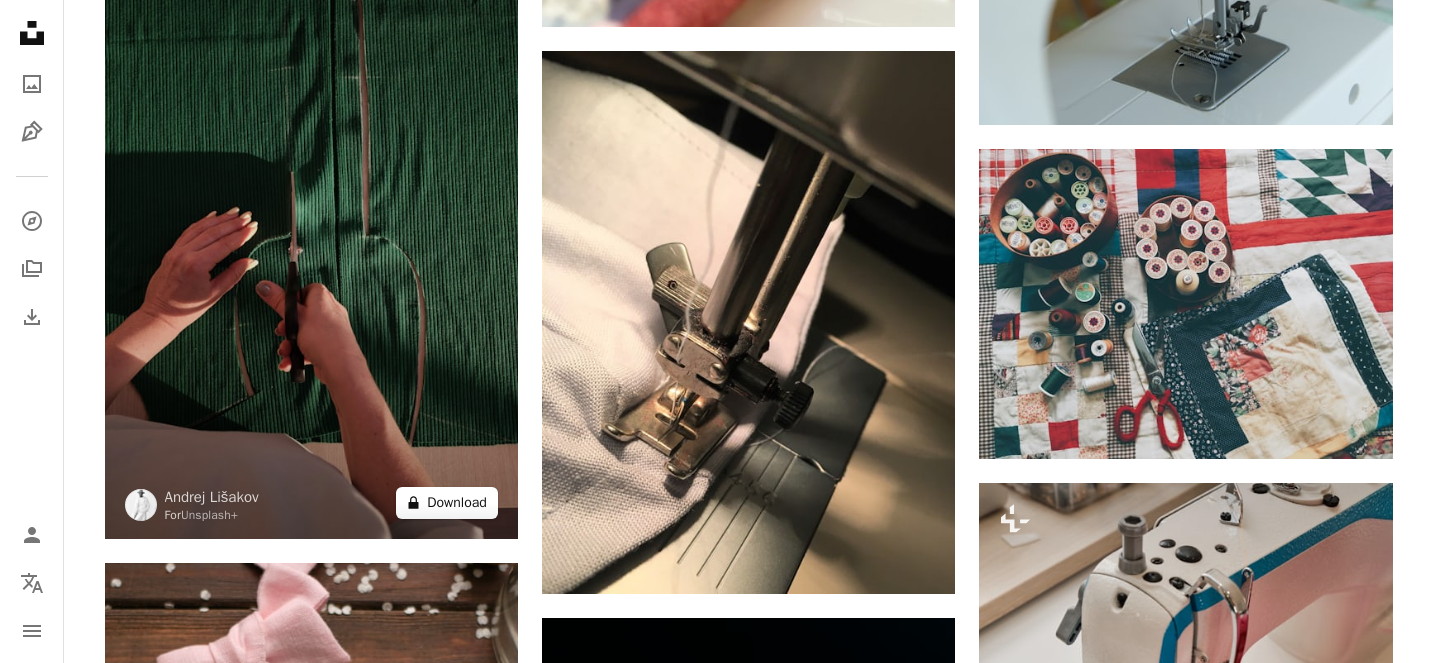 click on "A lock Download" at bounding box center [447, 503] 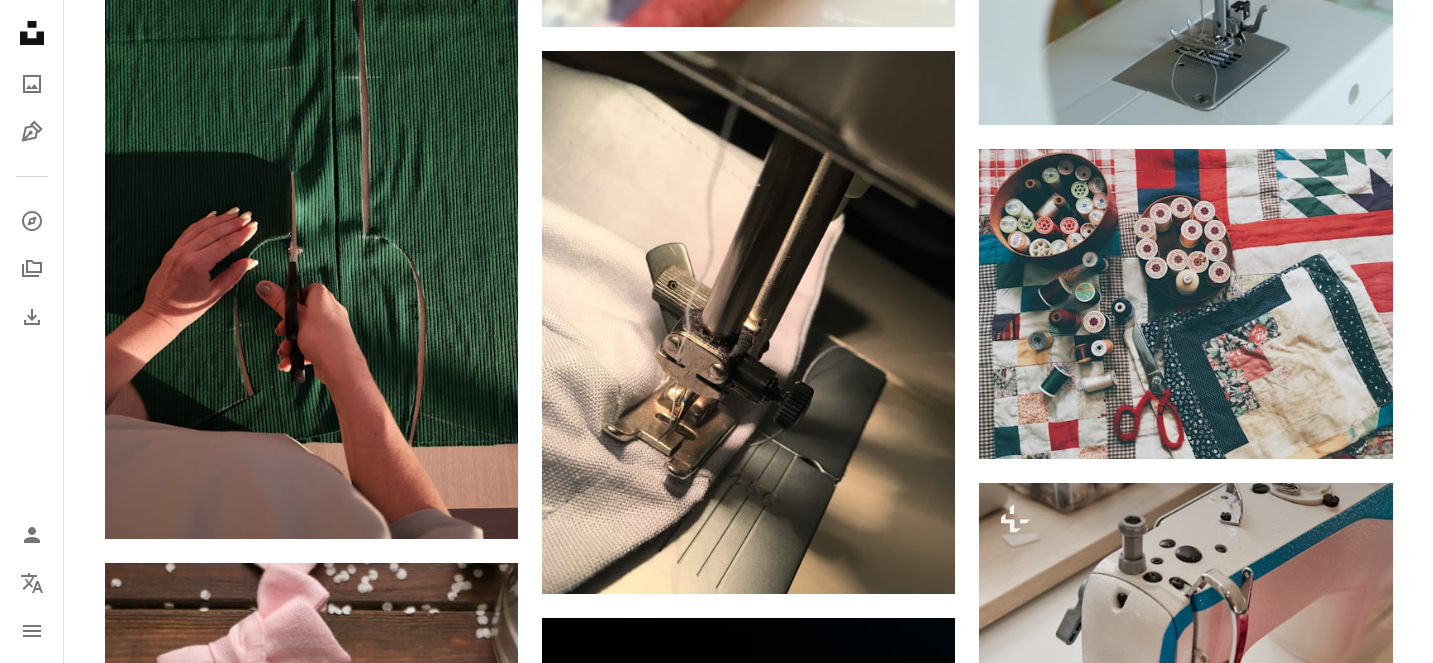 click on "An X shape Premium, ready to use images. Get unlimited access. A plus sign Members-only content added monthly A plus sign Unlimited royalty-free downloads A plus sign Illustrations  New A plus sign Enhanced legal protections yearly 65%  off monthly $20   $7 USD per month * Get  Unsplash+ * When paid annually, billed upfront  $84 Taxes where applicable. Renews automatically. Cancel anytime." at bounding box center [716, 3213] 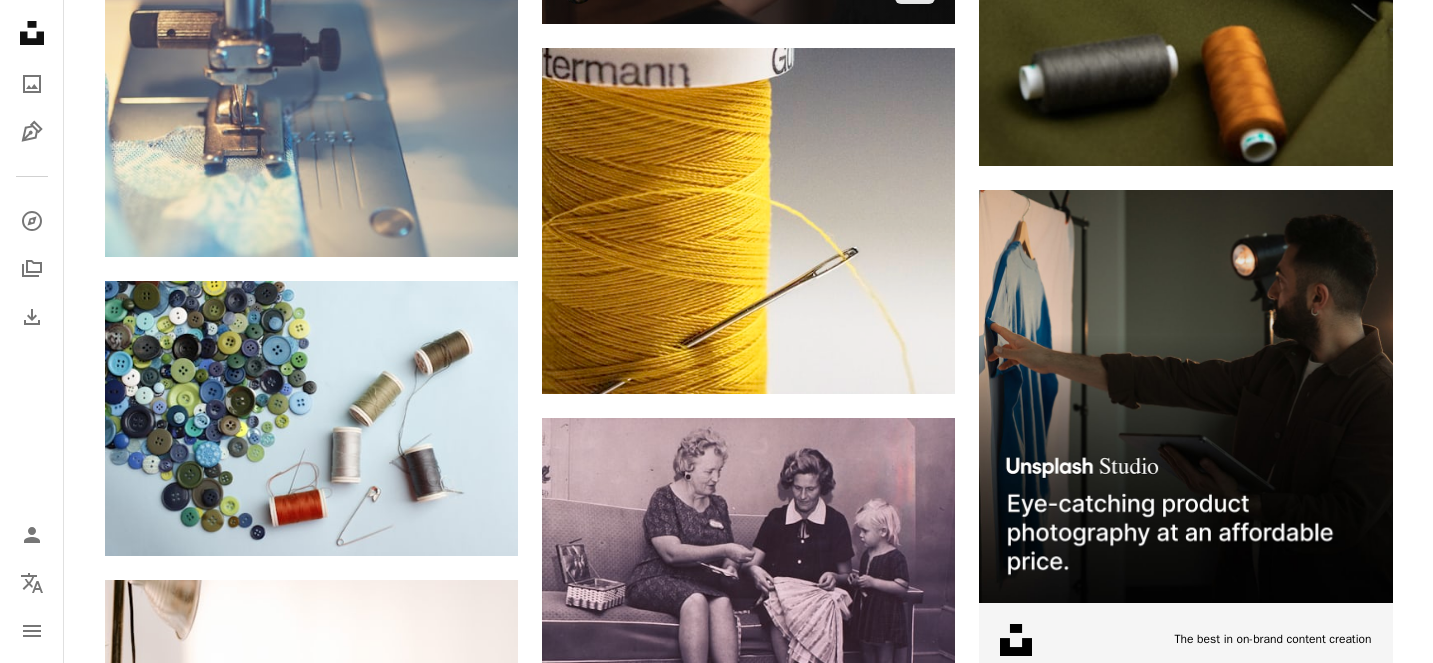 scroll, scrollTop: 9318, scrollLeft: 0, axis: vertical 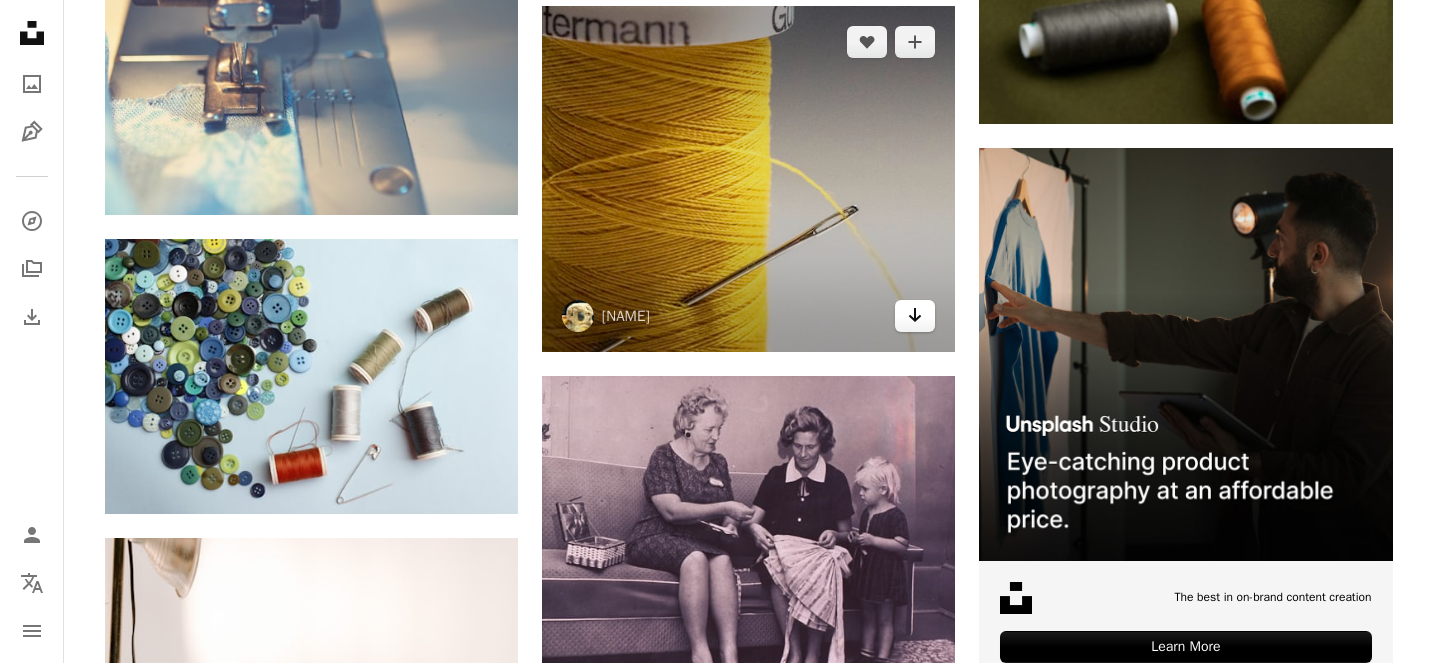 click on "Arrow pointing down" 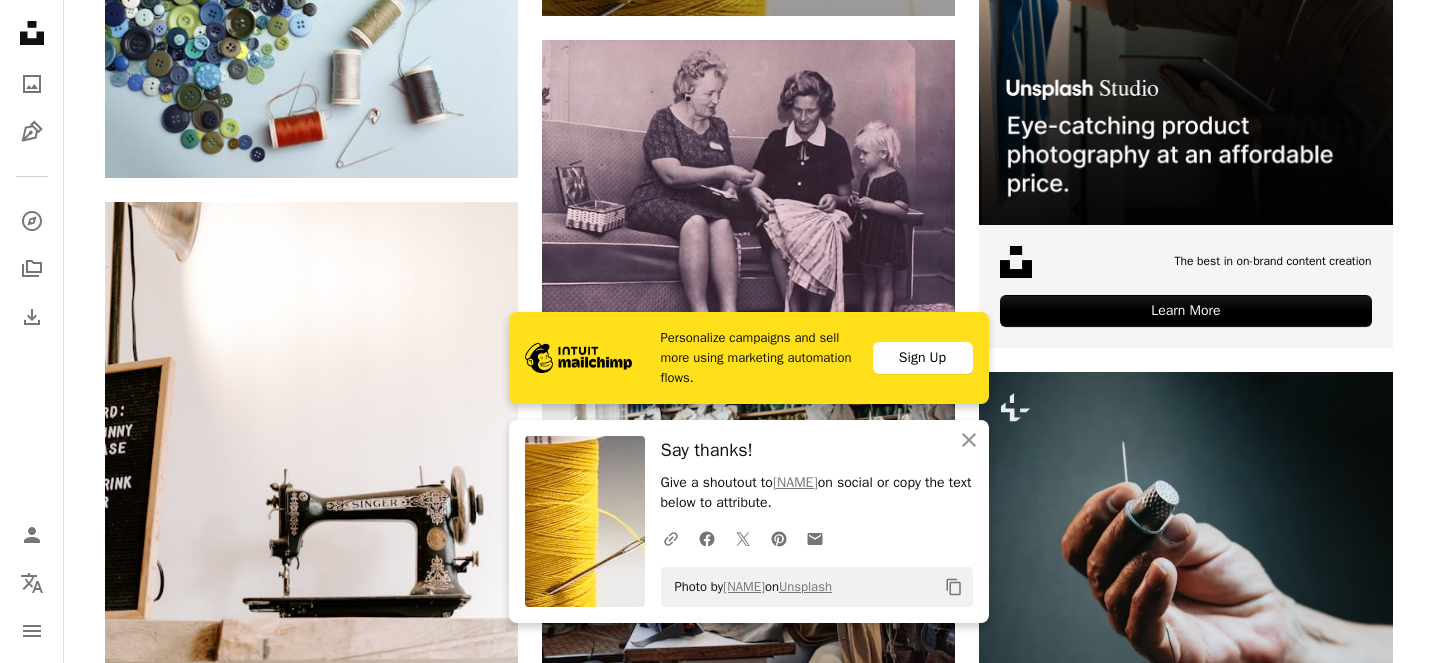scroll, scrollTop: 9831, scrollLeft: 0, axis: vertical 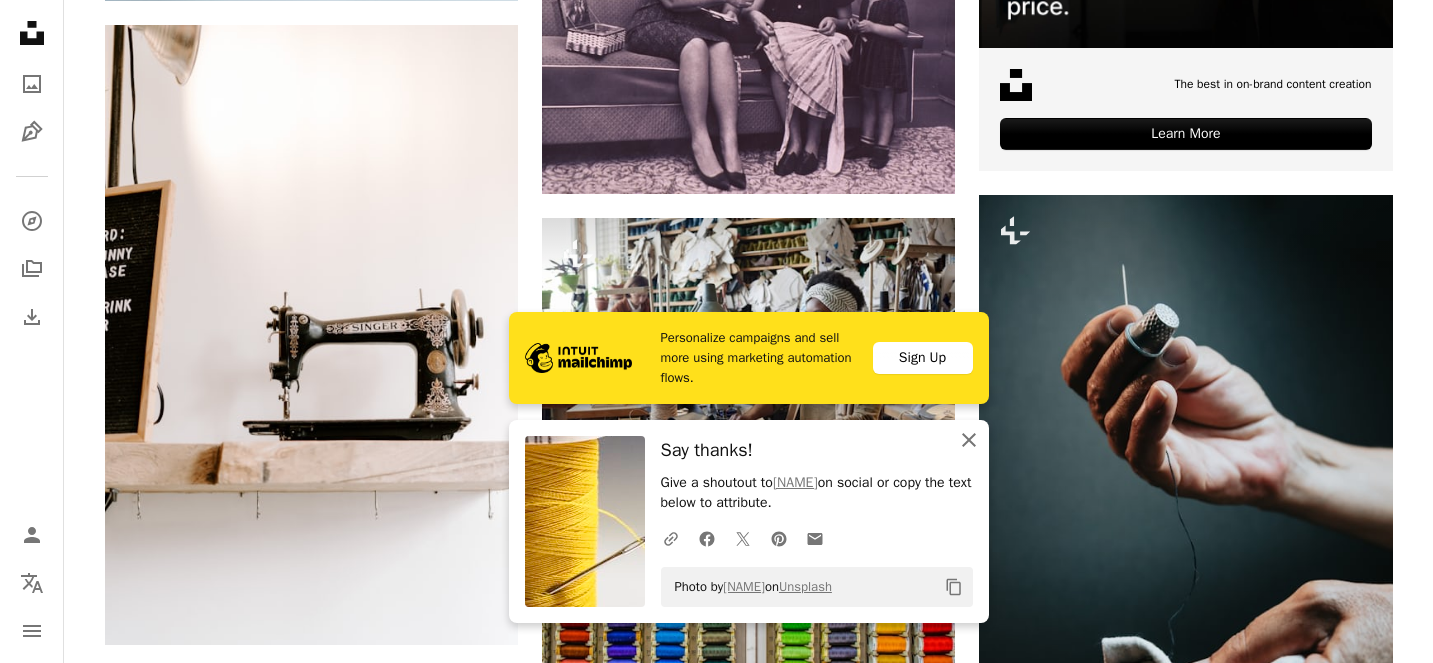 click 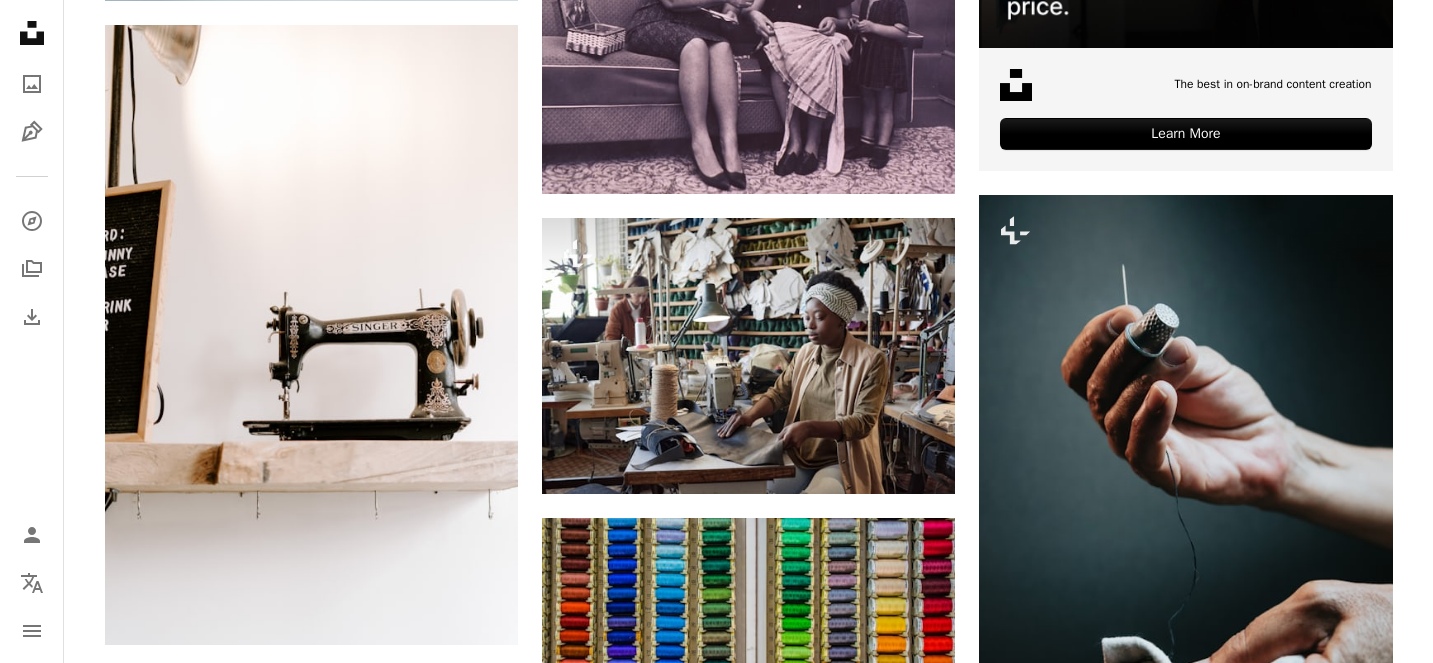 click on "[FIRST] [LAST]" at bounding box center [749, -3022] 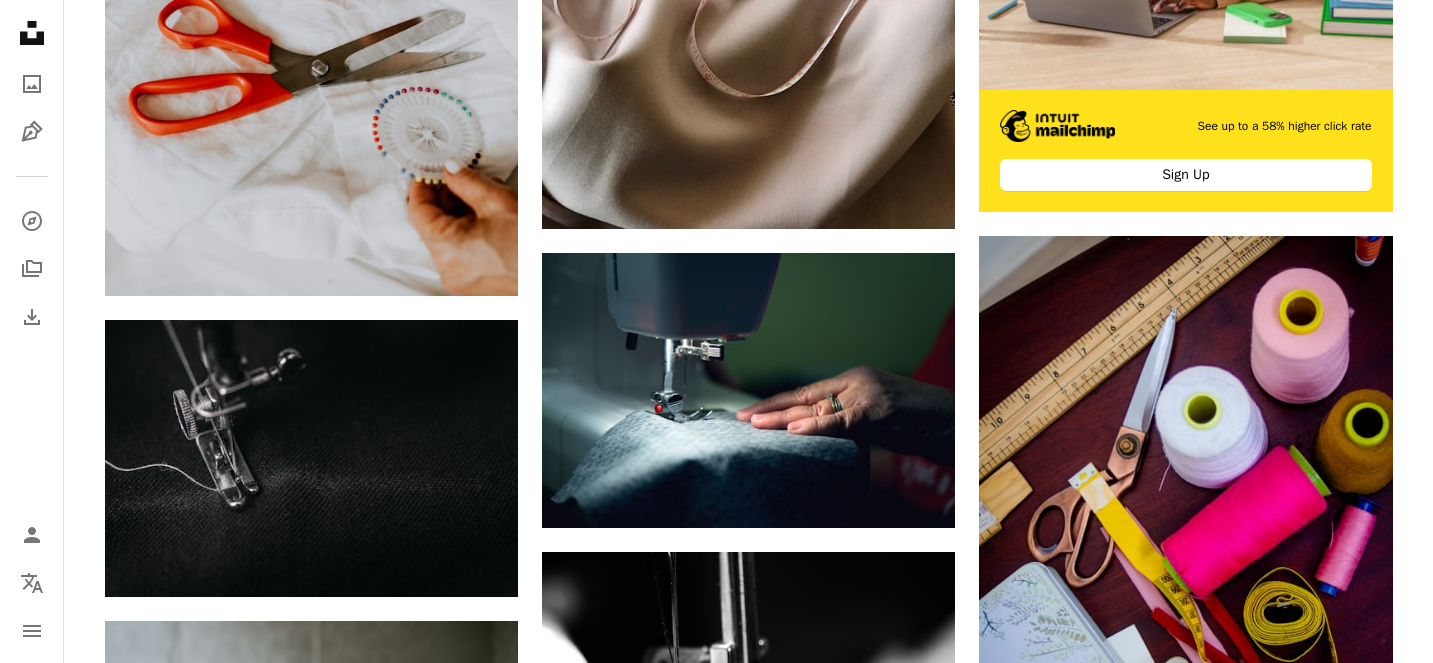 scroll, scrollTop: 0, scrollLeft: 0, axis: both 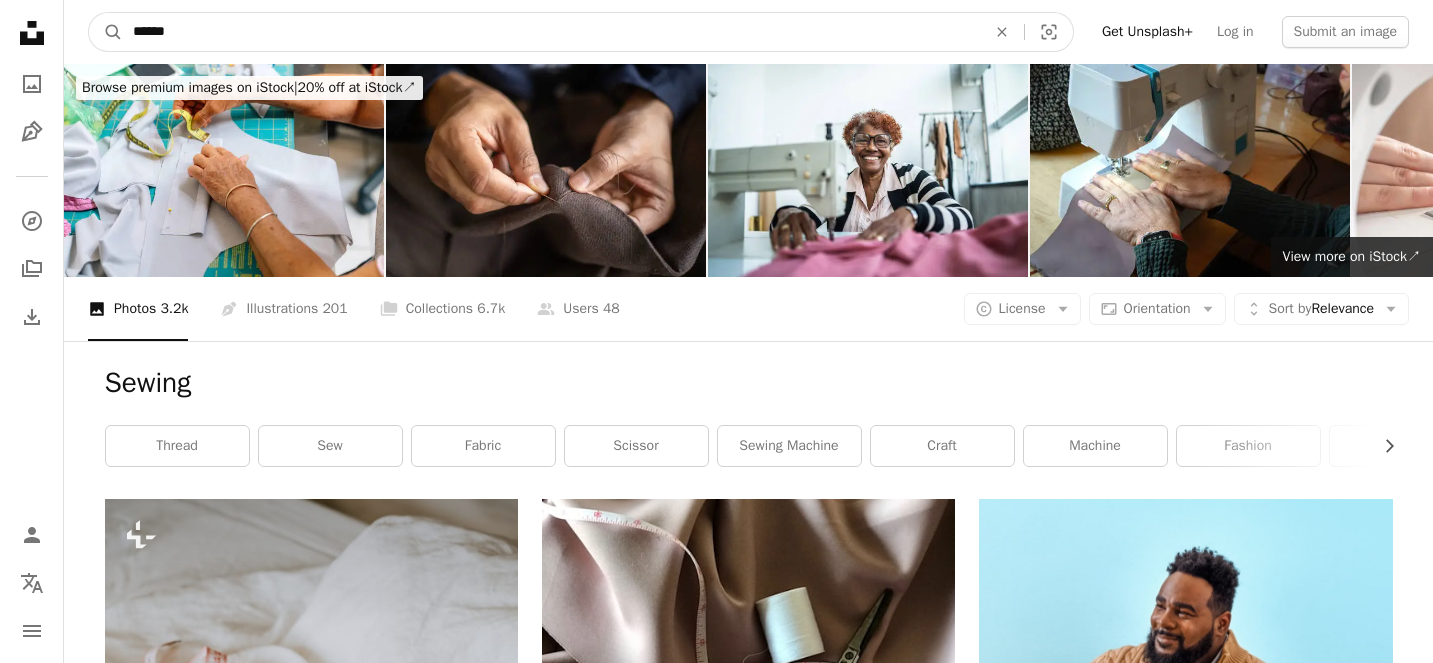 click on "******" at bounding box center [551, 32] 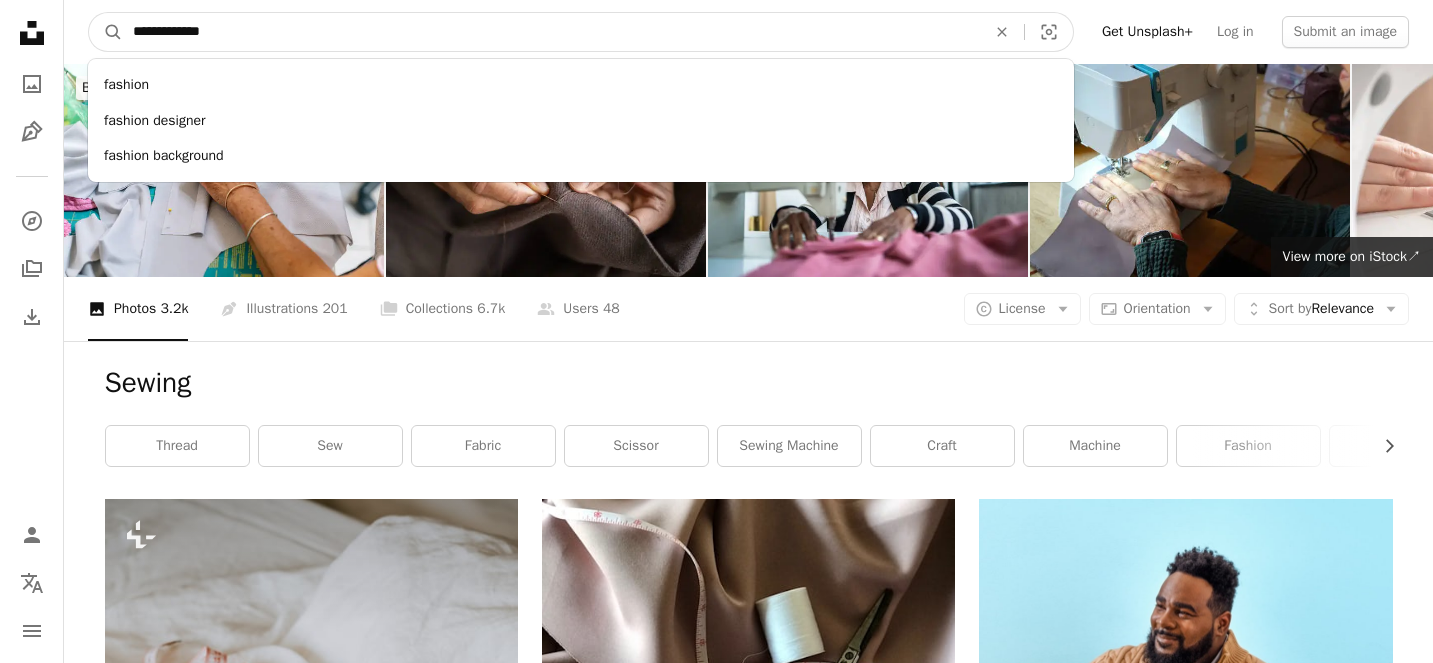 type on "**********" 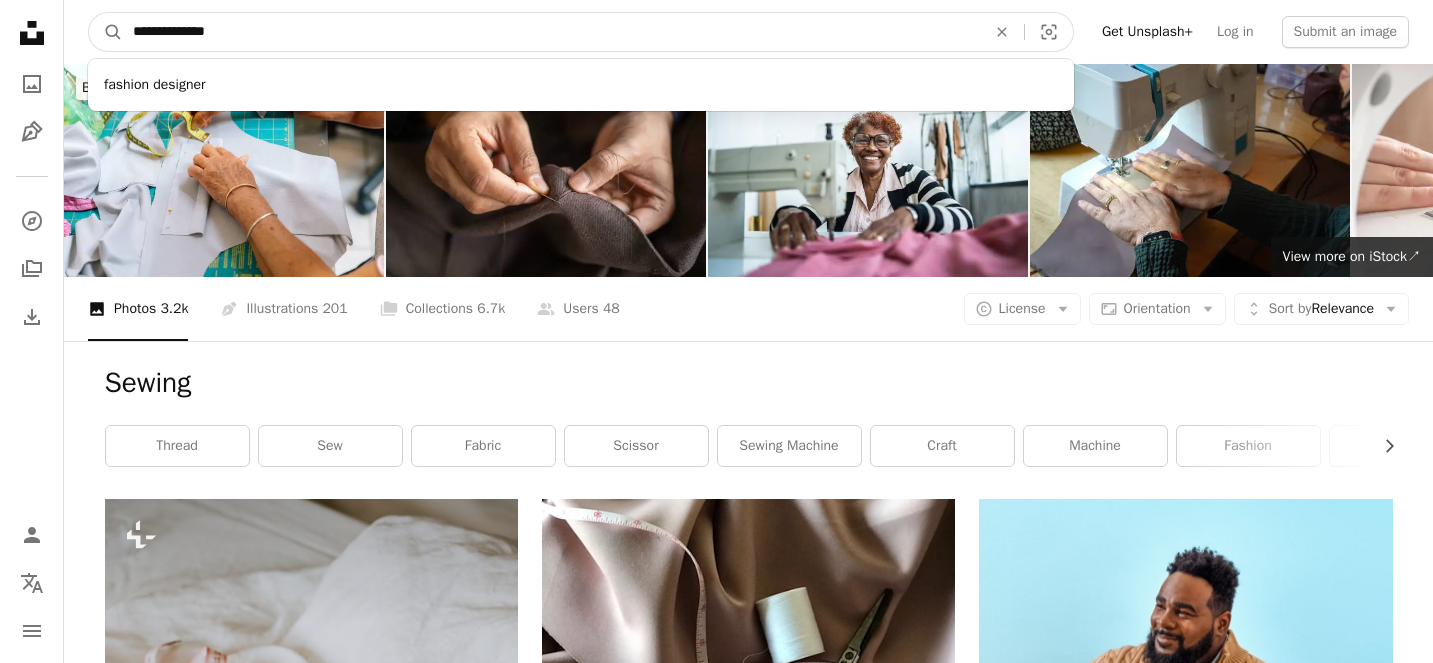 click on "A magnifying glass" at bounding box center [106, 32] 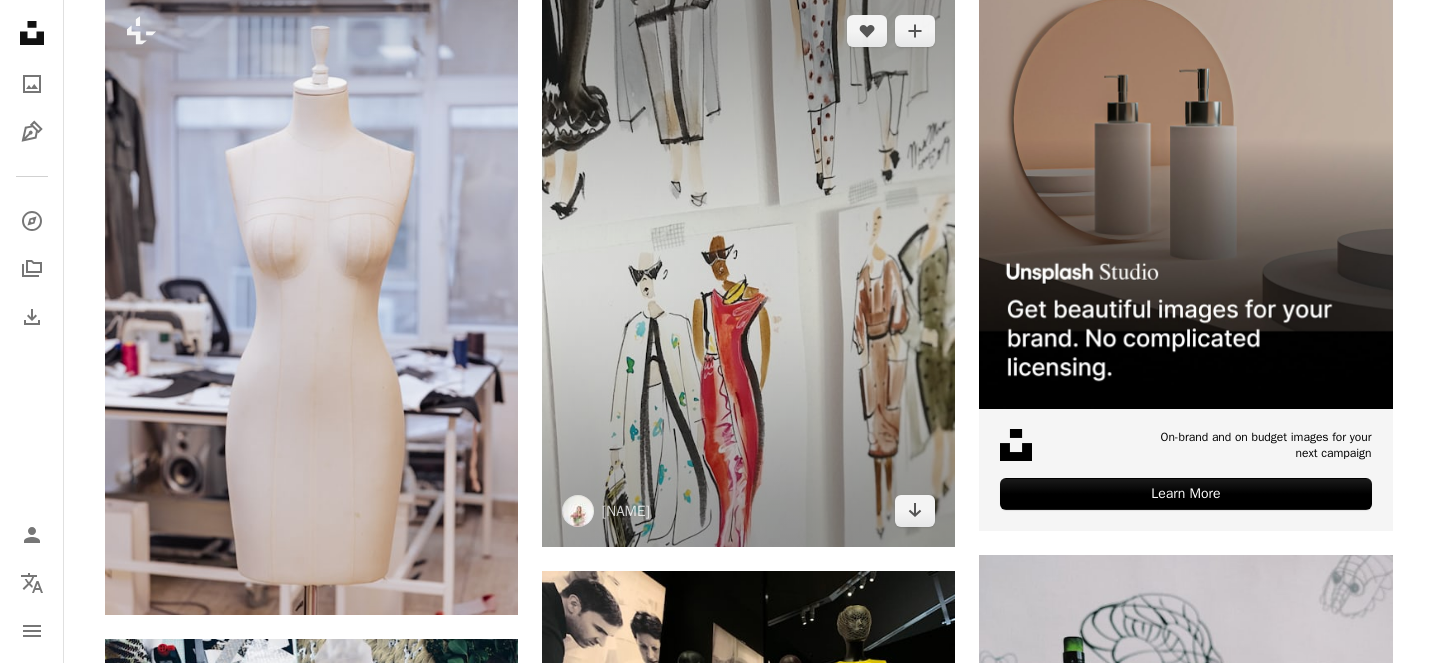 scroll, scrollTop: 529, scrollLeft: 0, axis: vertical 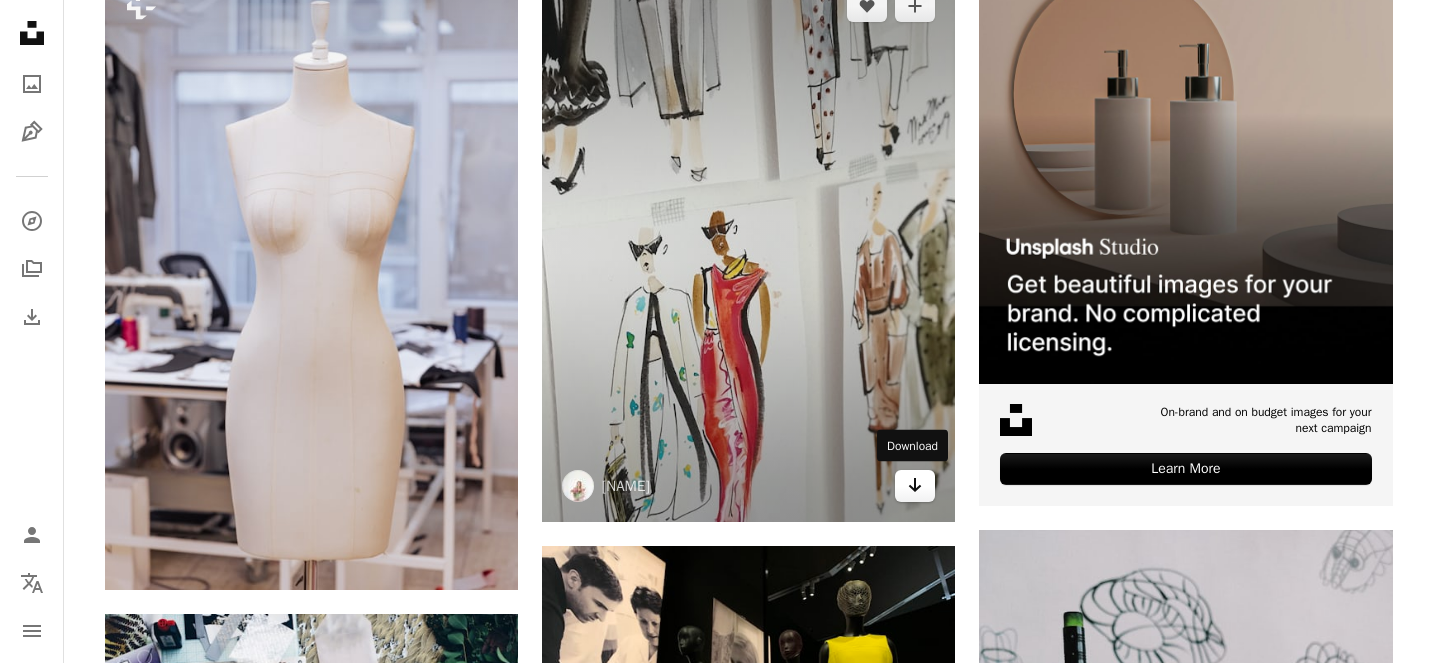 click 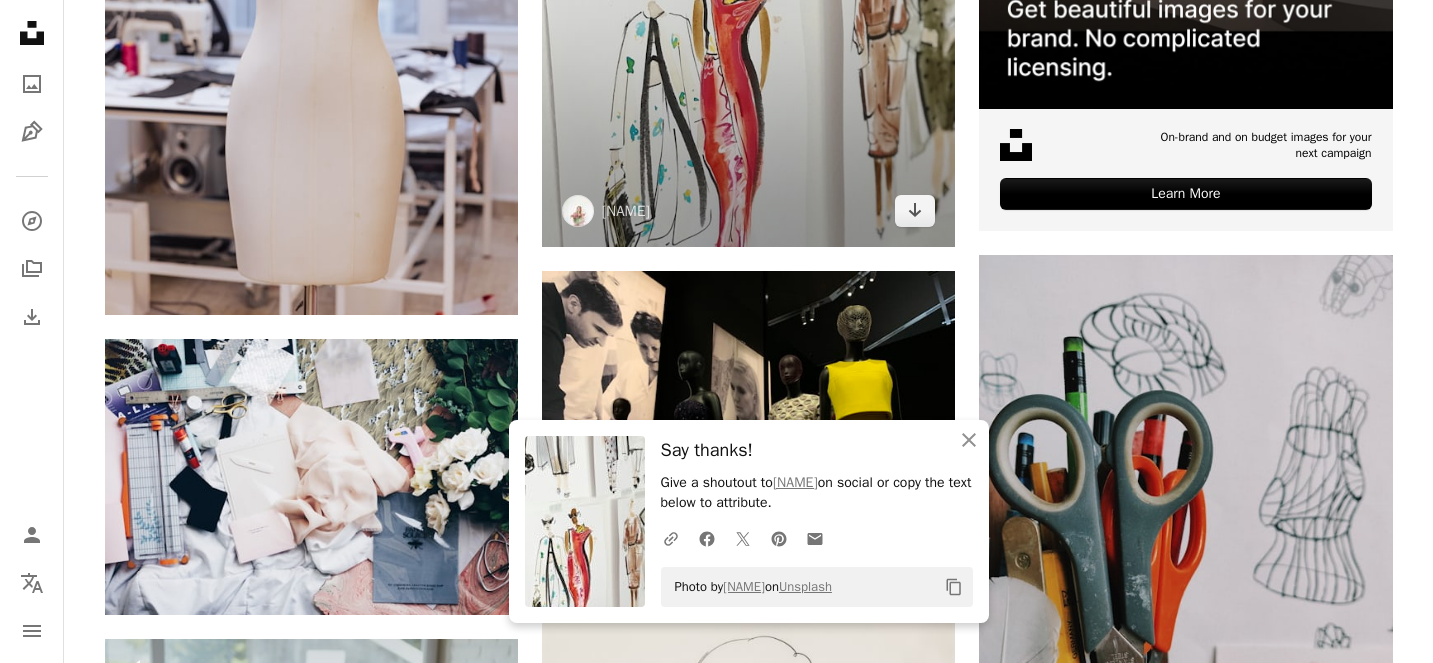scroll, scrollTop: 975, scrollLeft: 0, axis: vertical 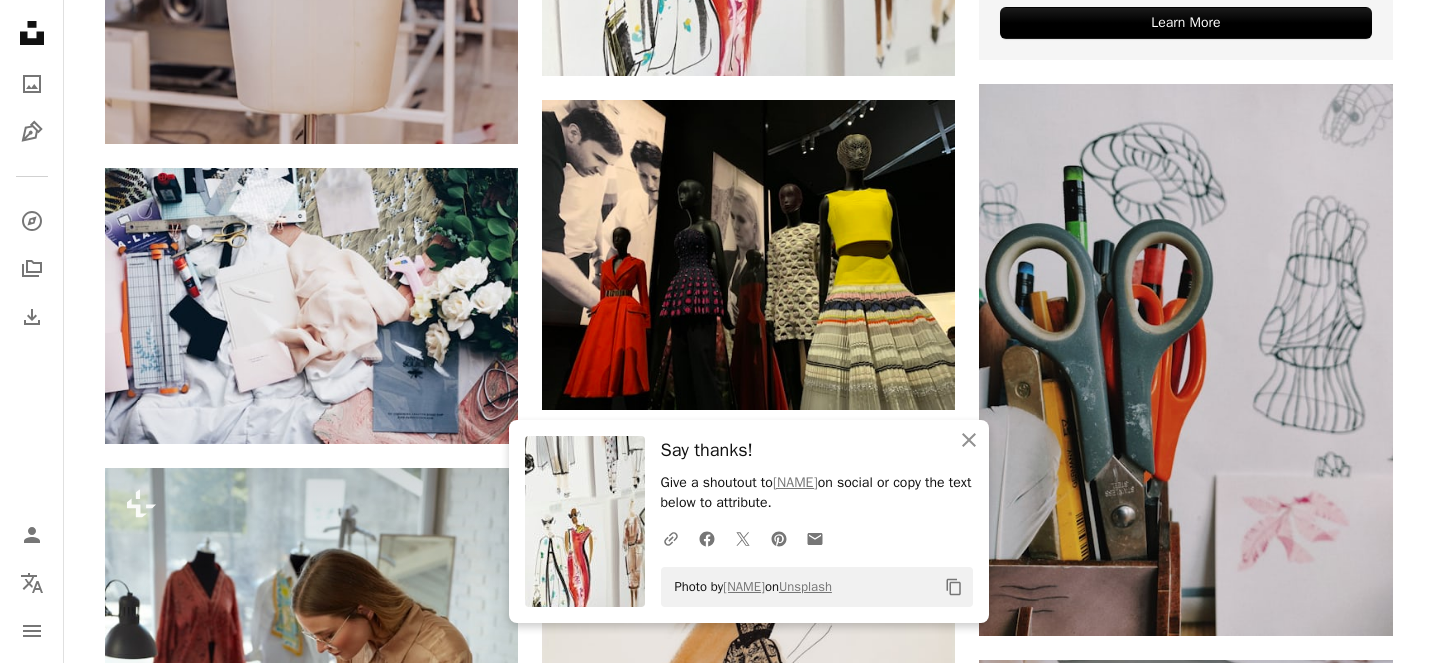 click on "Plus sign for Unsplash+ A heart A plus sign Faruk Tokluoğlu For  Unsplash+ A lock Download A heart A plus sign Jazmin Quaynor Available for hire A checkmark inside of a circle Arrow pointing down Plus sign for Unsplash+ A heart A plus sign Getty Images For  Unsplash+ A lock Download A heart A plus sign Héctor J. Rivas Arrow pointing down Plus sign for Unsplash+ A heart A plus sign JSB Co. For  Unsplash+ A lock Download A heart A plus sign Fernanda Garcia Arrow pointing down A heart A plus sign Andrej Lišakov Available for hire A checkmark inside of a circle Arrow pointing down A heart A plus sign Charlota Blunarova Arrow pointing down A heart A plus sign John Cameron Arrow pointing down A heart A plus sign Europeana Arrow pointing down A heart A plus sign Filipp Romanovski Available for hire A checkmark inside of a circle Arrow pointing down A heart A plus sign Roberto Martinez Available for hire A checkmark inside of a circle Arrow pointing down Plus sign for Unsplash+ A heart A plus sign Getty Images" at bounding box center [749, 1248] 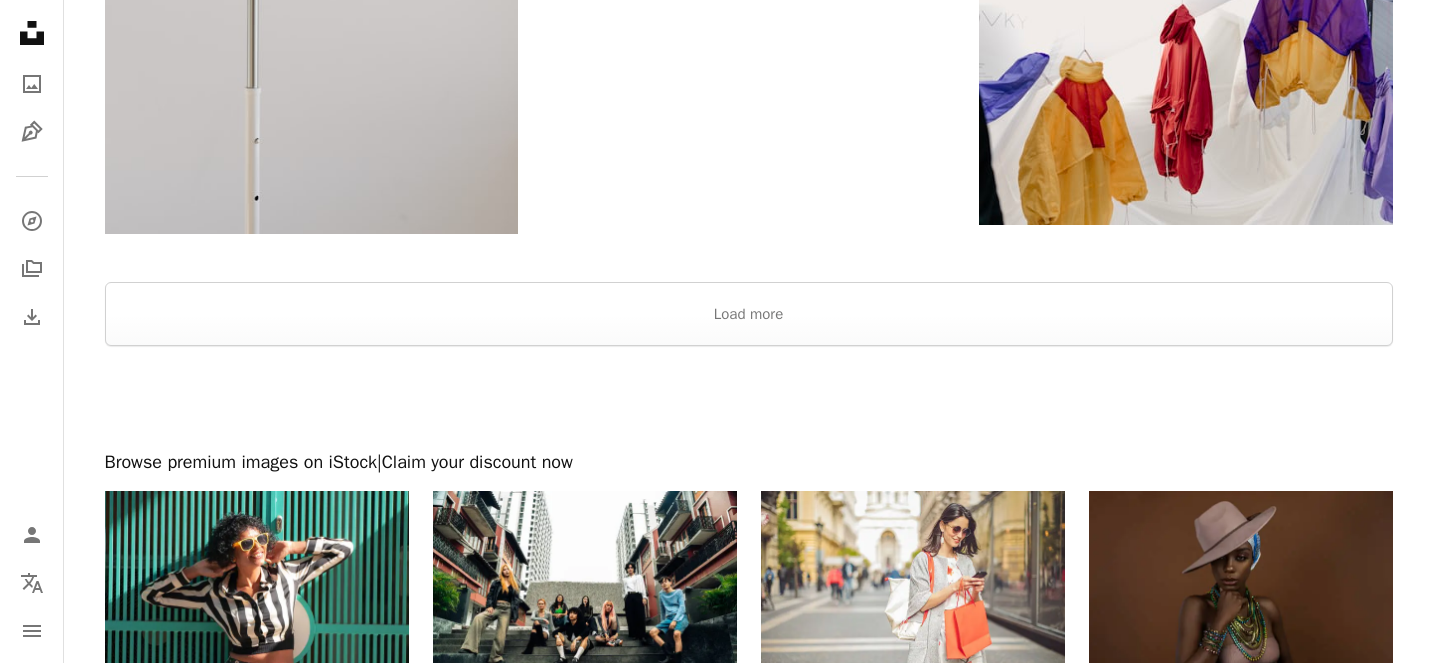 scroll, scrollTop: 3685, scrollLeft: 0, axis: vertical 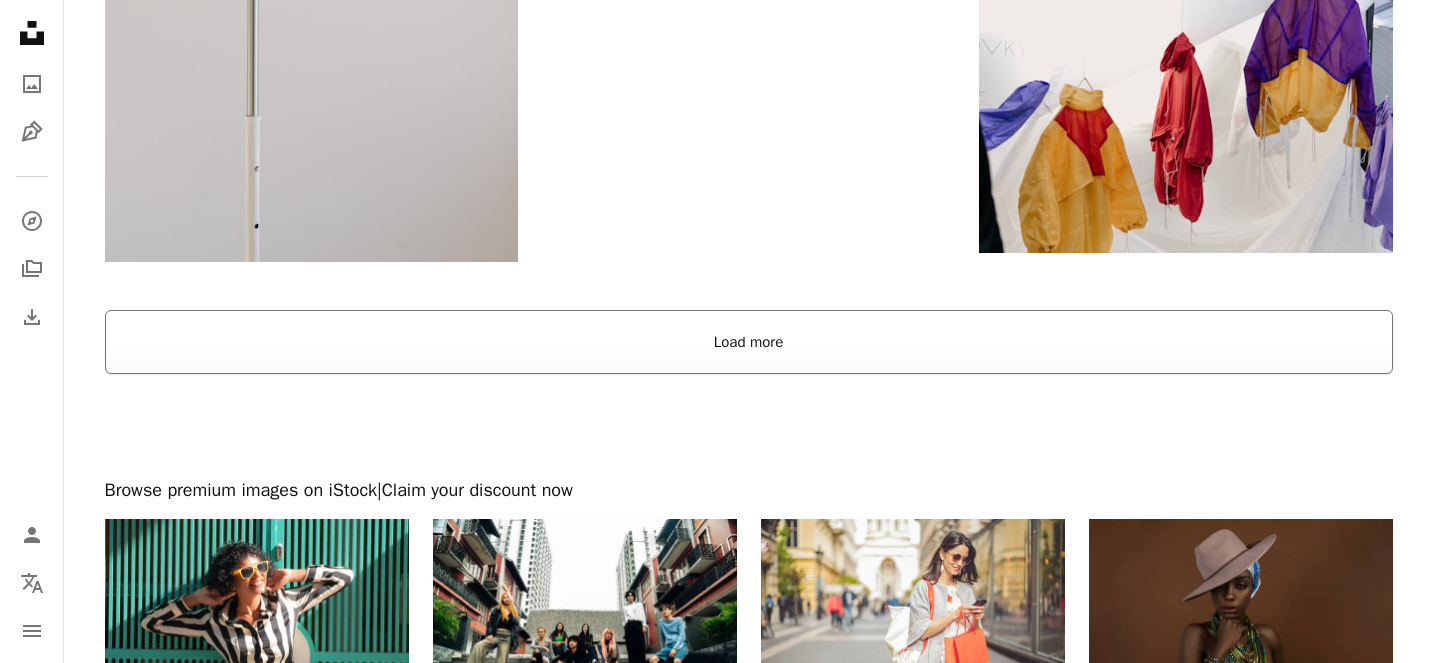 click on "Load more" at bounding box center (749, 342) 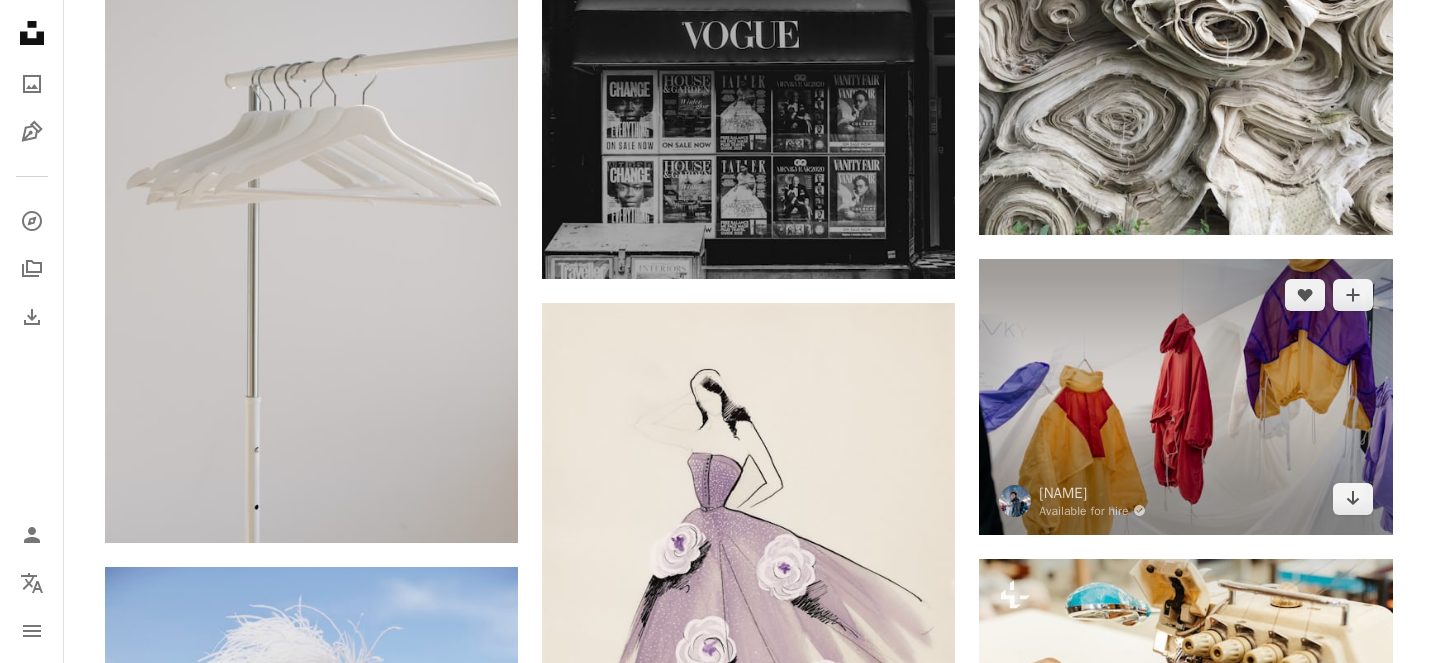 scroll, scrollTop: 3390, scrollLeft: 0, axis: vertical 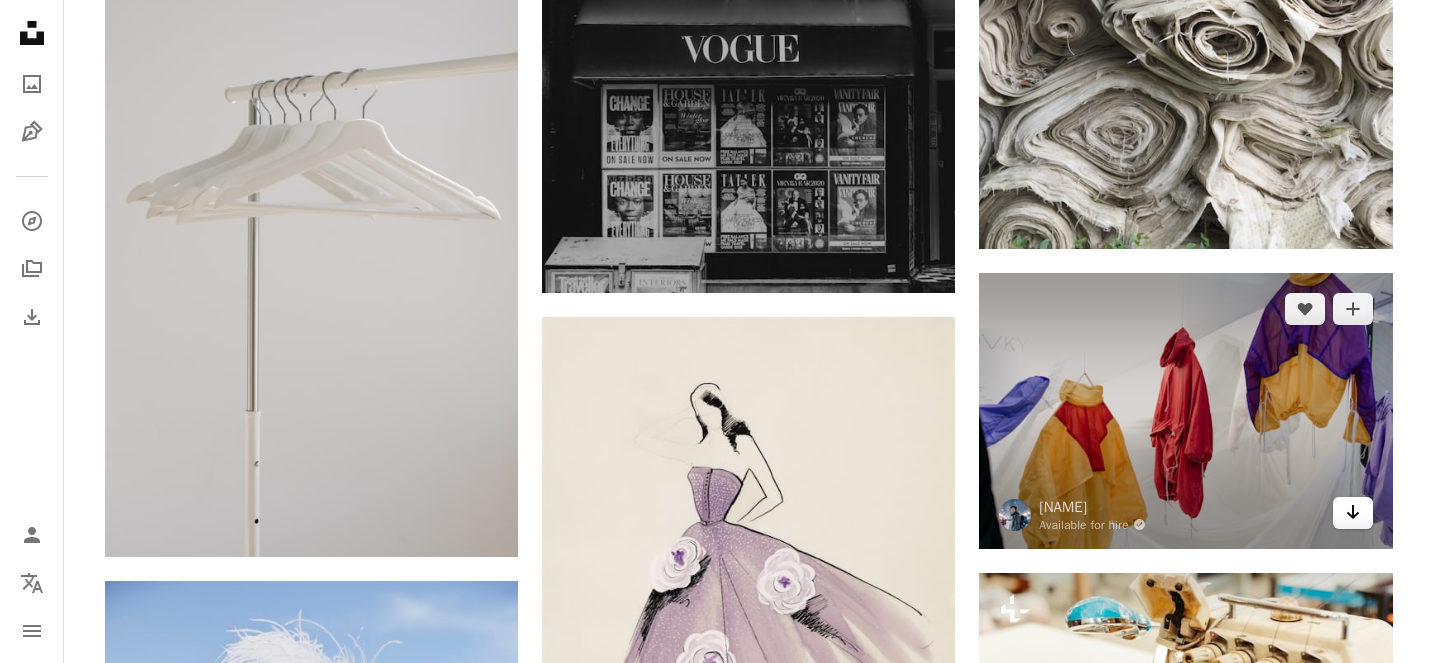 click on "Arrow pointing down" 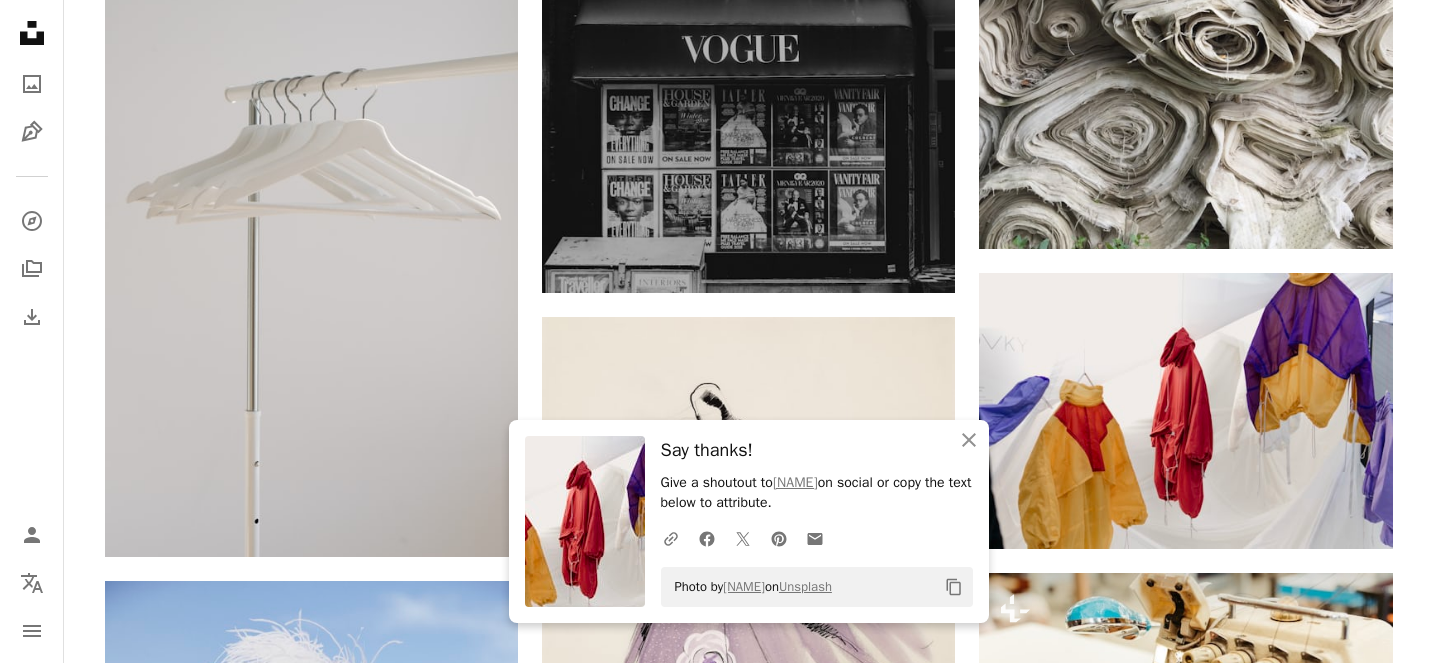click on "Plus sign for Unsplash+ A heart A plus sign Faruk Tokluoğlu For  Unsplash+ A lock Download A heart A plus sign Jazmin Quaynor Available for hire A checkmark inside of a circle Arrow pointing down Plus sign for Unsplash+ A heart A plus sign Getty Images For  Unsplash+ A lock Download A heart A plus sign Héctor J. Rivas Arrow pointing down Plus sign for Unsplash+ A heart A plus sign JSB Co. For  Unsplash+ A lock Download A heart A plus sign Fernanda Garcia Arrow pointing down A heart A plus sign Andrej Lišakov Available for hire A checkmark inside of a circle Arrow pointing down A heart A plus sign naeim jafari Available for hire A checkmark inside of a circle Arrow pointing down Plus sign for Unsplash+ A heart A plus sign Faruk Tokluoğlu For  Unsplash+ A lock Download A heart A plus sign Mikita Yo Available for hire A checkmark inside of a circle Arrow pointing down On-brand and on budget images for your next campaign Learn More A heart A plus sign Michael Lee Arrow pointing down A heart A plus sign For" at bounding box center [749, 602] 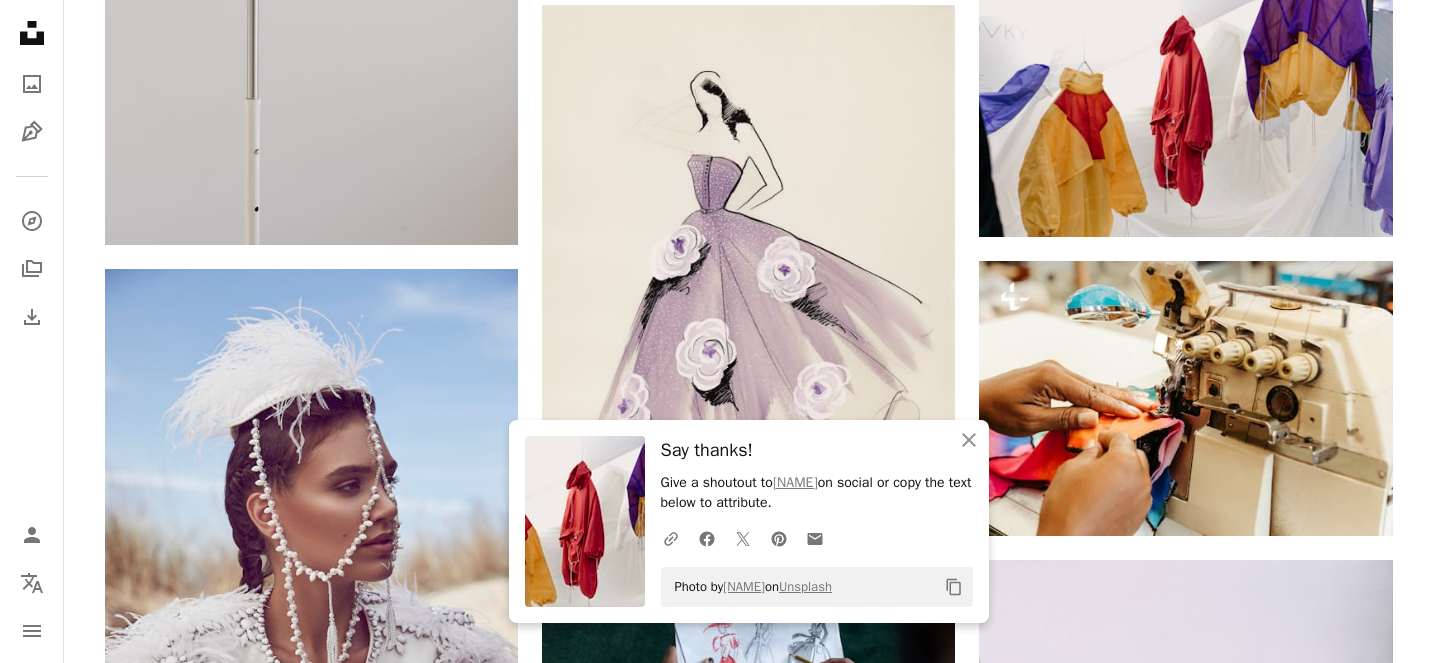 scroll, scrollTop: 3885, scrollLeft: 0, axis: vertical 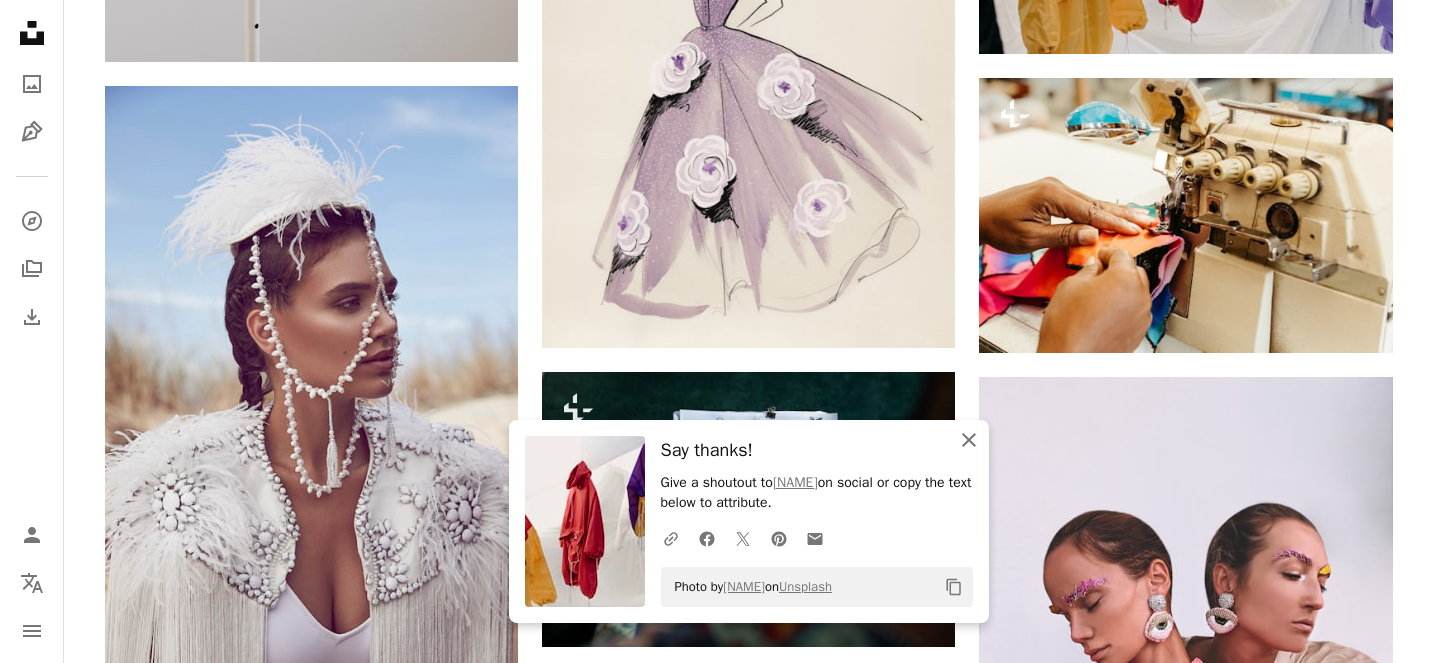click 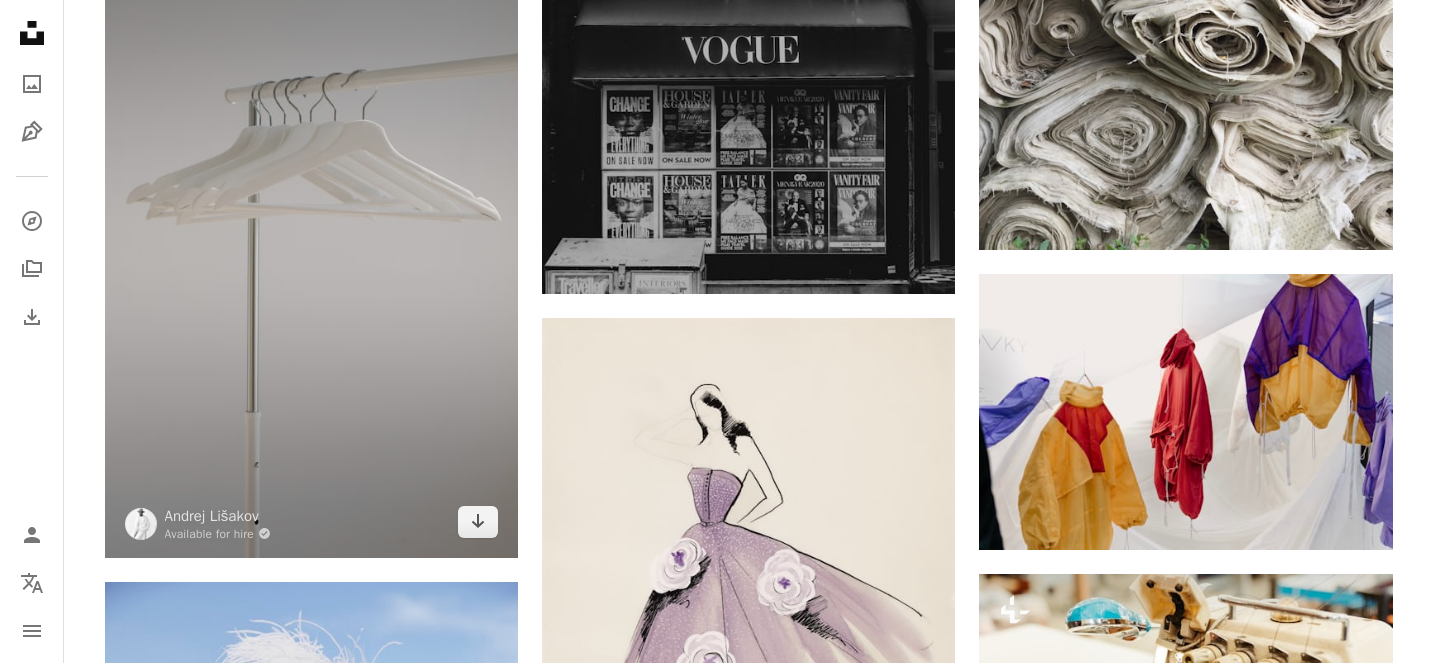 scroll, scrollTop: 3554, scrollLeft: 0, axis: vertical 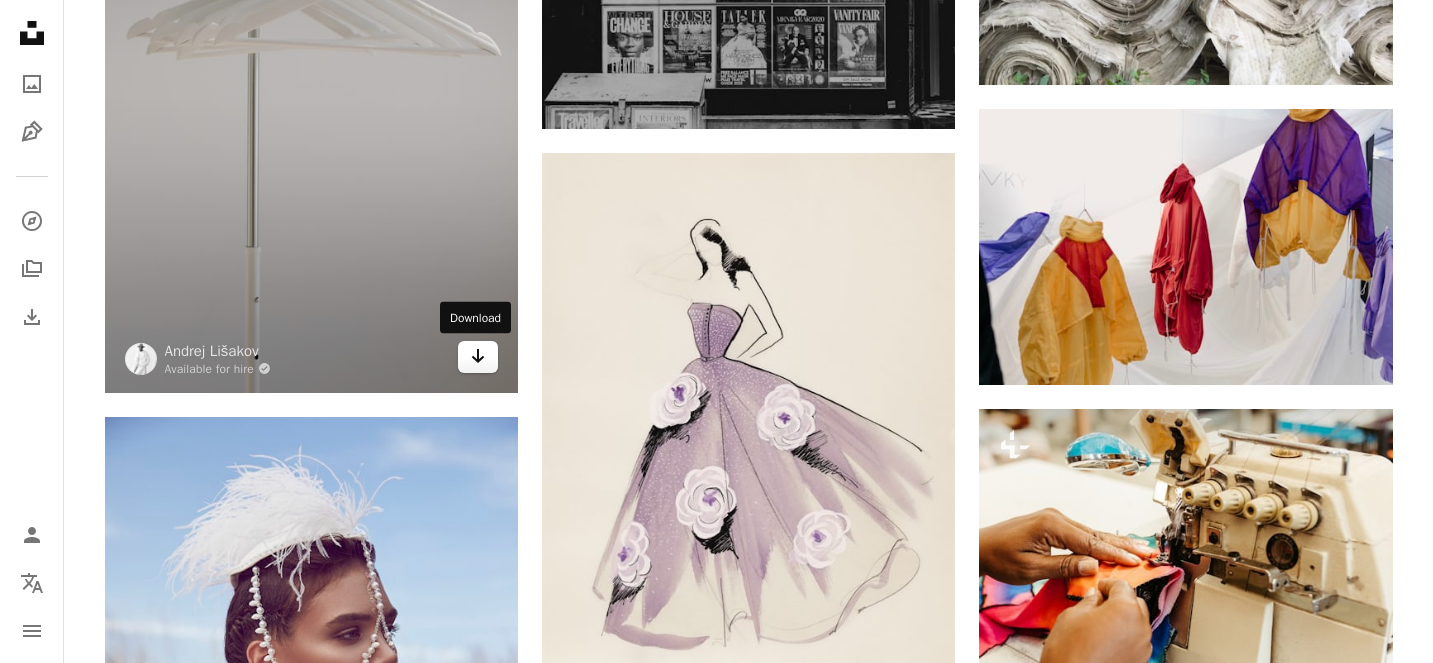 click on "Arrow pointing down" 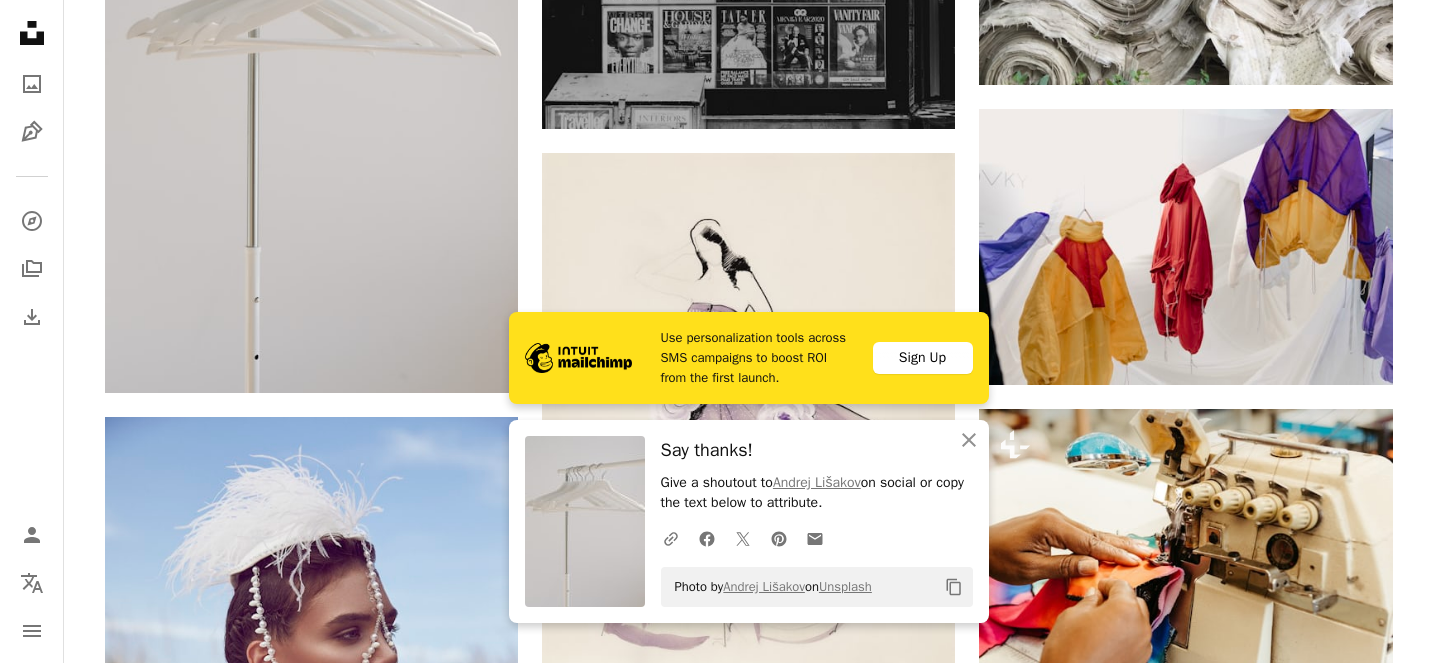 click on "Plus sign for Unsplash+ A heart A plus sign Faruk Tokluoğlu For  Unsplash+ A lock Download A heart A plus sign Jazmin Quaynor Available for hire A checkmark inside of a circle Arrow pointing down Plus sign for Unsplash+ A heart A plus sign Getty Images For  Unsplash+ A lock Download A heart A plus sign Héctor J. Rivas Arrow pointing down Plus sign for Unsplash+ A heart A plus sign JSB Co. For  Unsplash+ A lock Download A heart A plus sign Fernanda Garcia Arrow pointing down A heart A plus sign Andrej Lišakov Available for hire A checkmark inside of a circle Arrow pointing down A heart A plus sign naeim jafari Available for hire A checkmark inside of a circle Arrow pointing down Plus sign for Unsplash+ A heart A plus sign Faruk Tokluoğlu For  Unsplash+ A lock Download A heart A plus sign Mikita Yo Available for hire A checkmark inside of a circle Arrow pointing down On-brand and on budget images for your next campaign Learn More A heart A plus sign Michael Lee Arrow pointing down A heart A plus sign For" at bounding box center (748, 438) 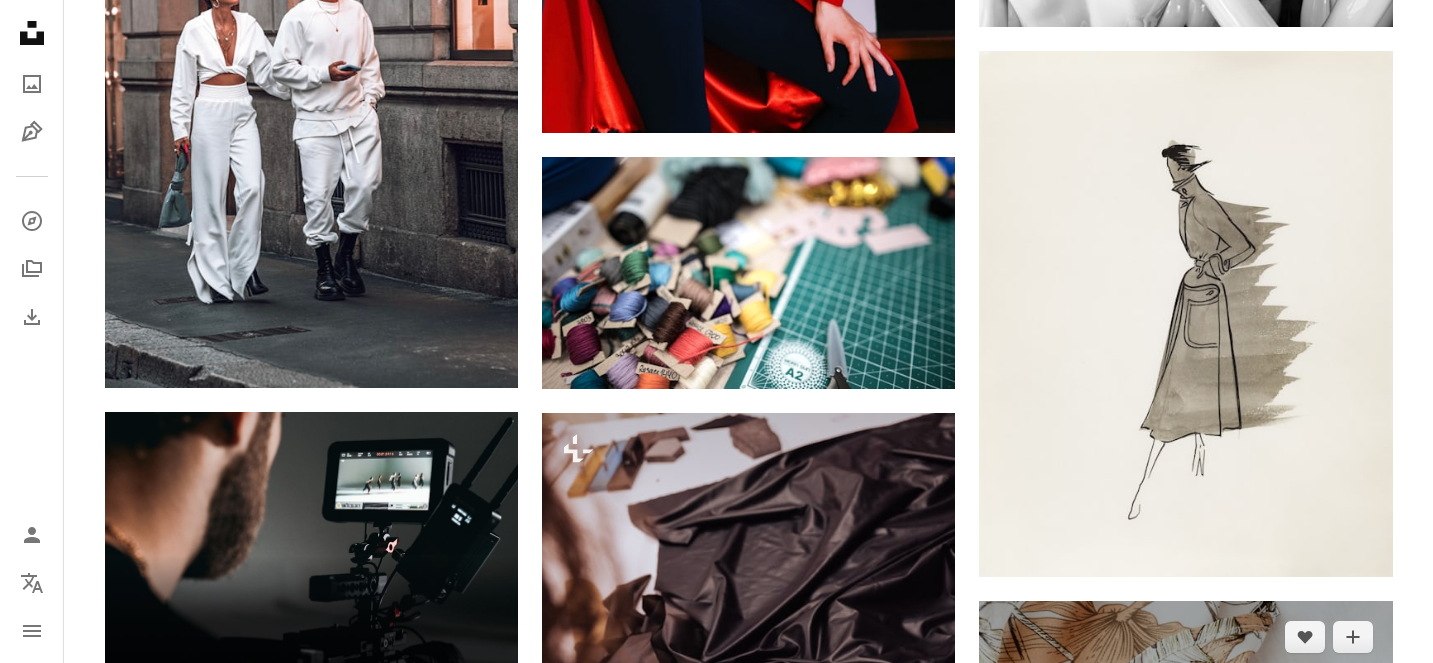 scroll, scrollTop: 5044, scrollLeft: 0, axis: vertical 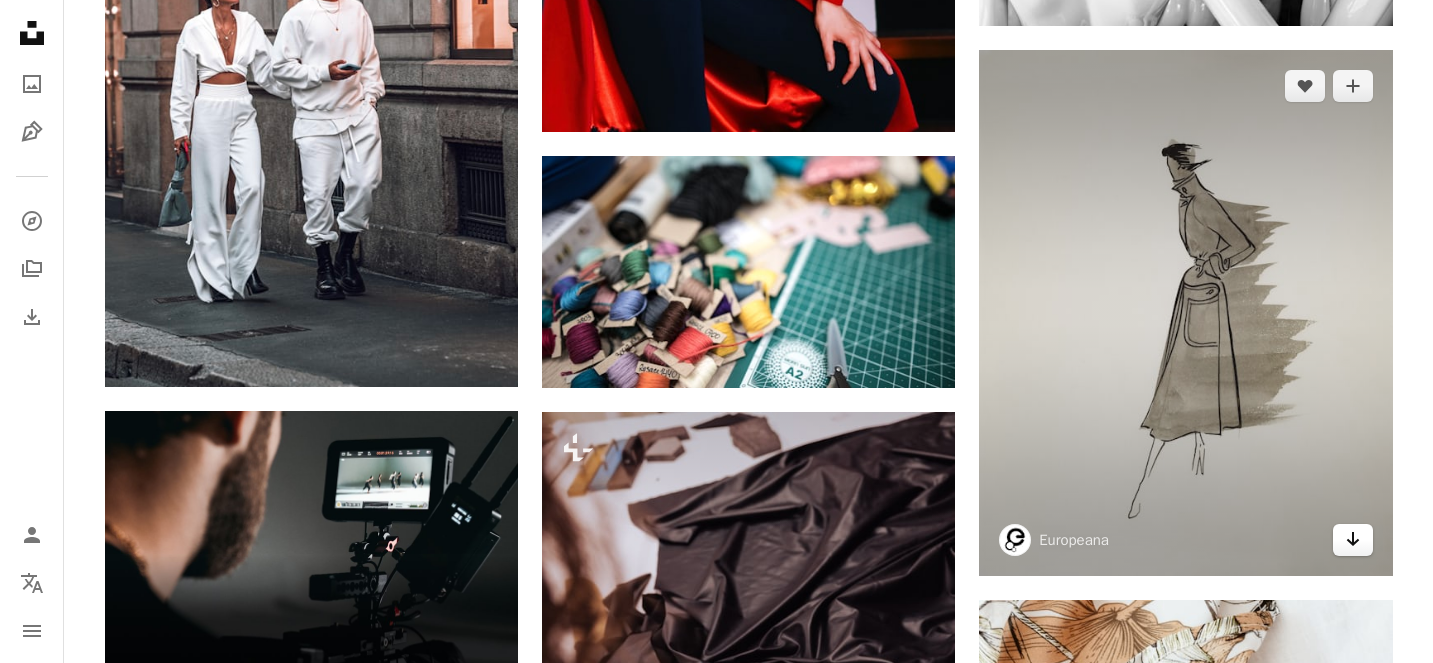 click on "Arrow pointing down" 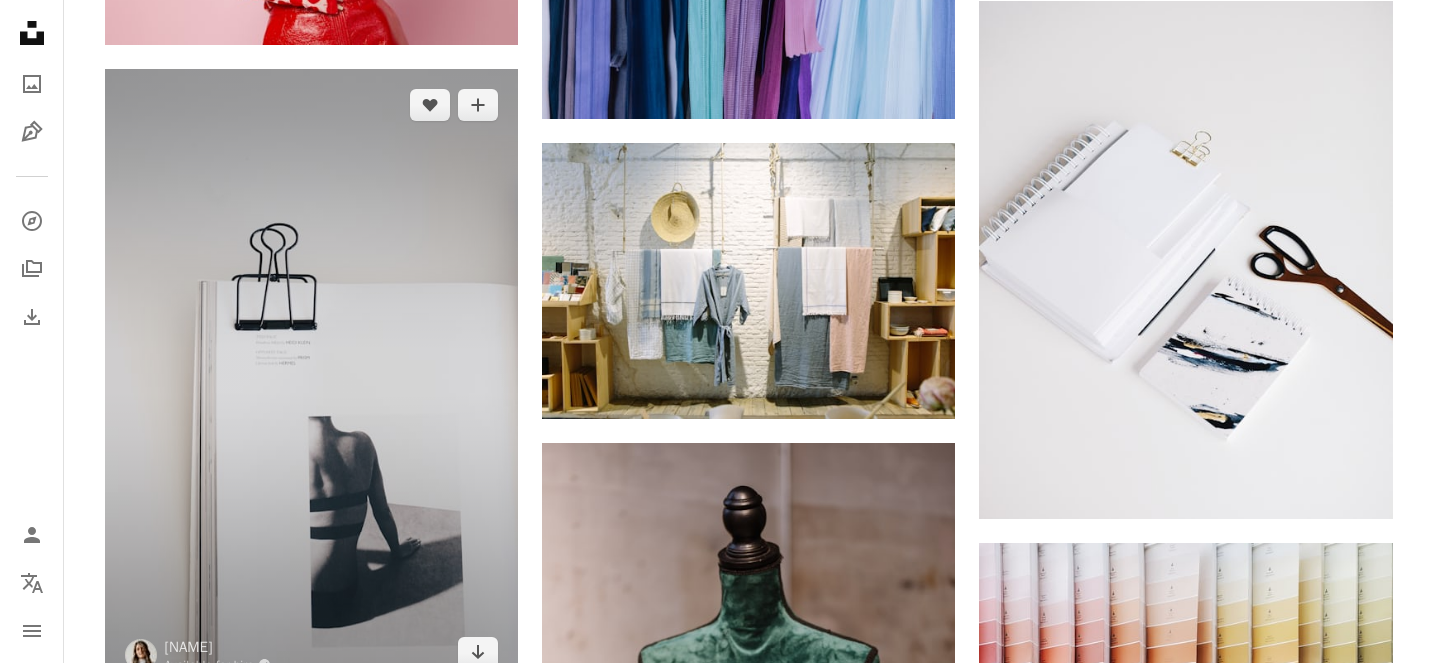 scroll, scrollTop: 9399, scrollLeft: 0, axis: vertical 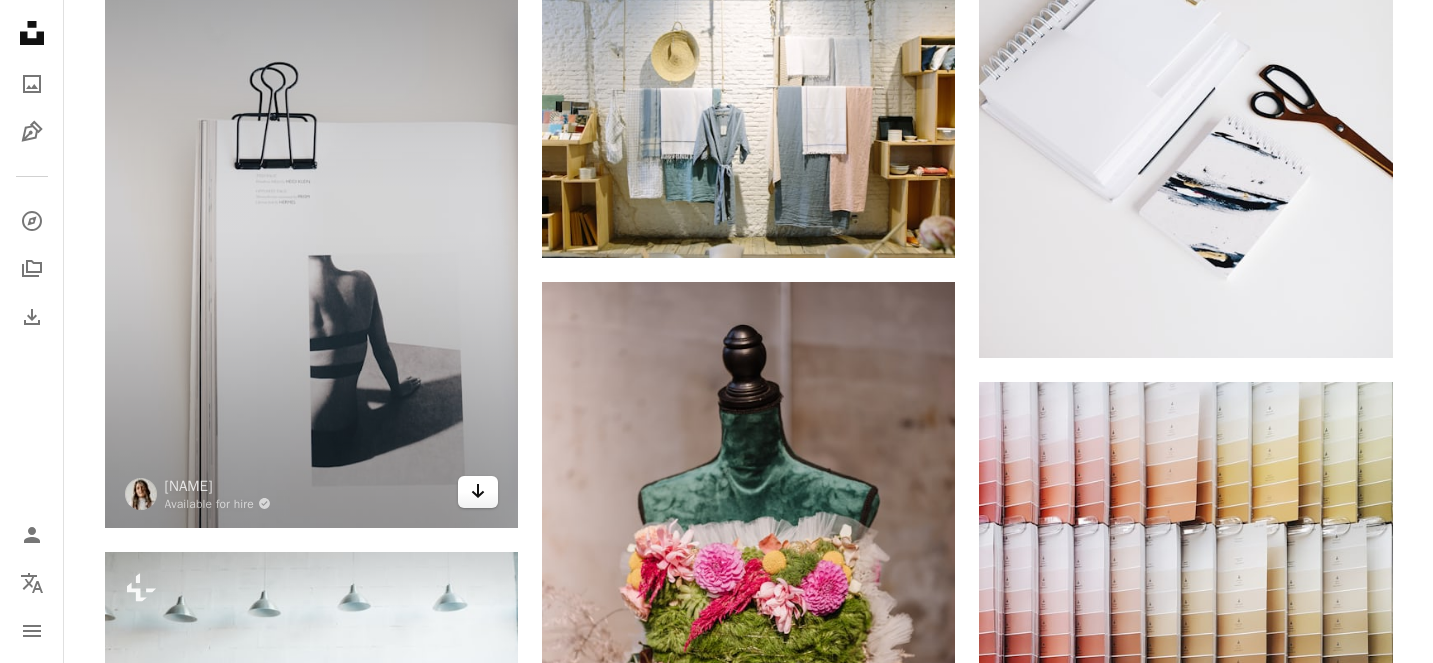 click 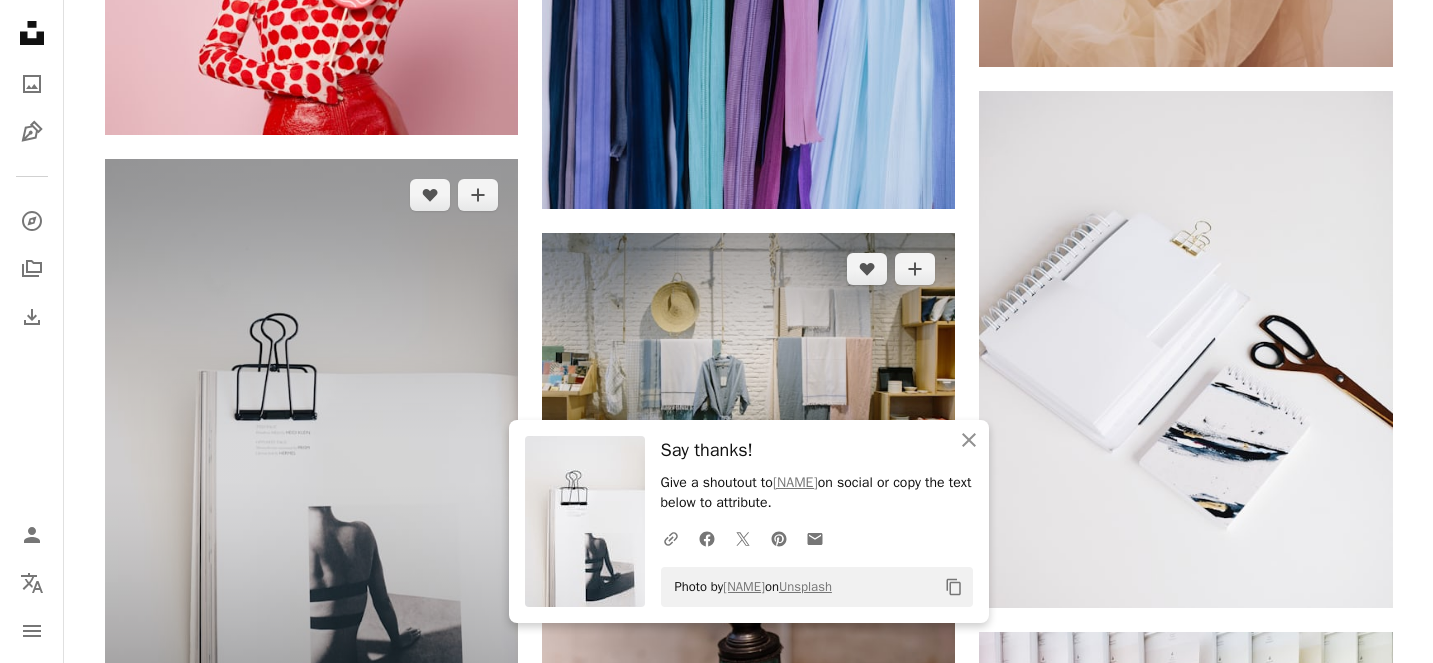 scroll, scrollTop: 9356, scrollLeft: 0, axis: vertical 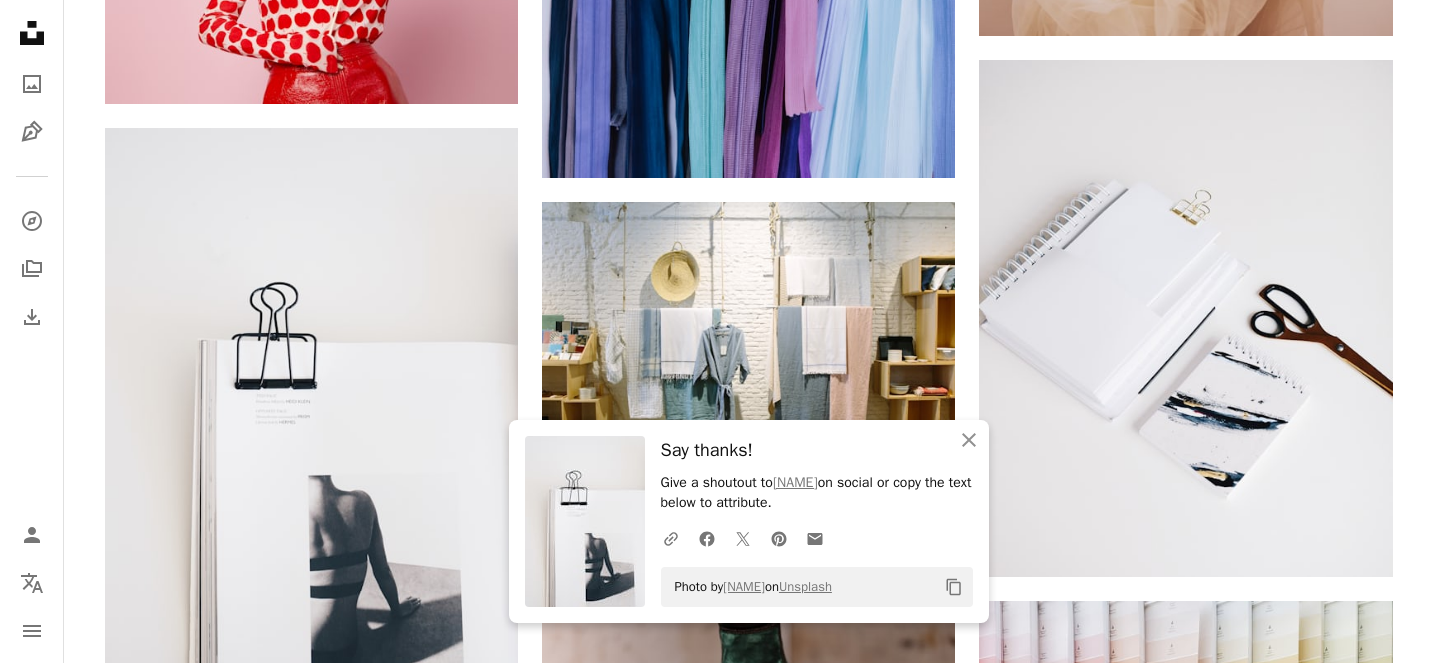 click on "[FIRST] [LAST]" at bounding box center (748, -2228) 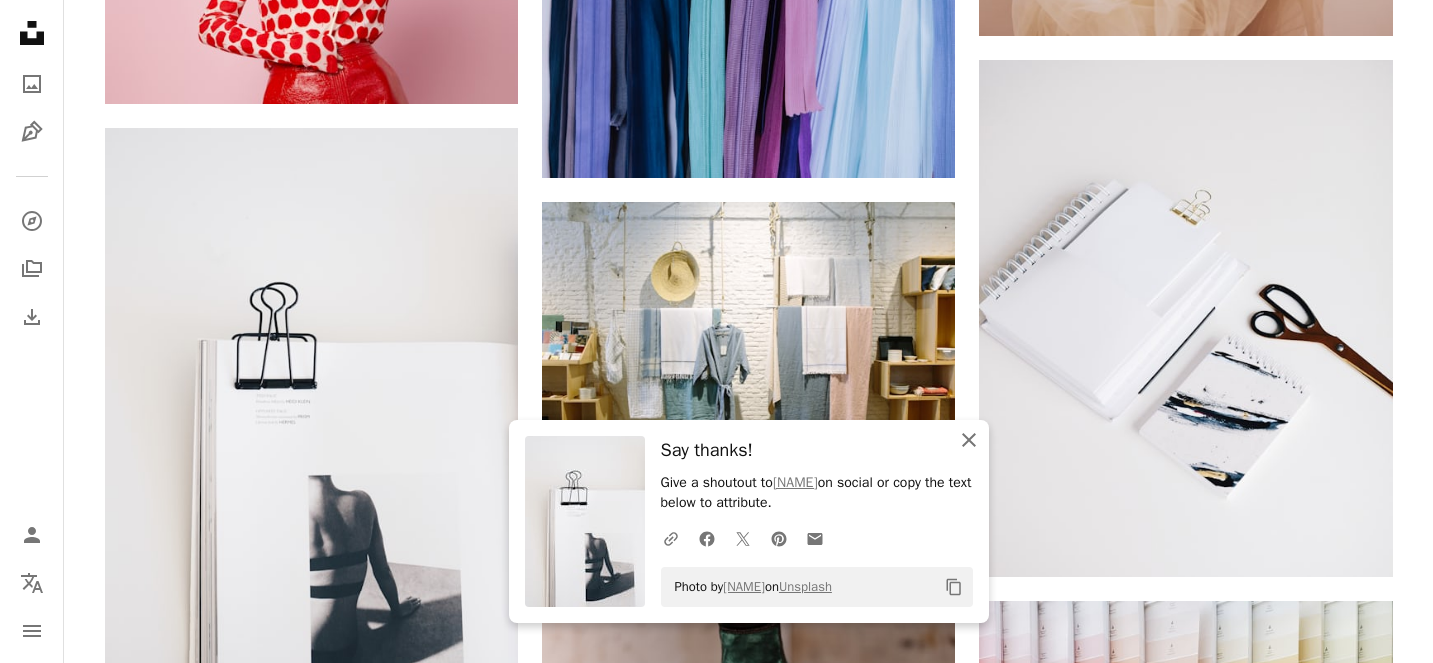 click 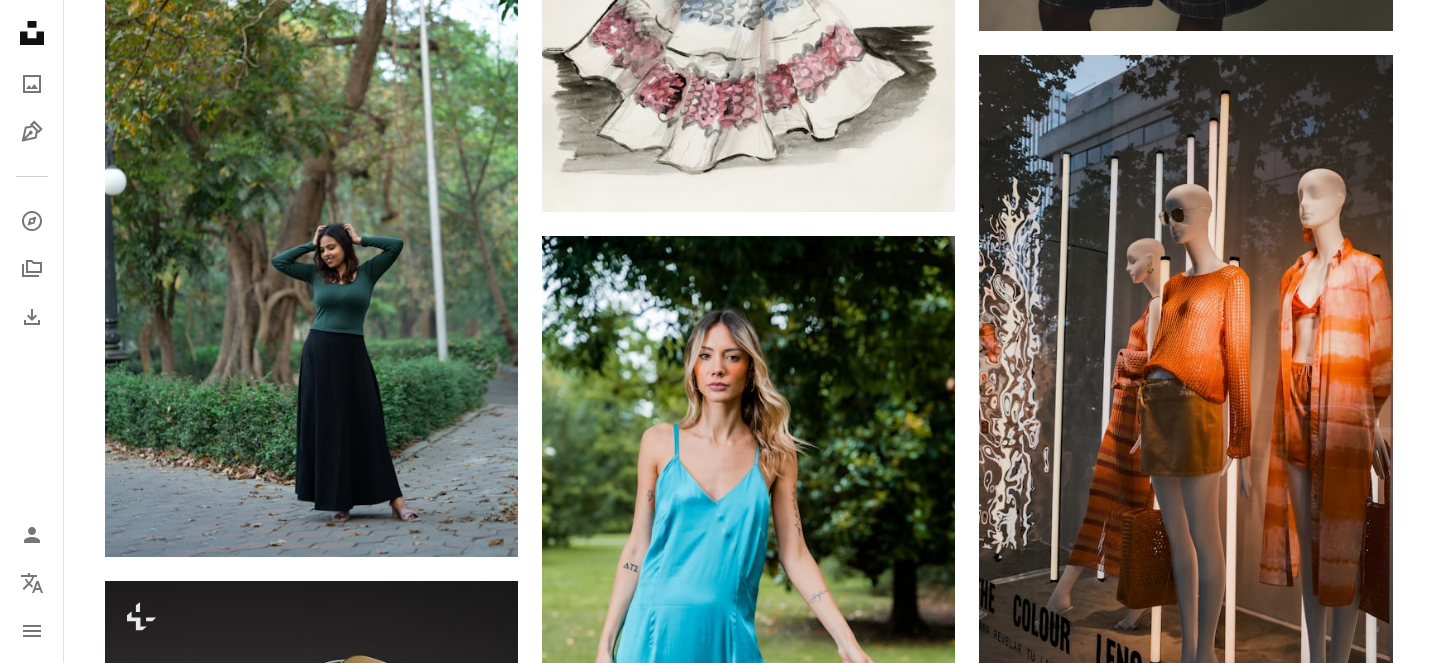 scroll, scrollTop: 13722, scrollLeft: 0, axis: vertical 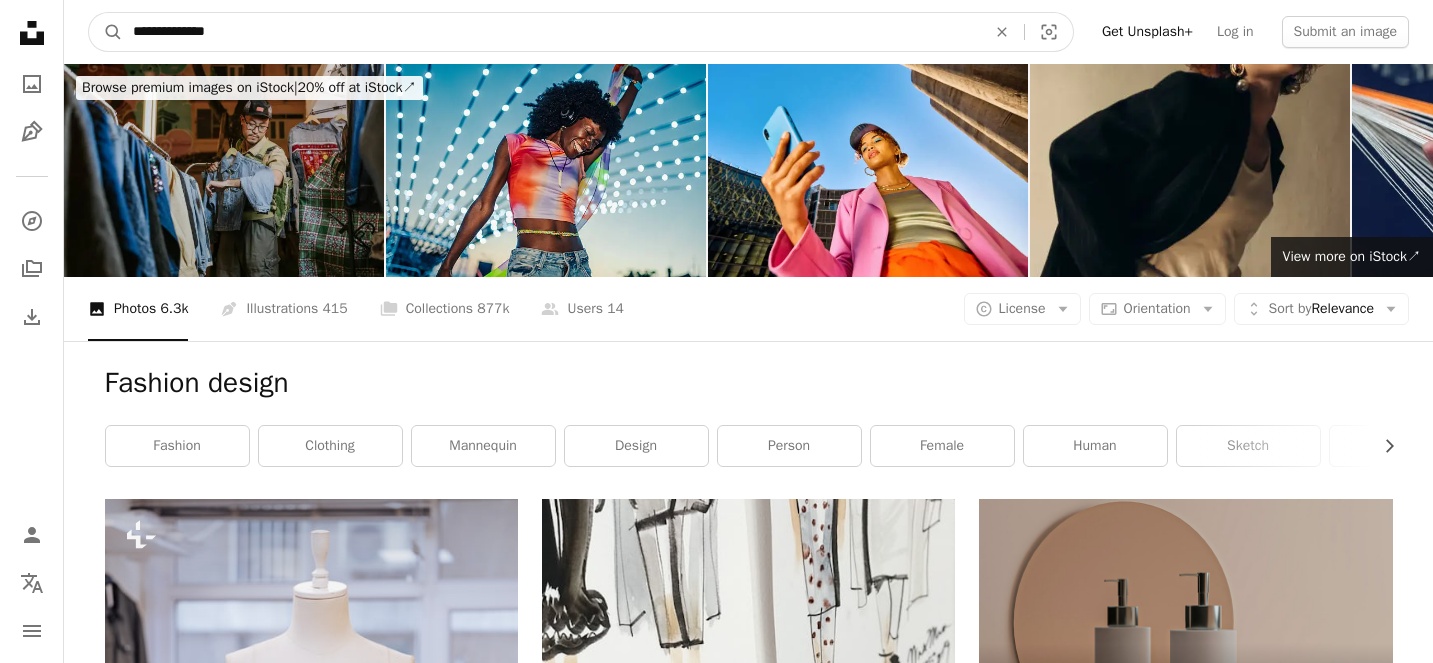 click on "**********" at bounding box center [551, 32] 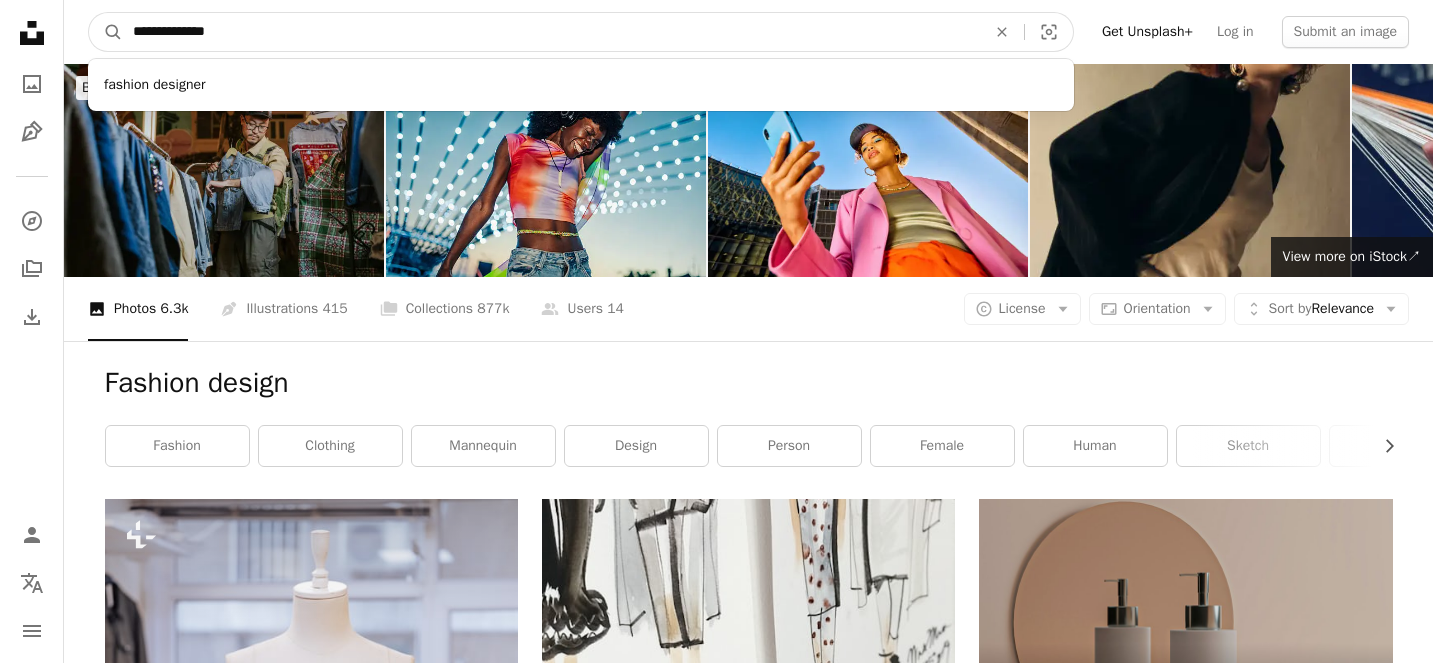 click on "**********" at bounding box center [551, 32] 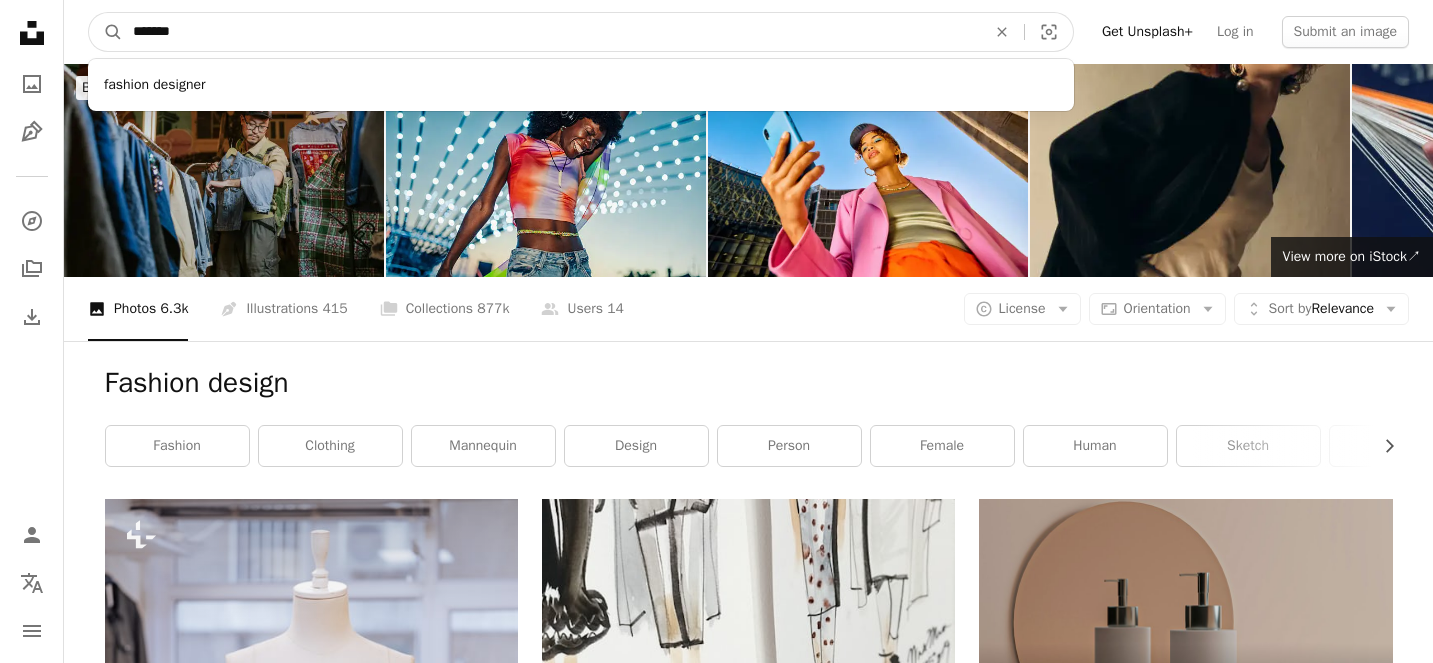 type on "********" 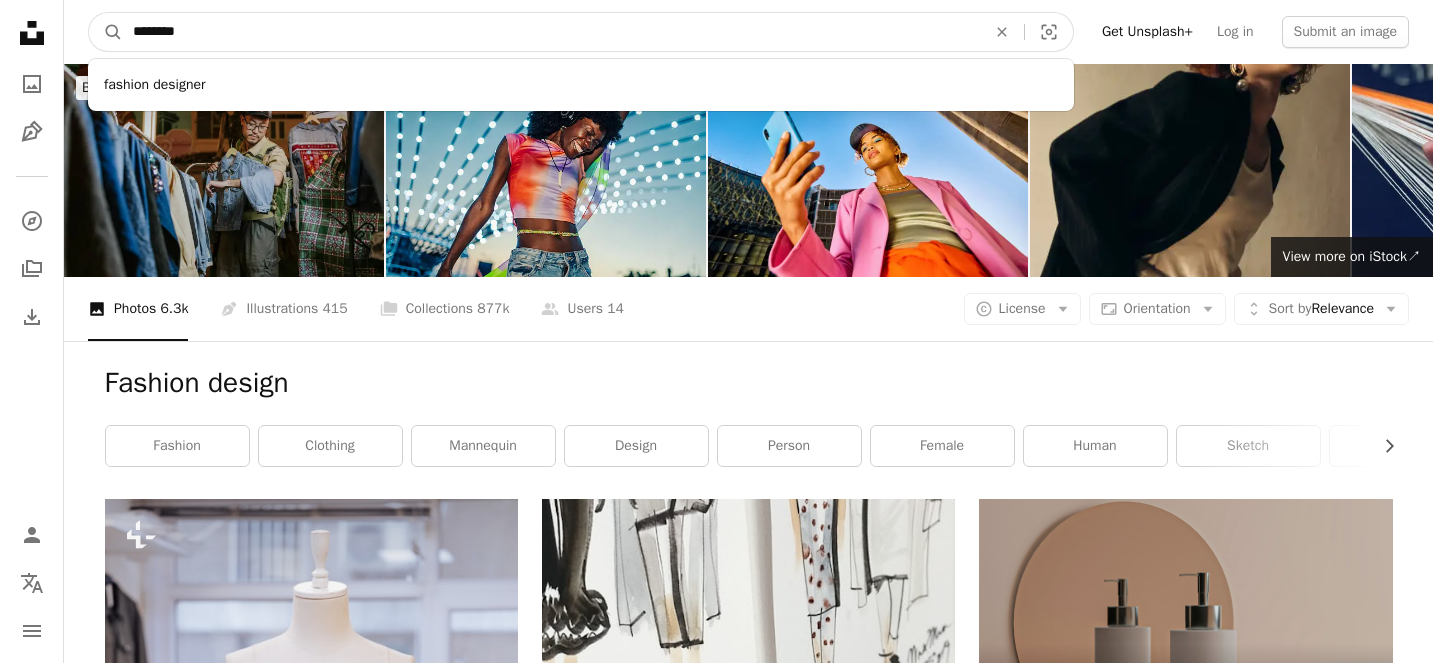 click on "A magnifying glass" at bounding box center [106, 32] 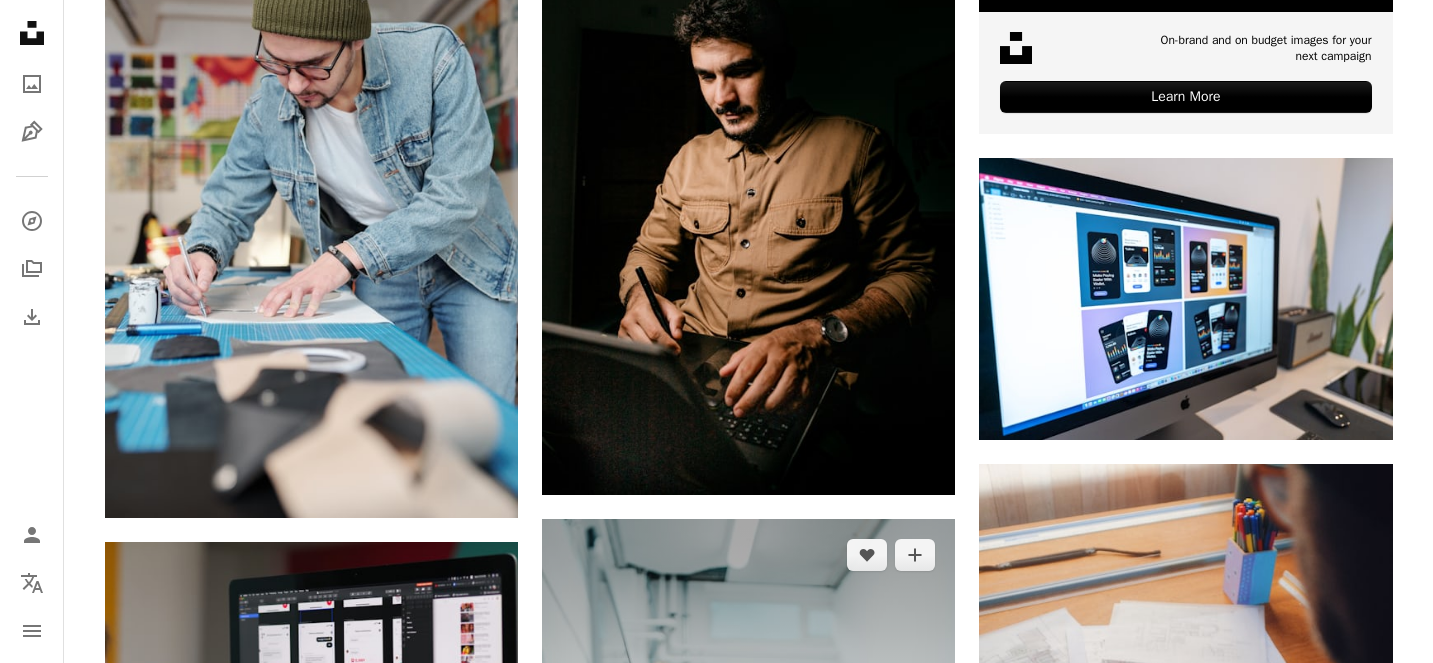 scroll, scrollTop: 0, scrollLeft: 0, axis: both 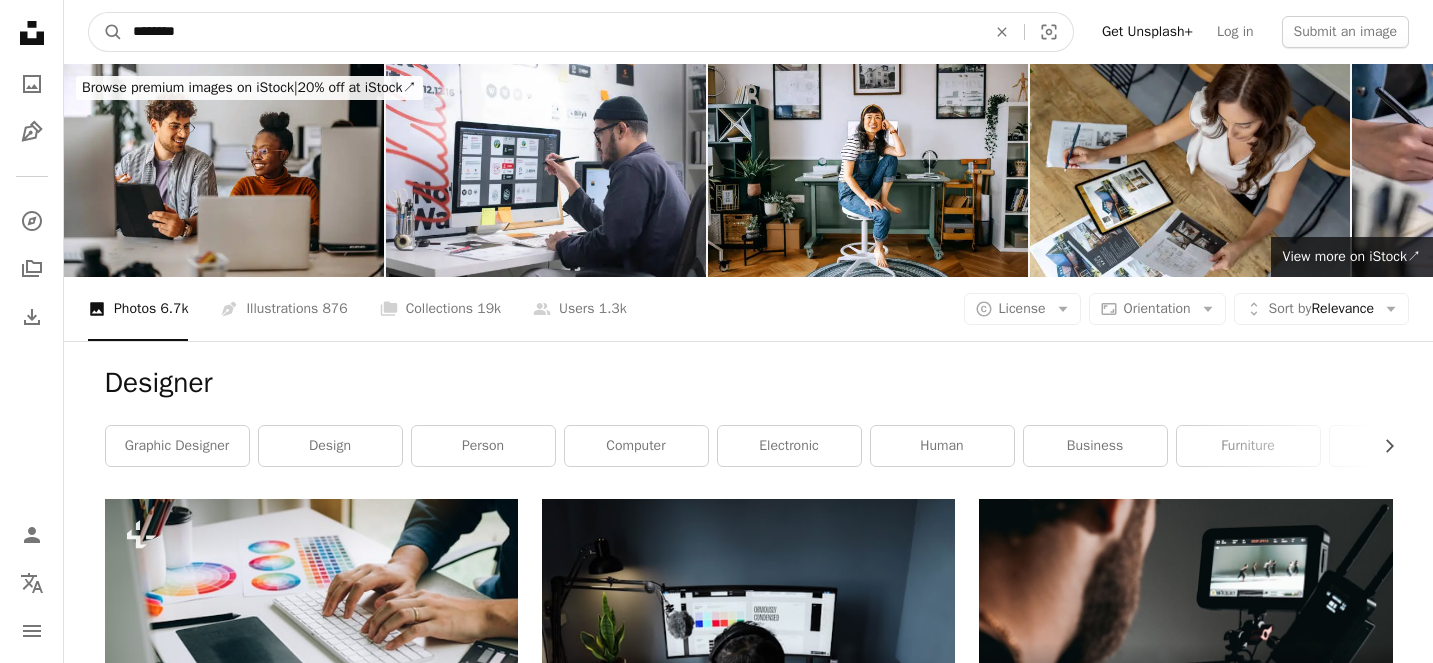 click on "********" at bounding box center [551, 32] 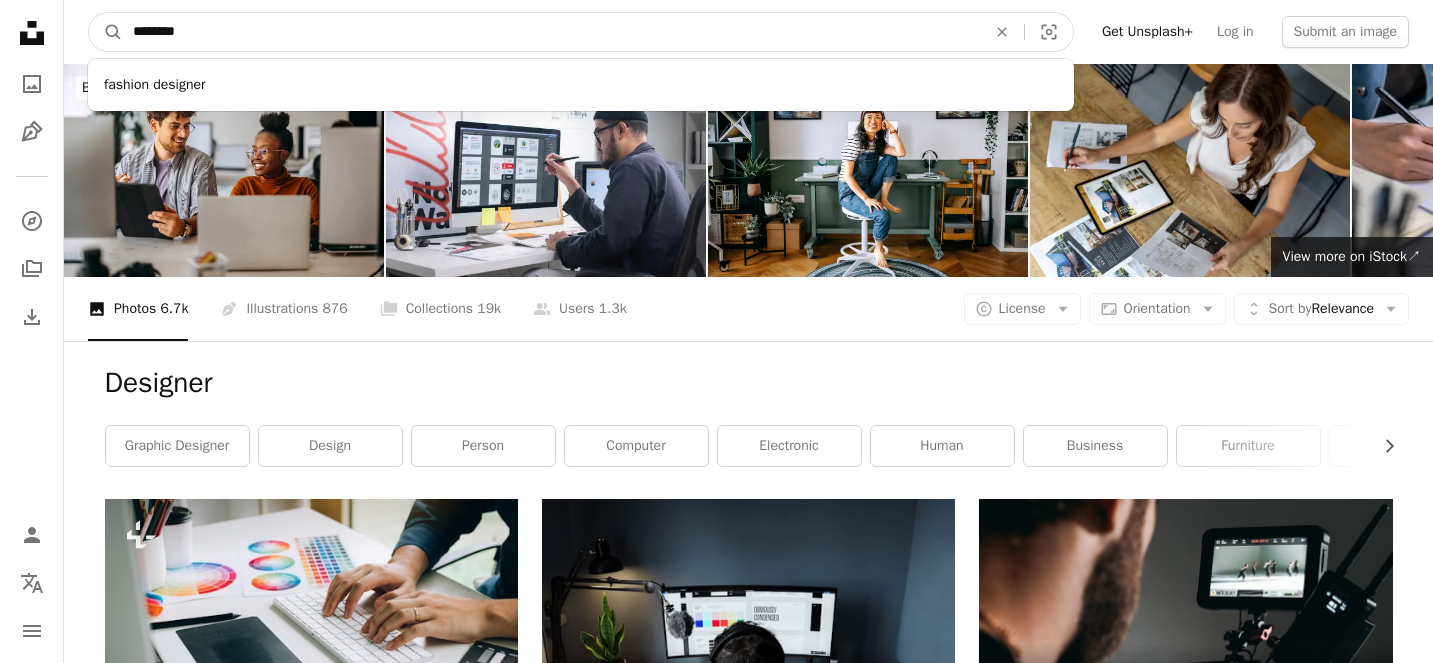 click on "********" at bounding box center [551, 32] 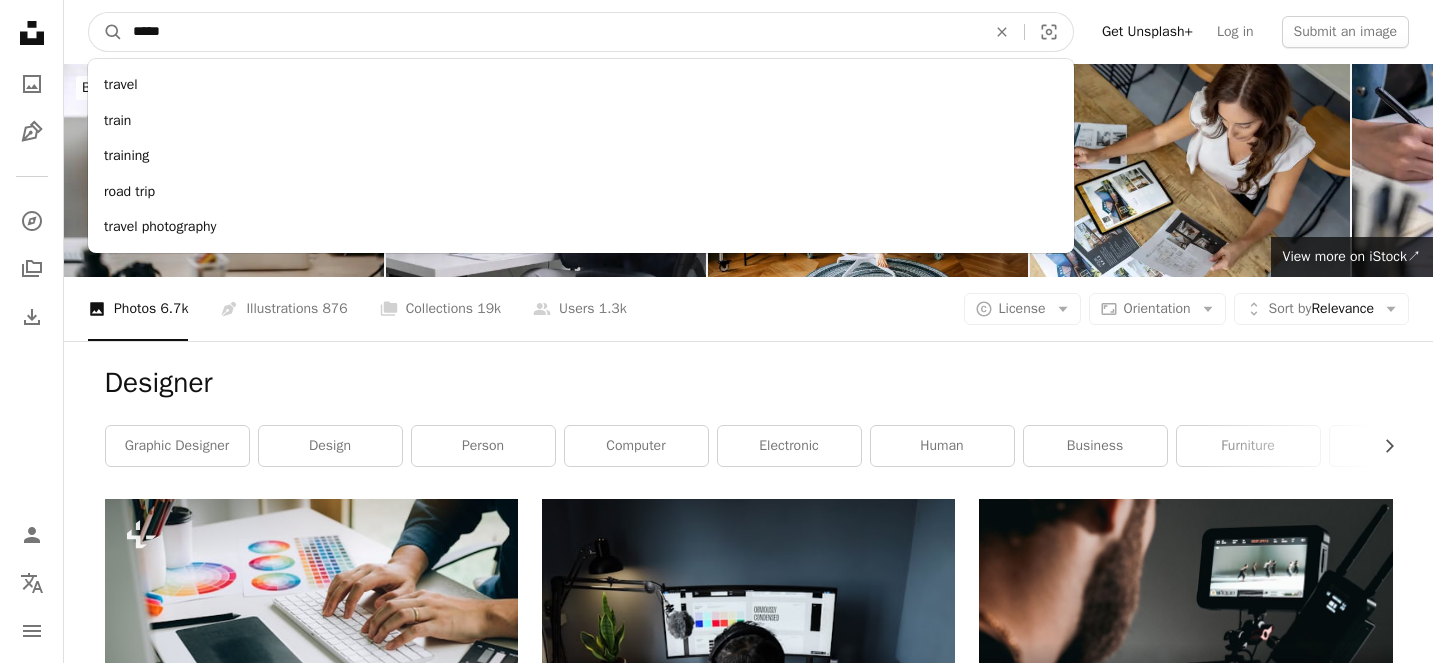 type on "******" 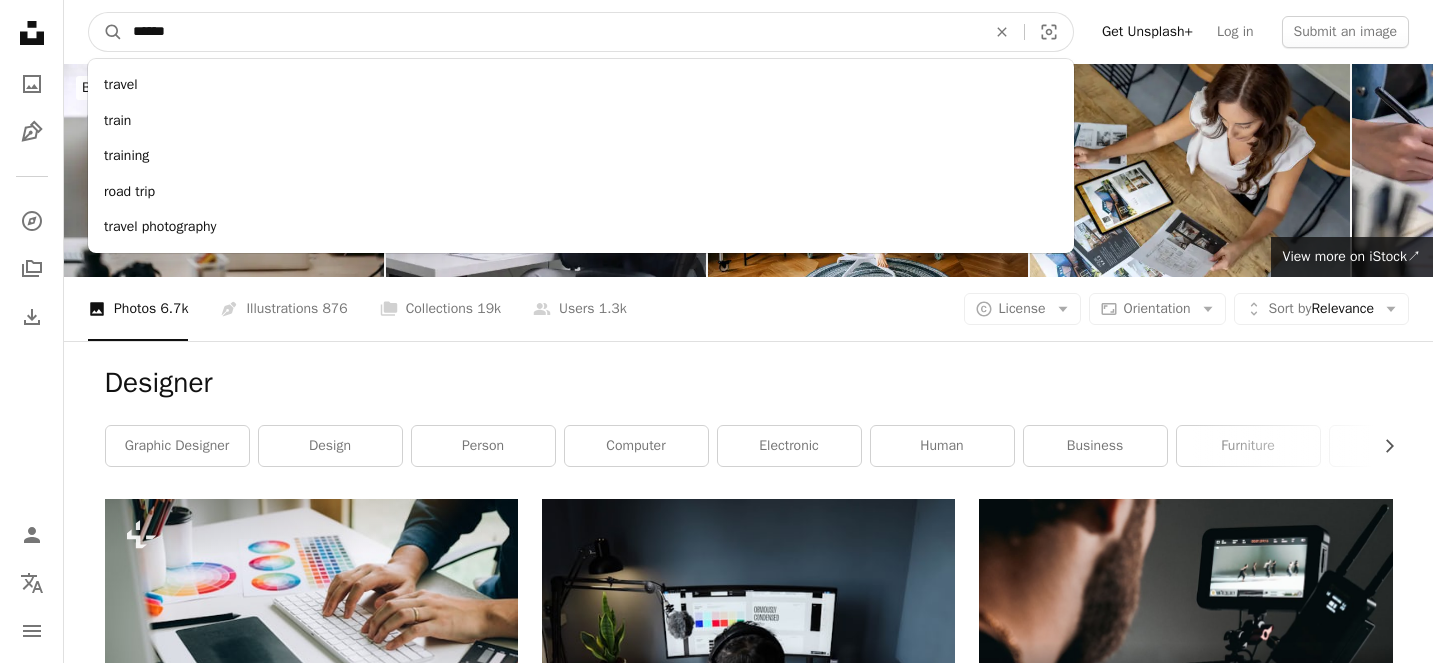 click on "A magnifying glass" at bounding box center [106, 32] 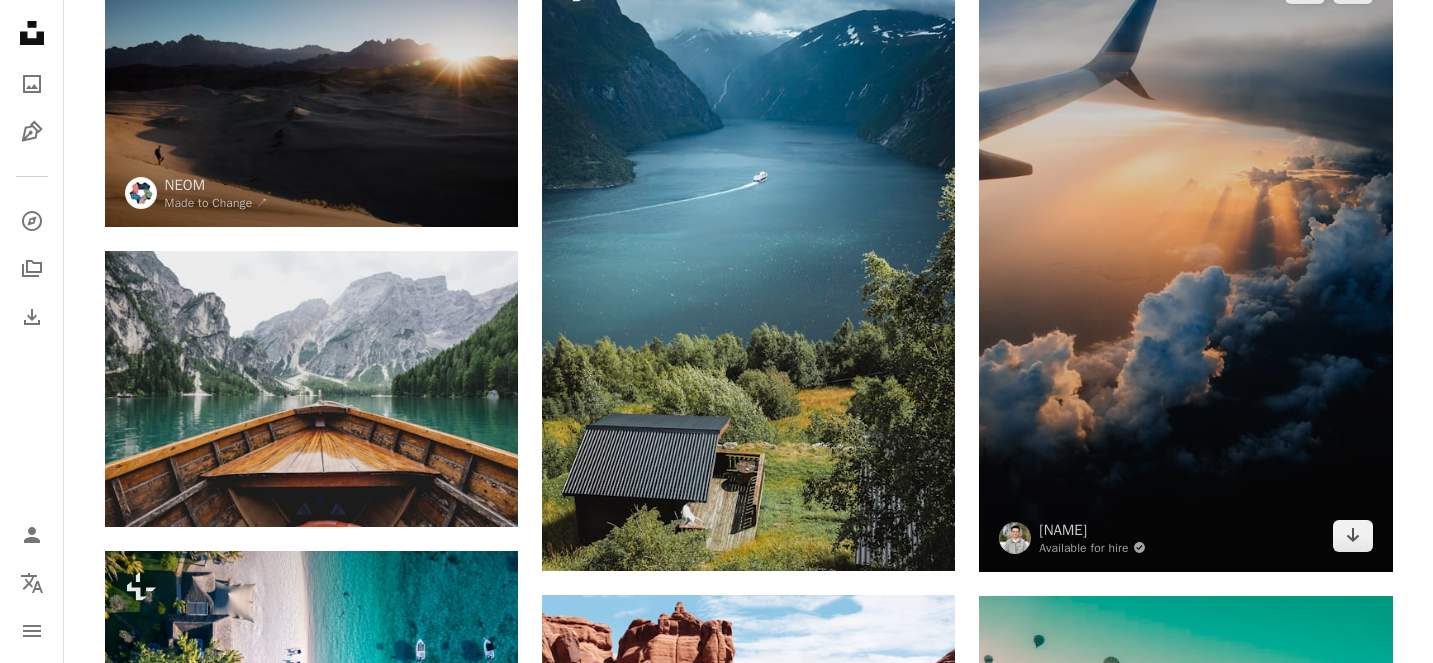 scroll, scrollTop: 443, scrollLeft: 0, axis: vertical 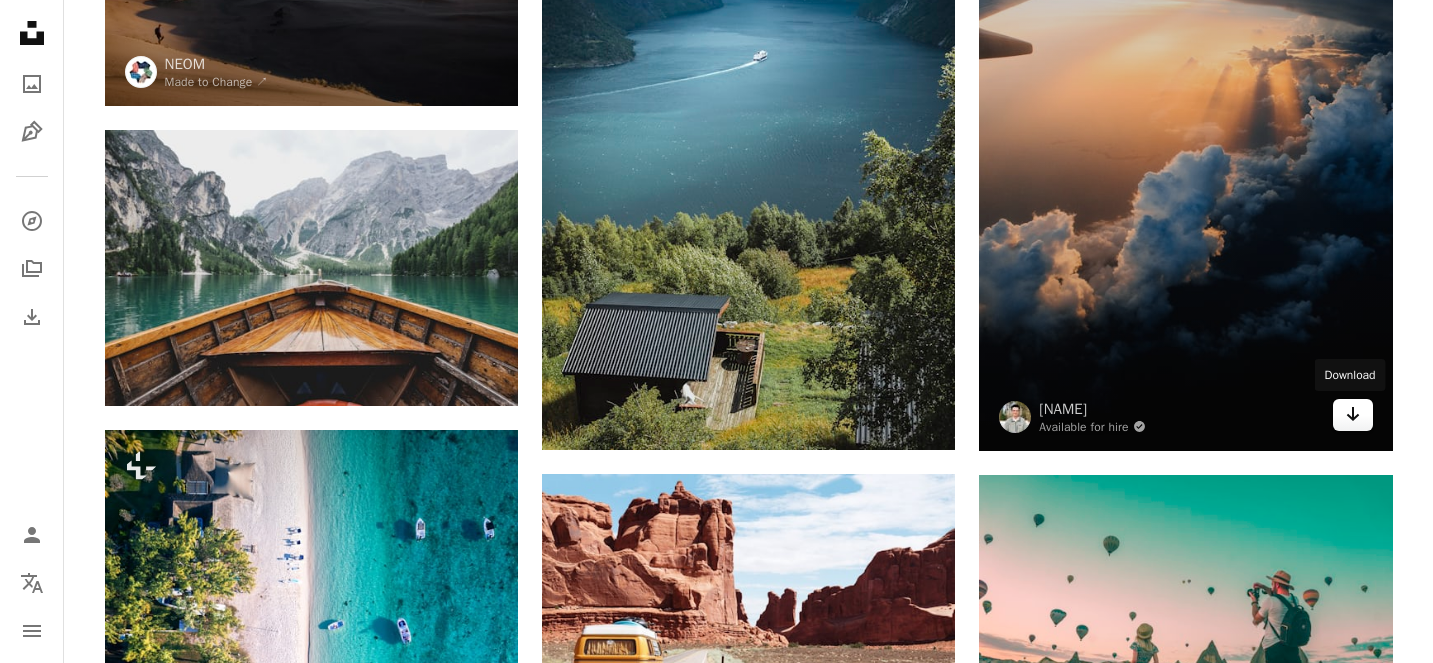 click on "Arrow pointing down" 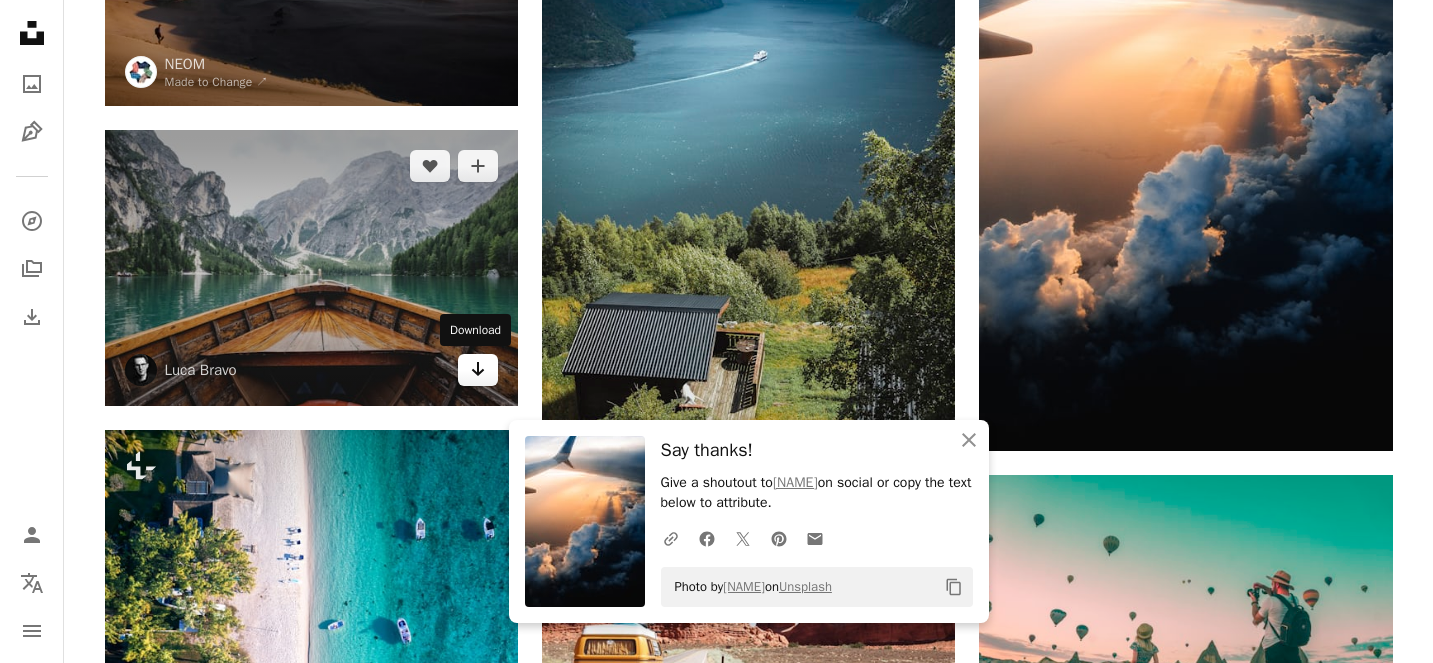 click 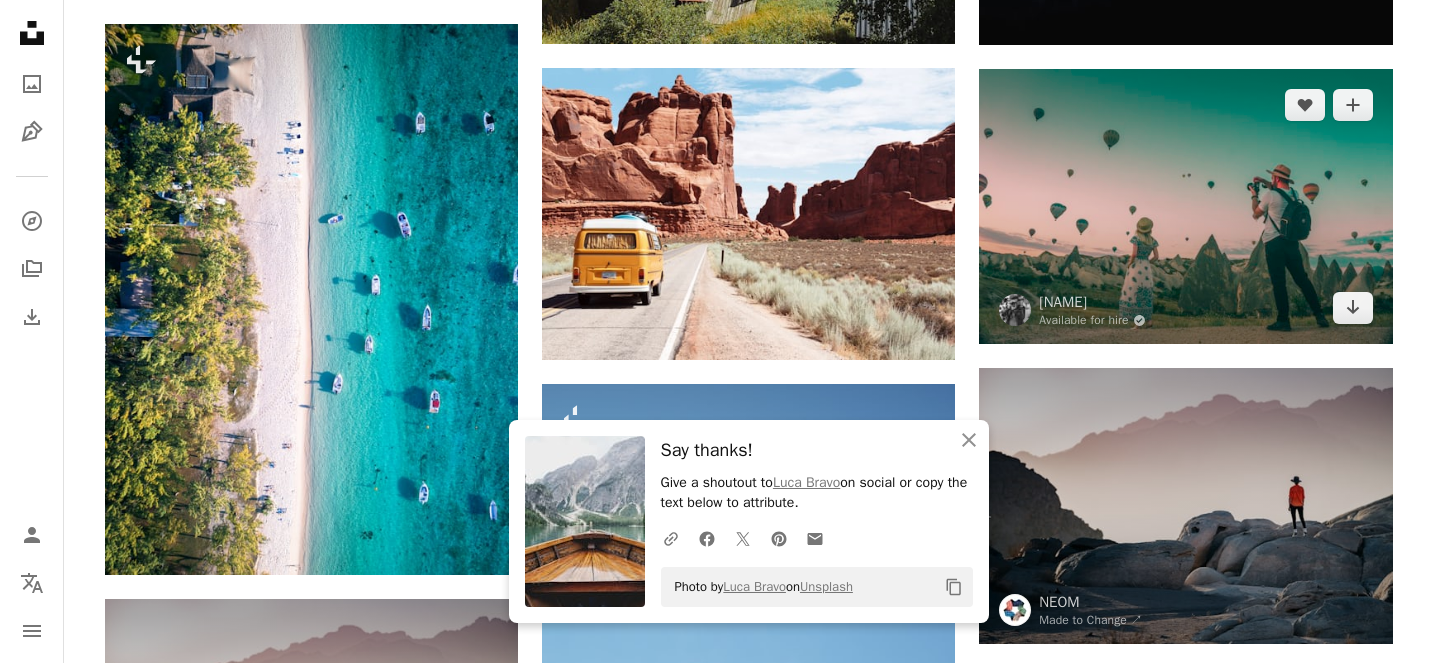 scroll, scrollTop: 816, scrollLeft: 0, axis: vertical 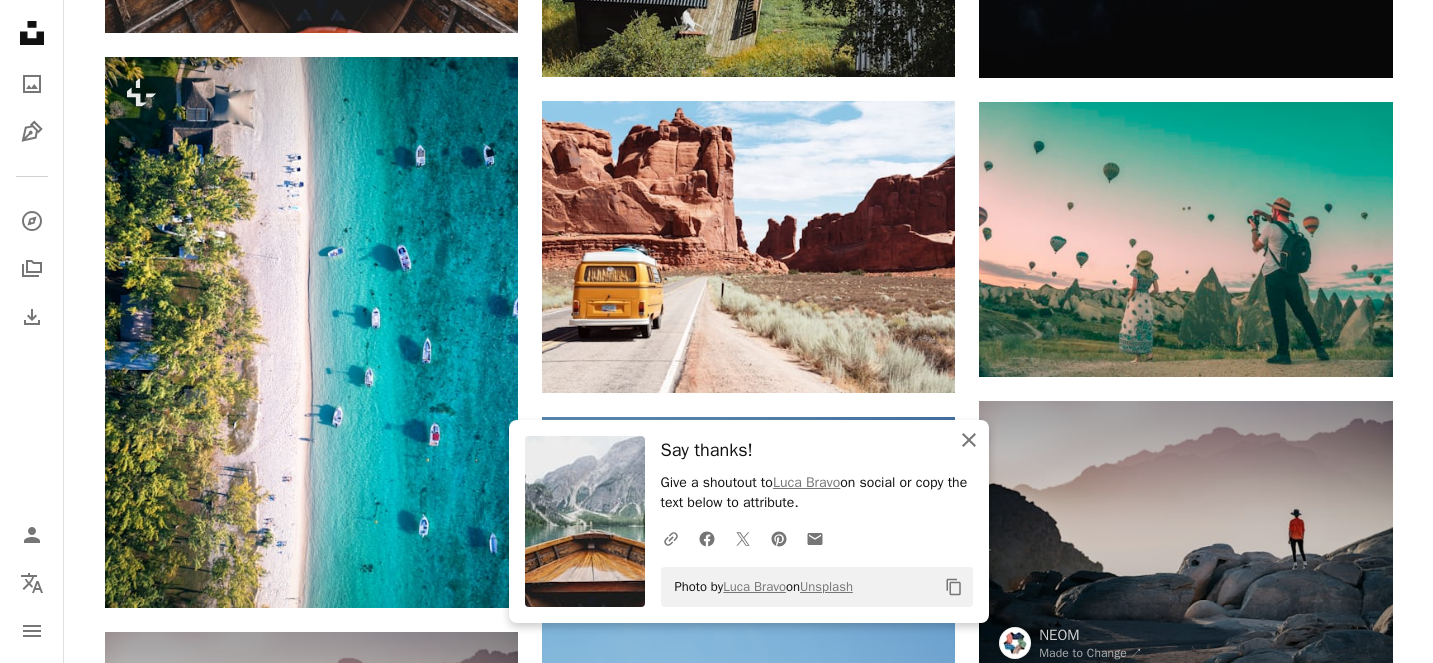 click 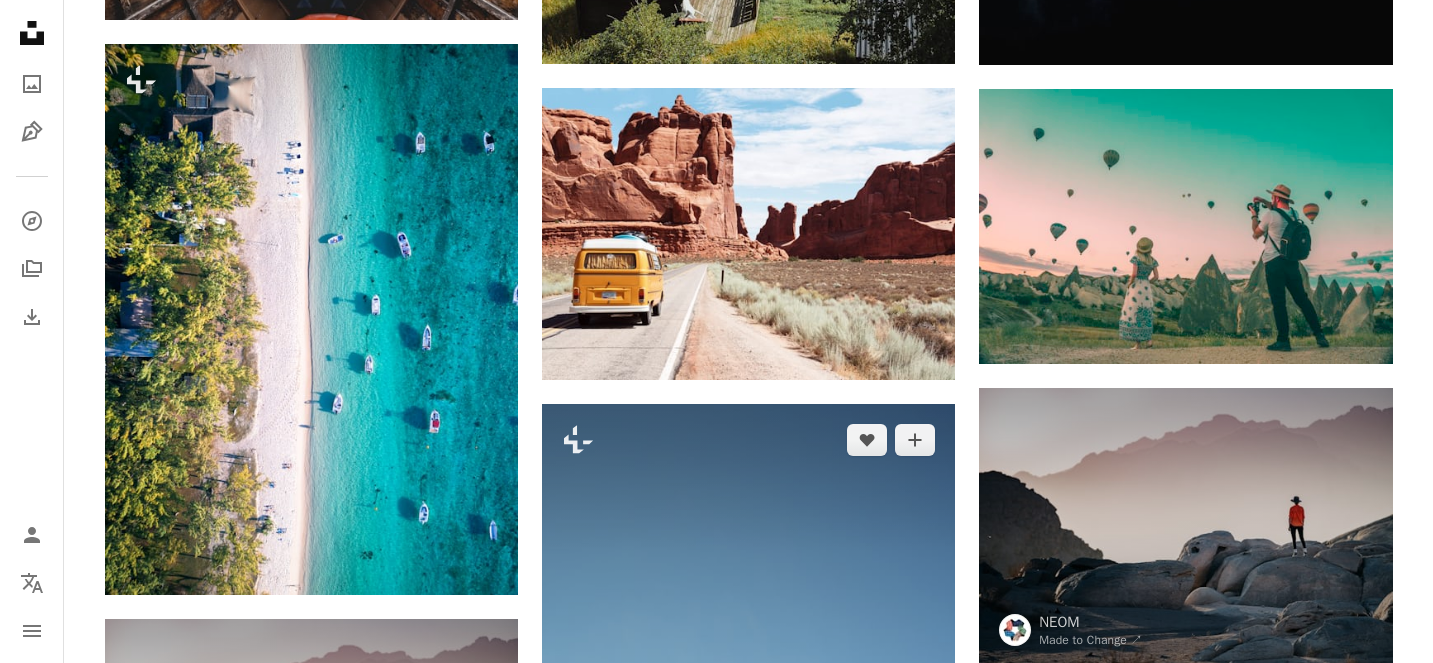 scroll, scrollTop: 832, scrollLeft: 0, axis: vertical 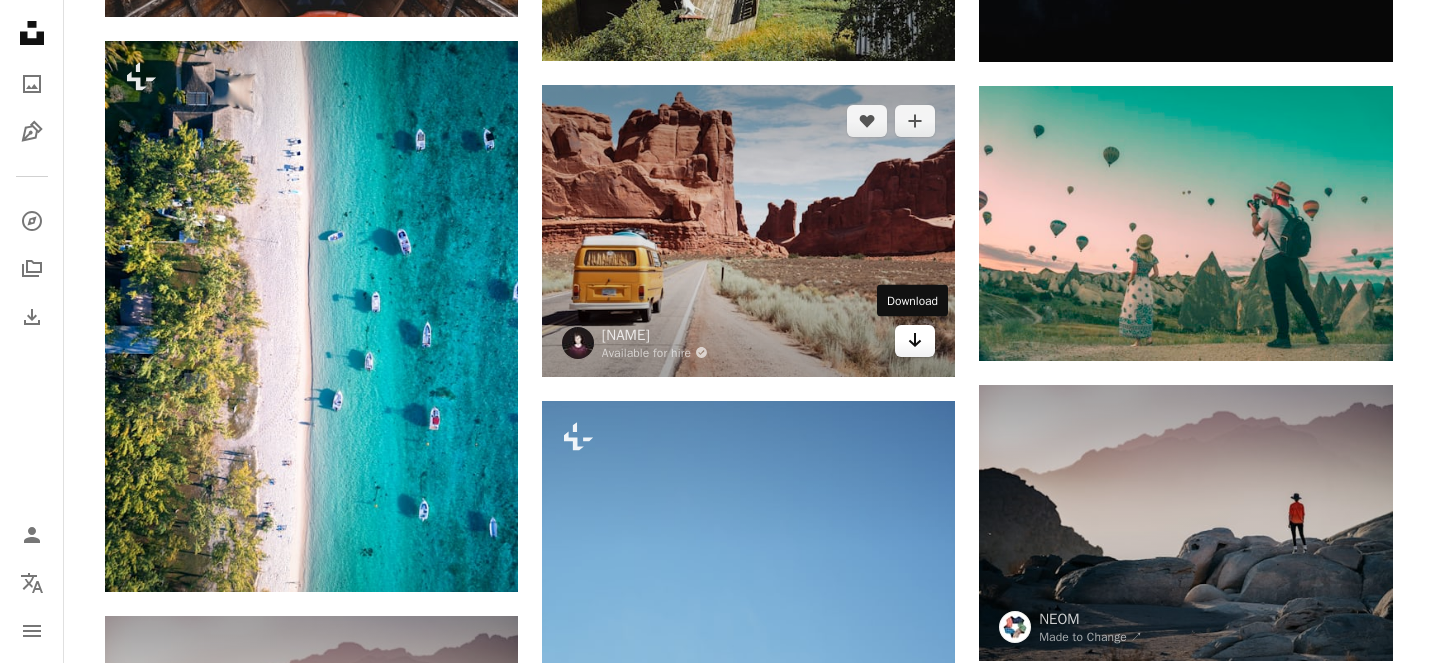 click on "Arrow pointing down" 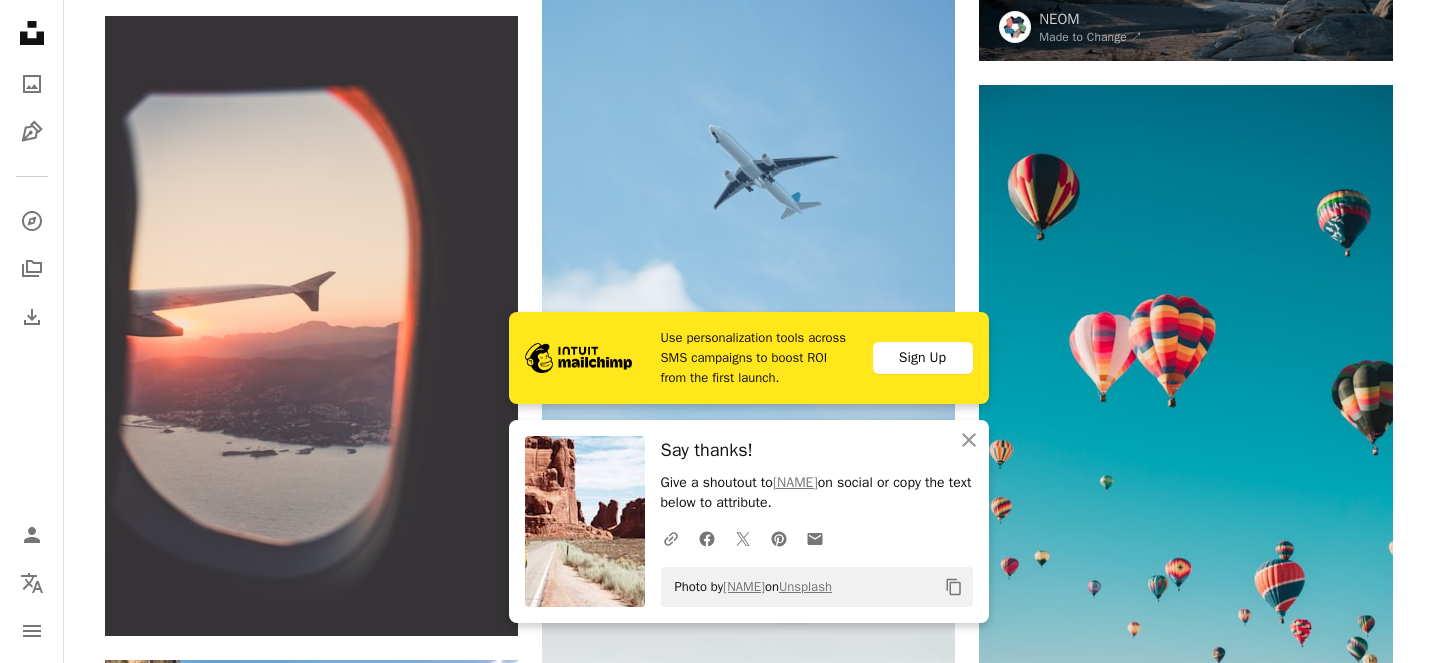 scroll, scrollTop: 1471, scrollLeft: 0, axis: vertical 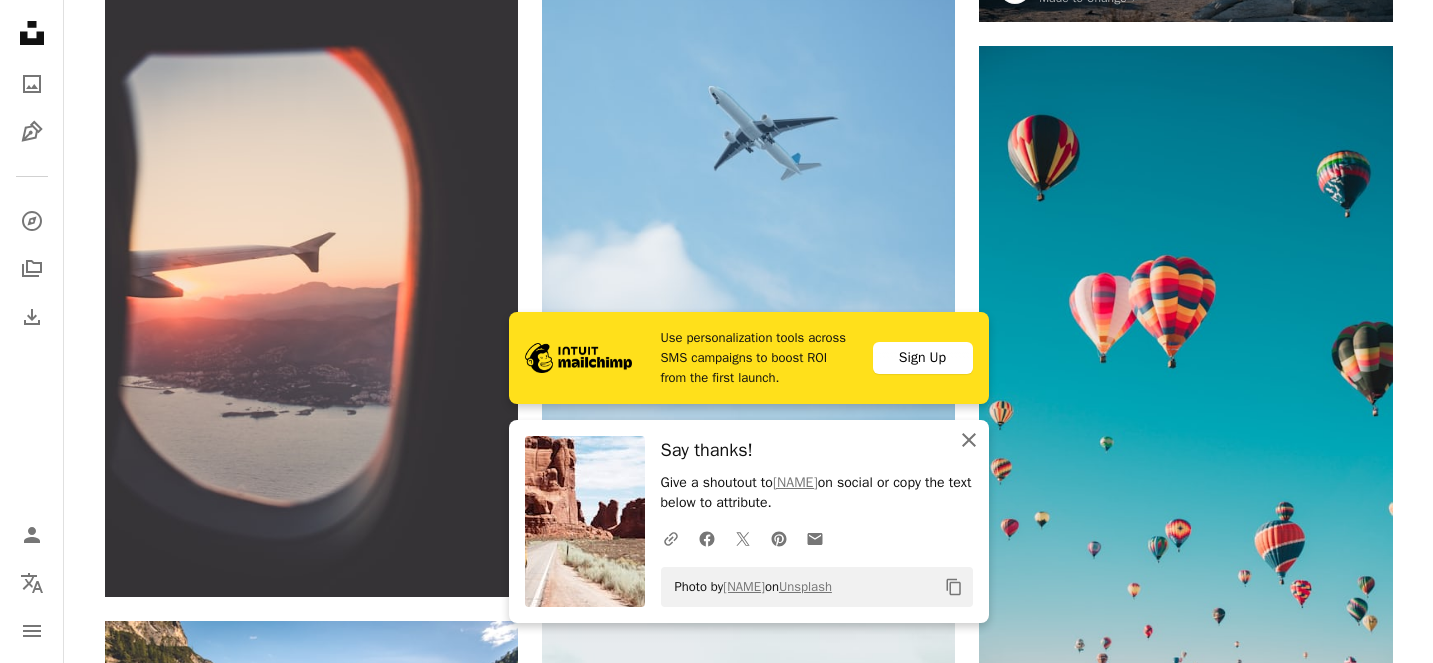 click on "An X shape" 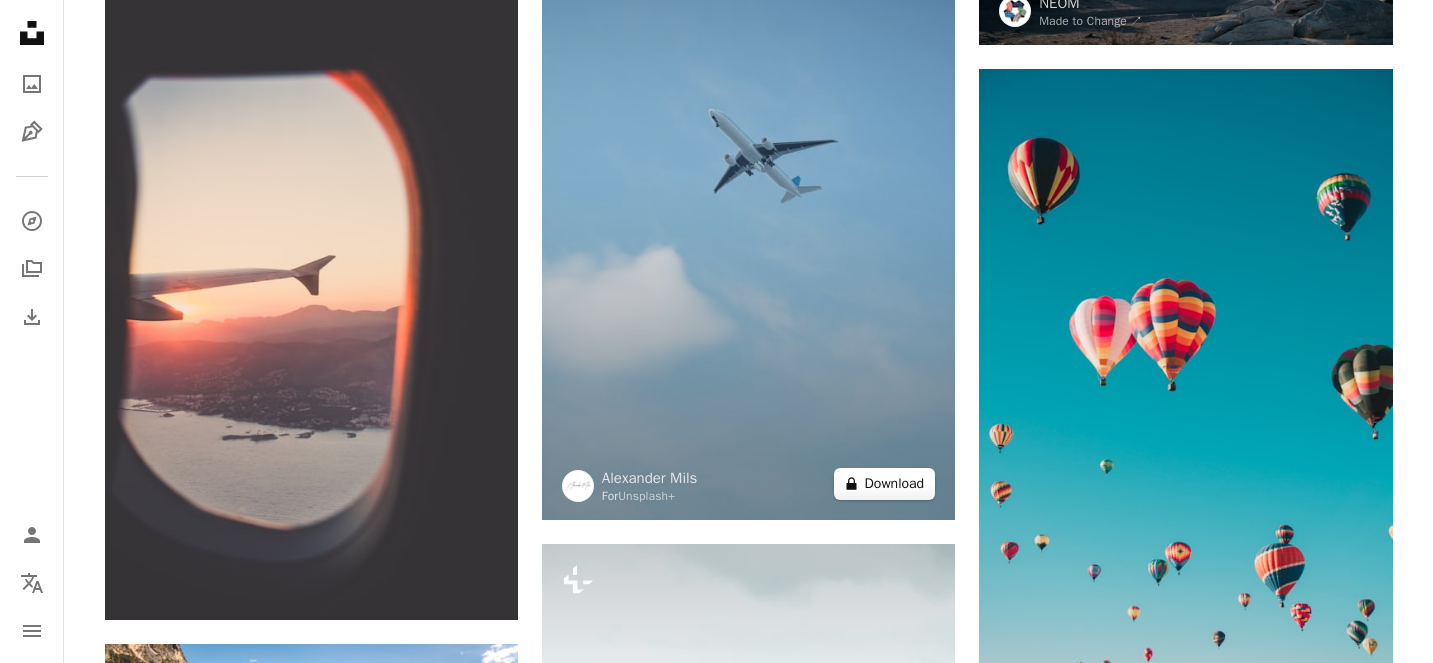 scroll, scrollTop: 1491, scrollLeft: 0, axis: vertical 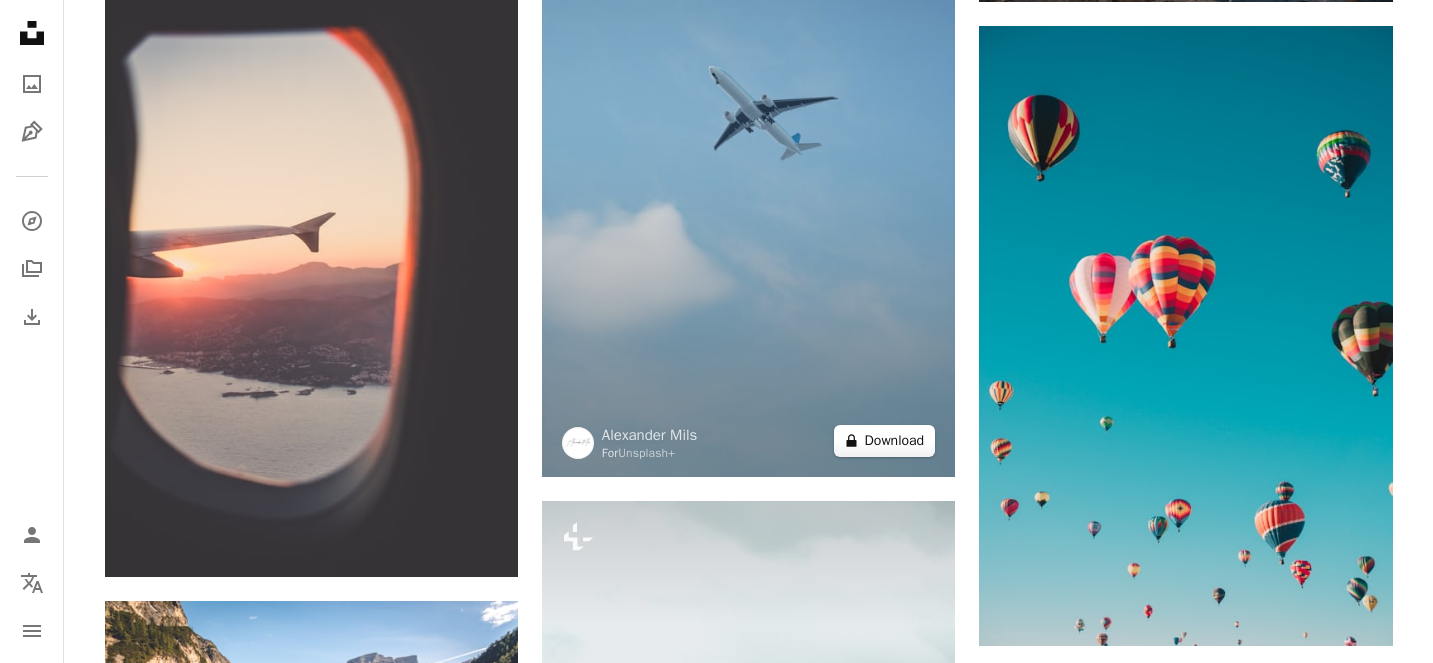 click on "A lock Download" at bounding box center [885, 441] 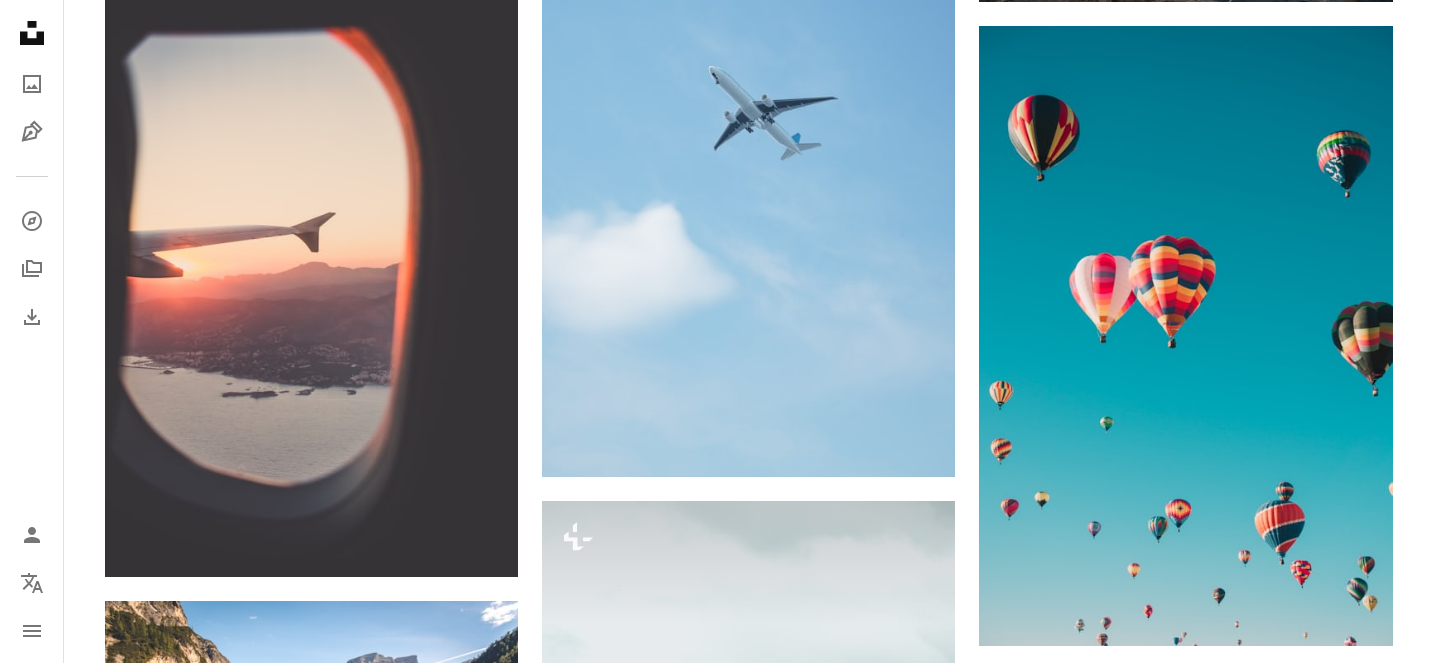 click on "An X shape Premium, ready to use images. Get unlimited access. A plus sign Members-only content added monthly A plus sign Unlimited royalty-free downloads A plus sign Illustrations  New A plus sign Enhanced legal protections yearly 65%  off monthly $20   $7 USD per month * Get  Unsplash+ * When paid annually, billed upfront  $84 Taxes where applicable. Renews automatically. Cancel anytime." at bounding box center [716, 5303] 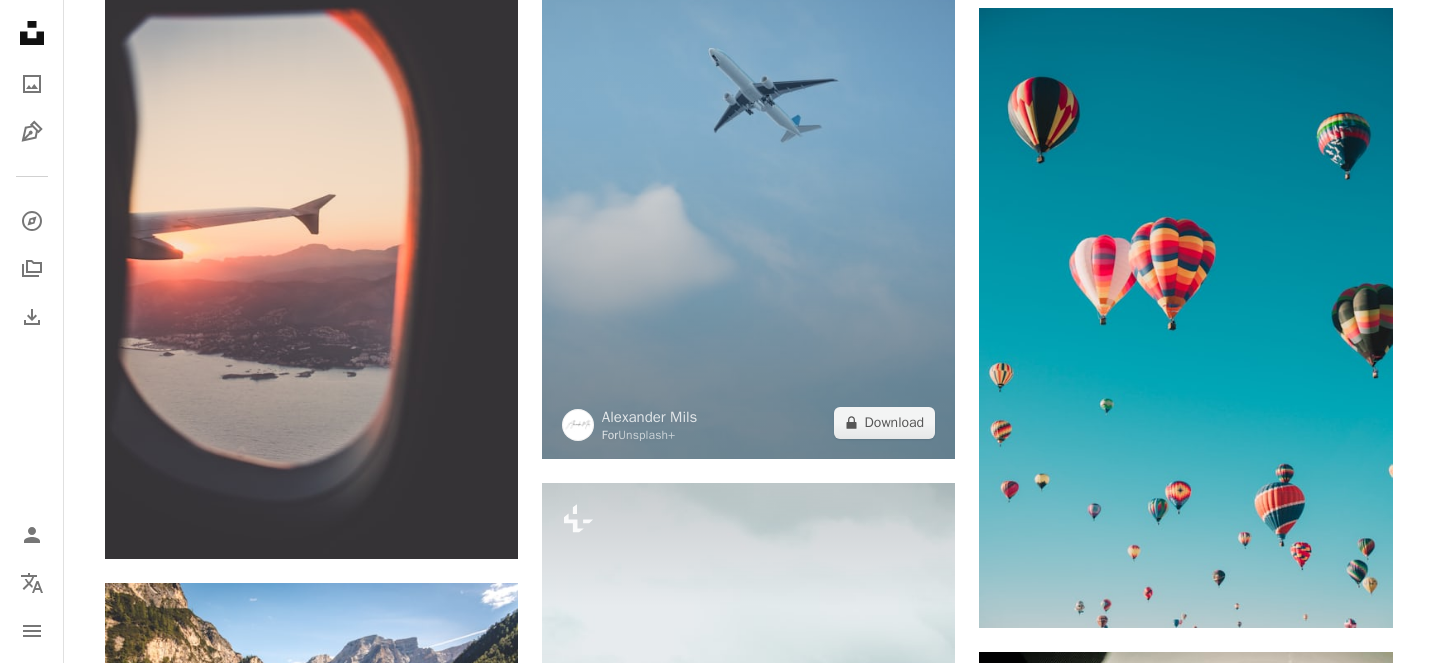 scroll, scrollTop: 1674, scrollLeft: 0, axis: vertical 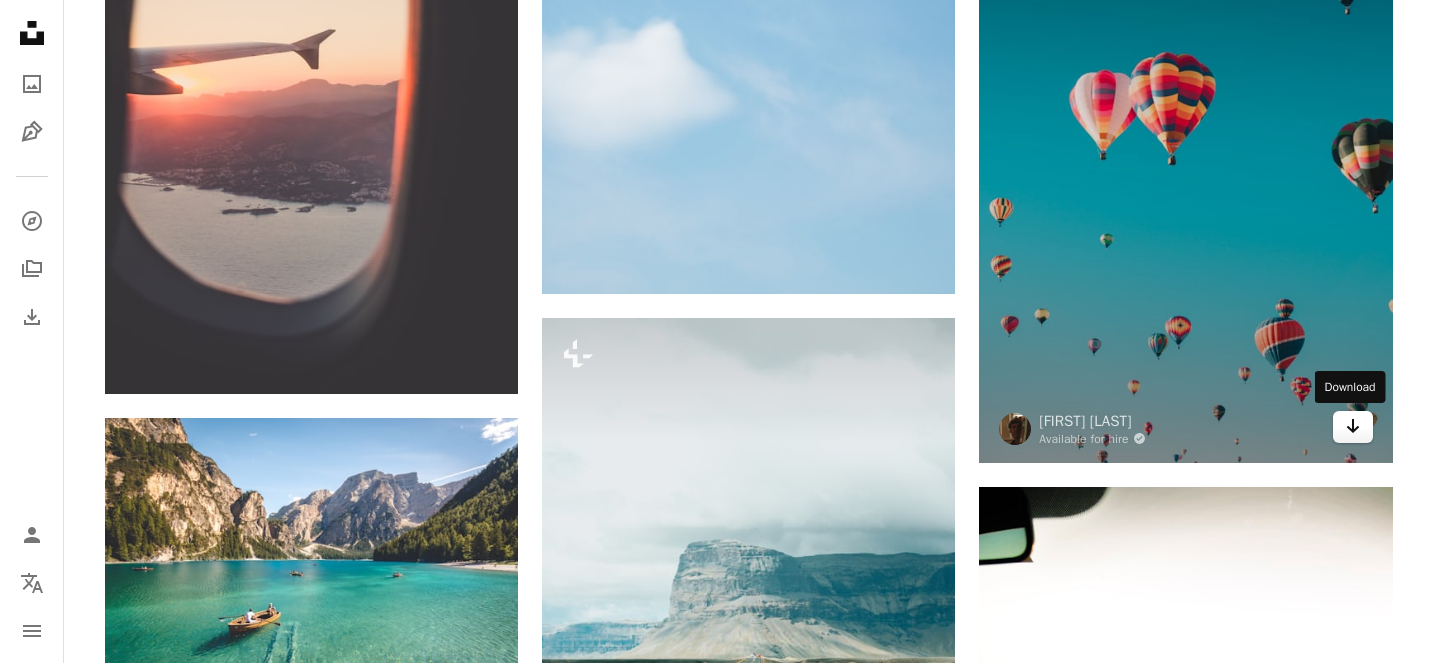 click on "Arrow pointing down" at bounding box center [1353, 427] 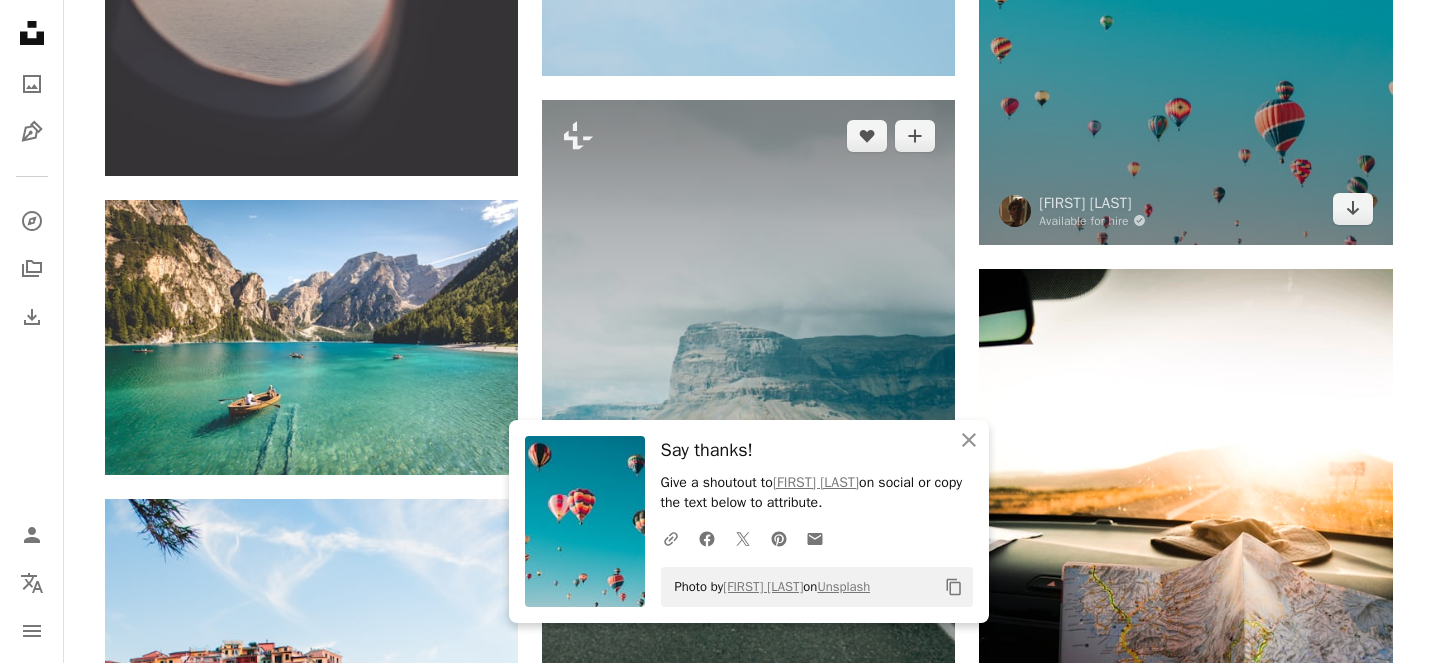 scroll, scrollTop: 1945, scrollLeft: 0, axis: vertical 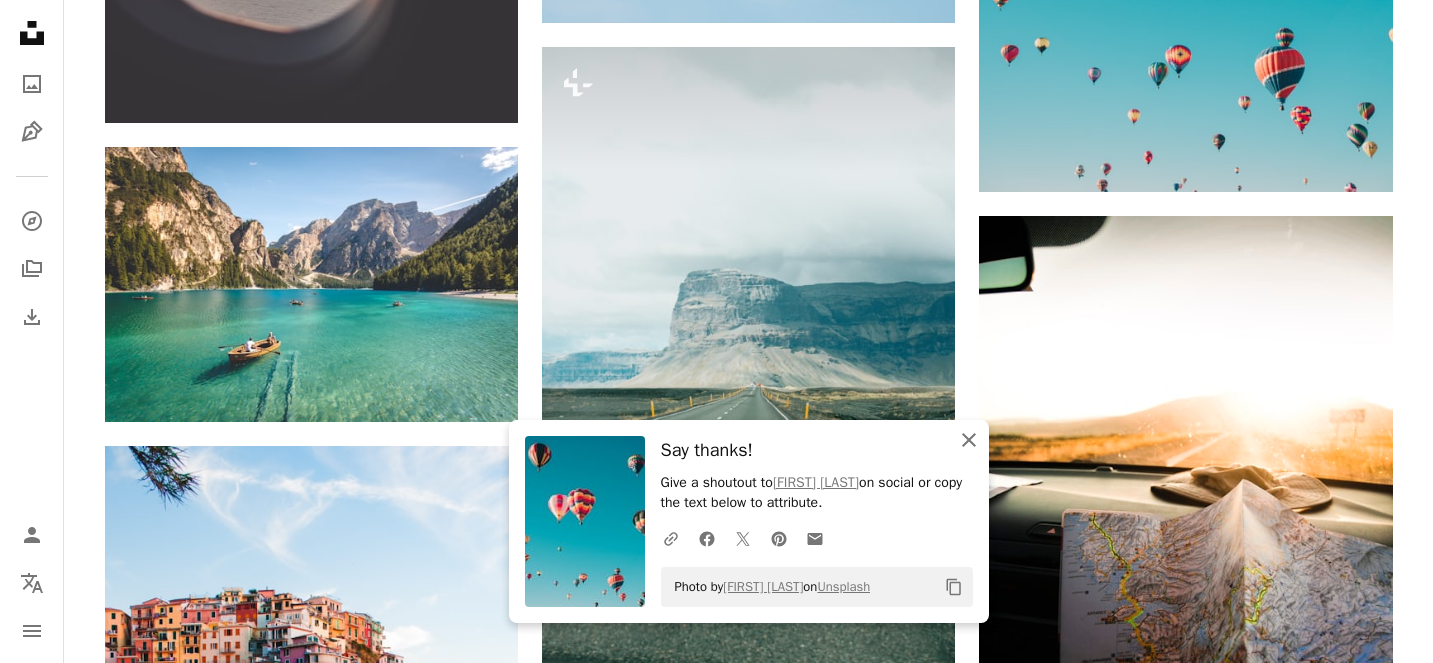 click on "An X shape" 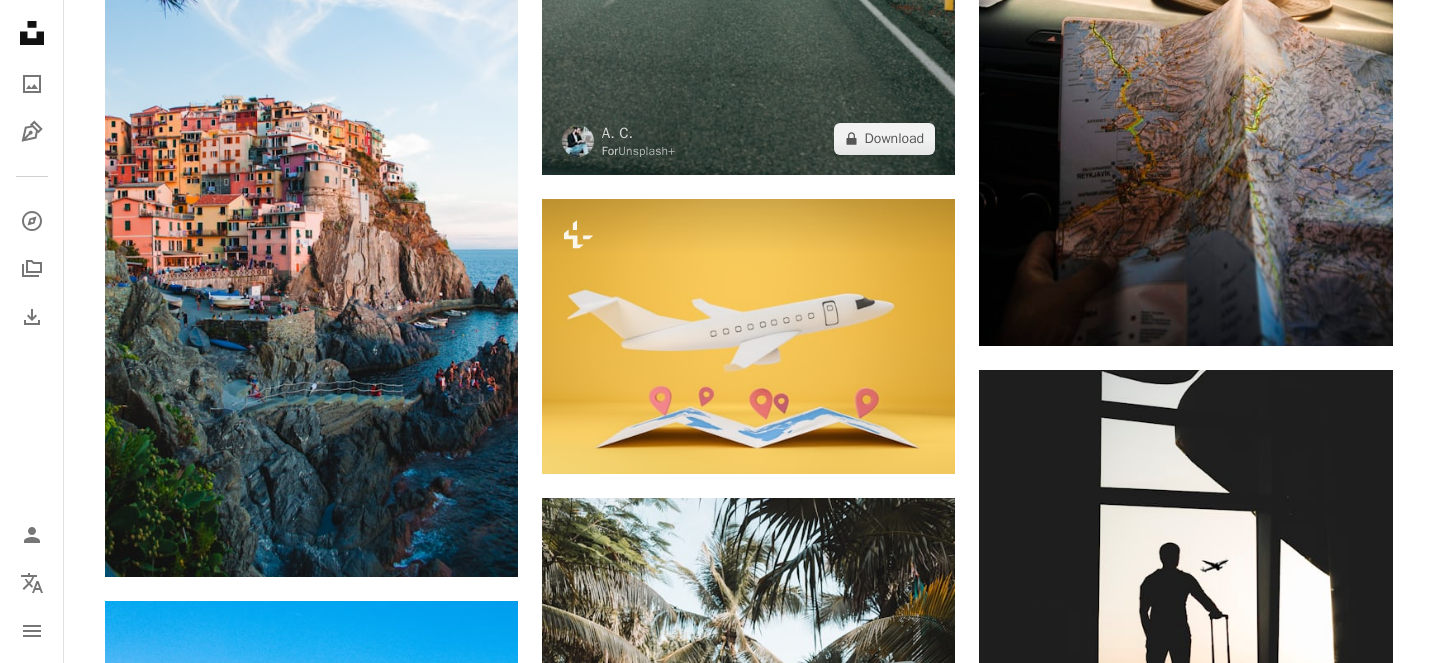 scroll, scrollTop: 2387, scrollLeft: 0, axis: vertical 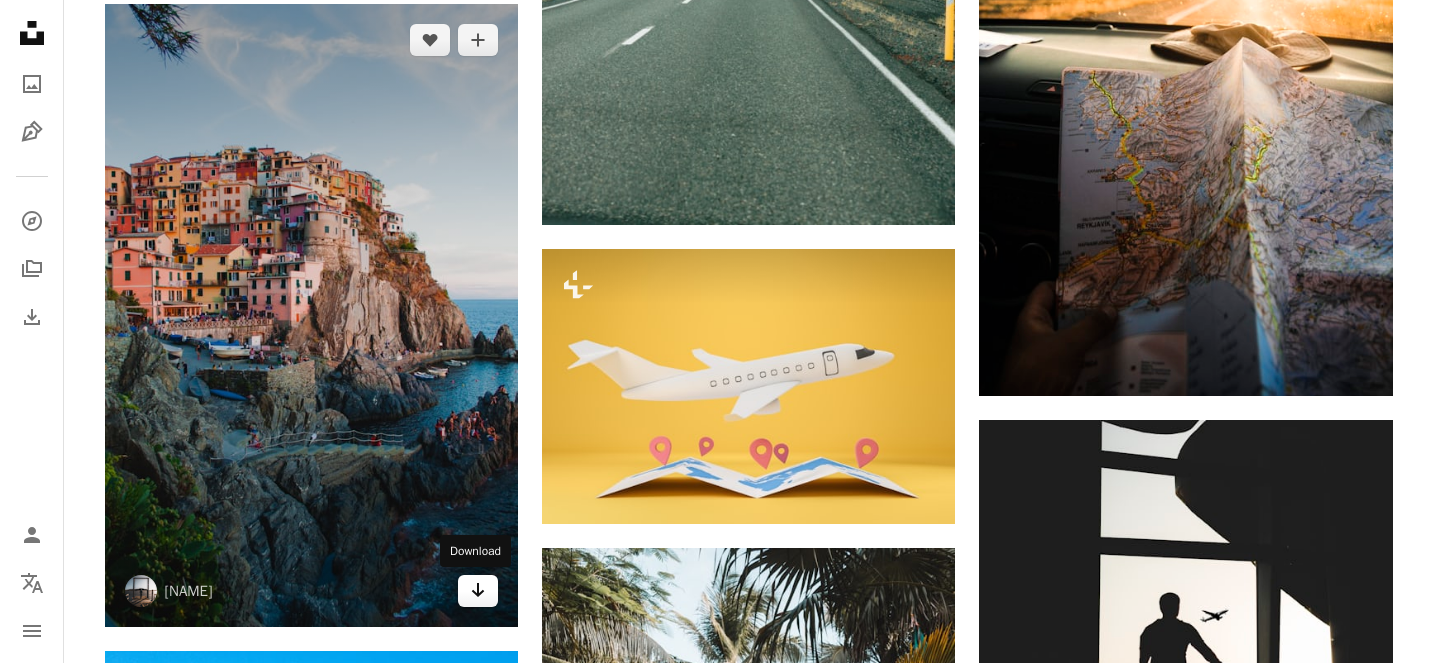 click on "Arrow pointing down" 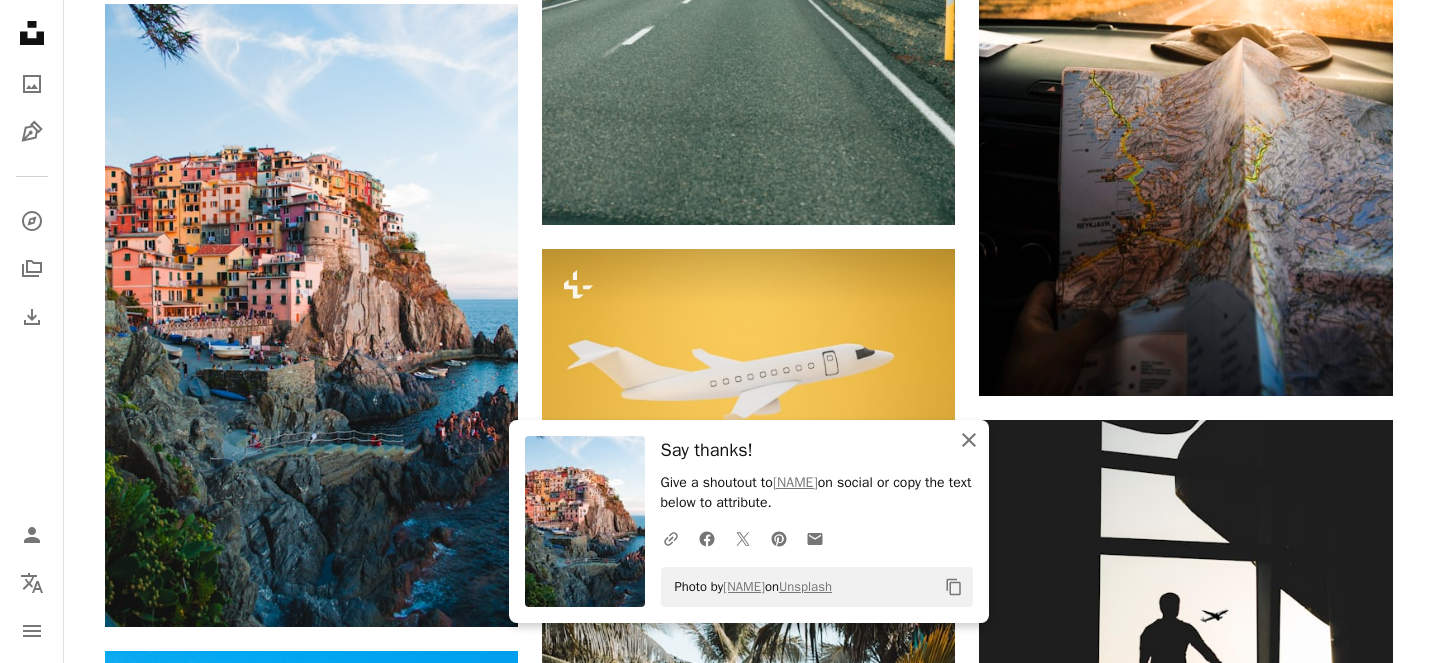 click on "An X shape" 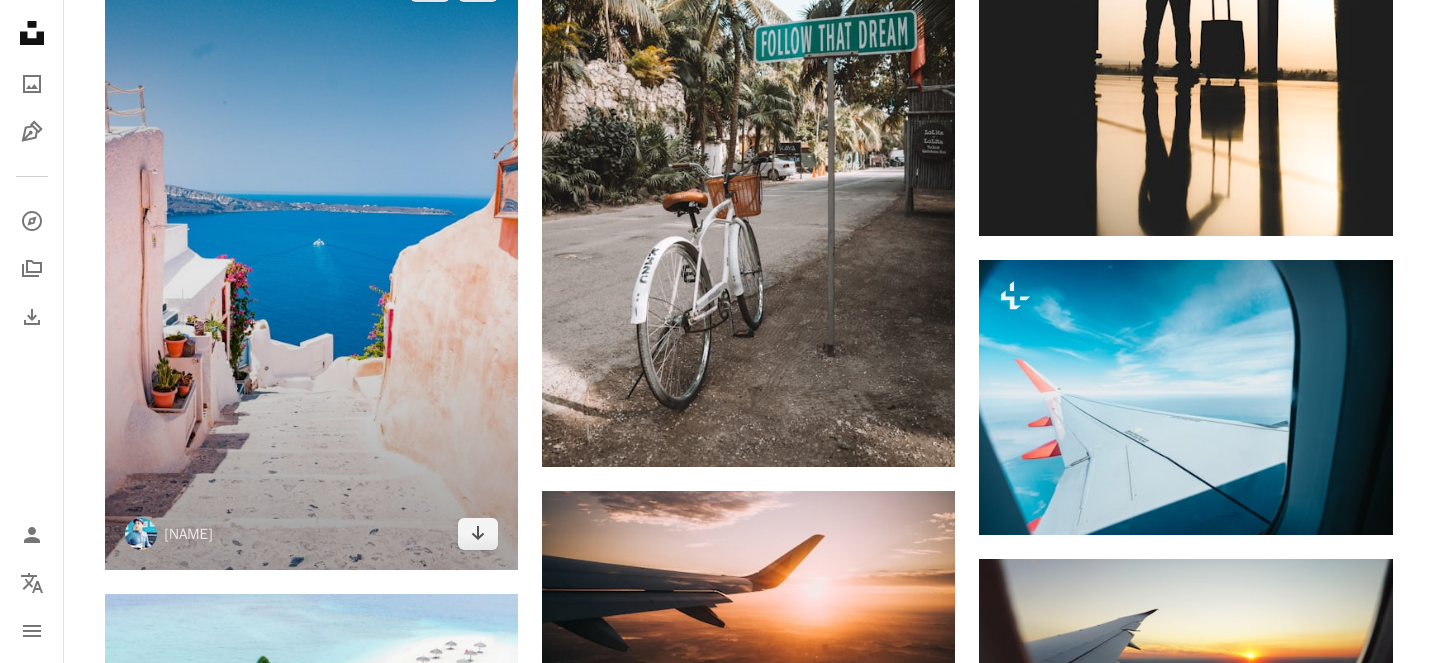 scroll, scrollTop: 3128, scrollLeft: 0, axis: vertical 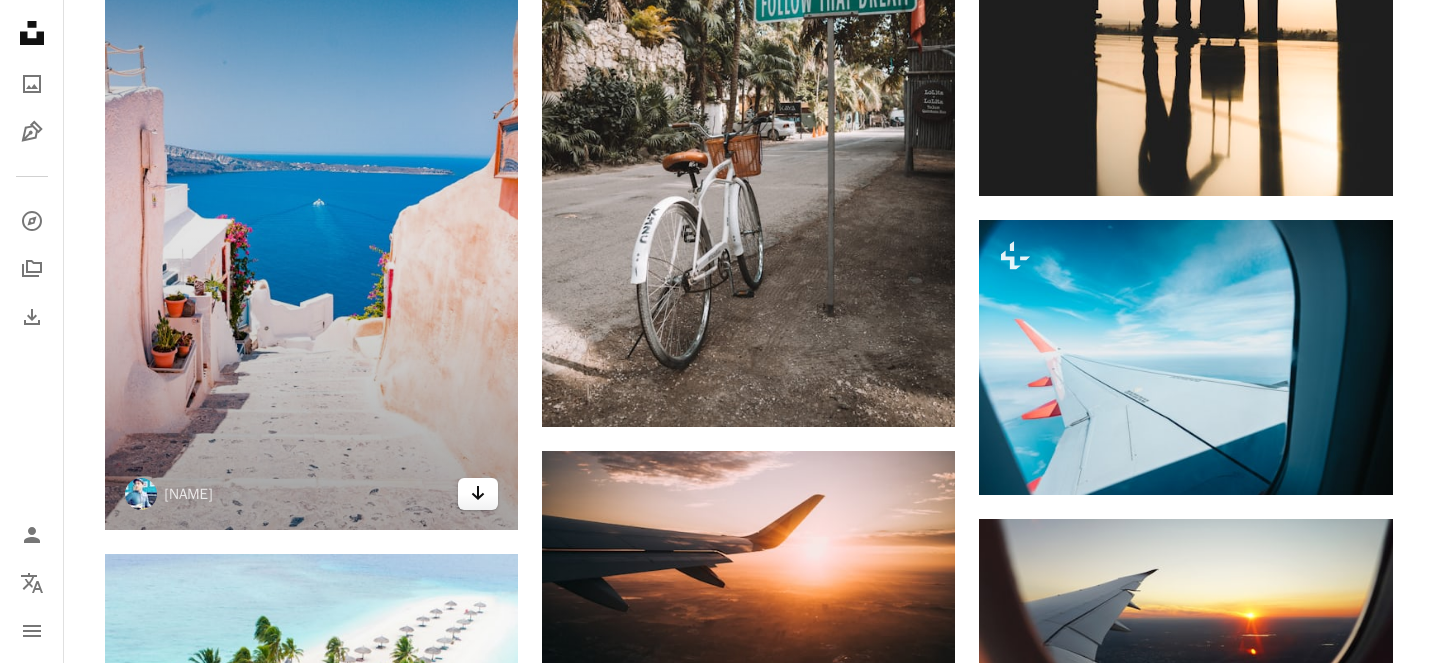 click on "Arrow pointing down" 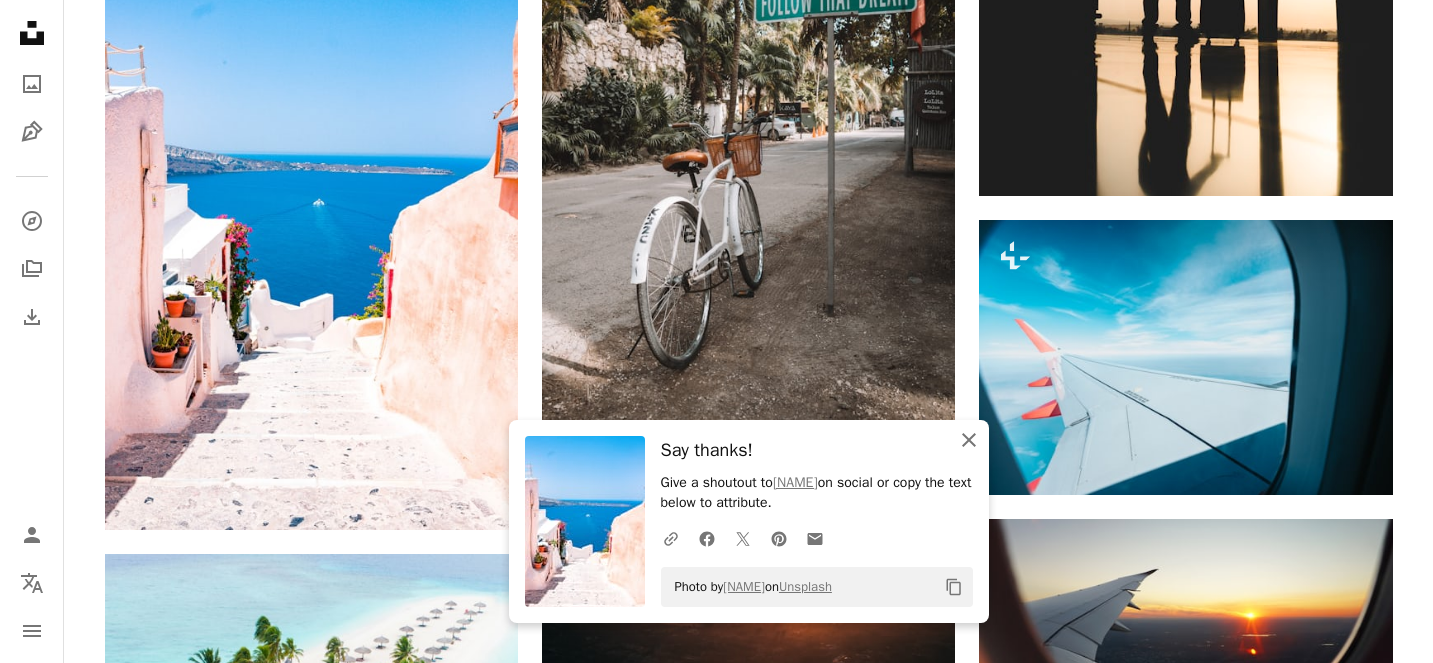 click 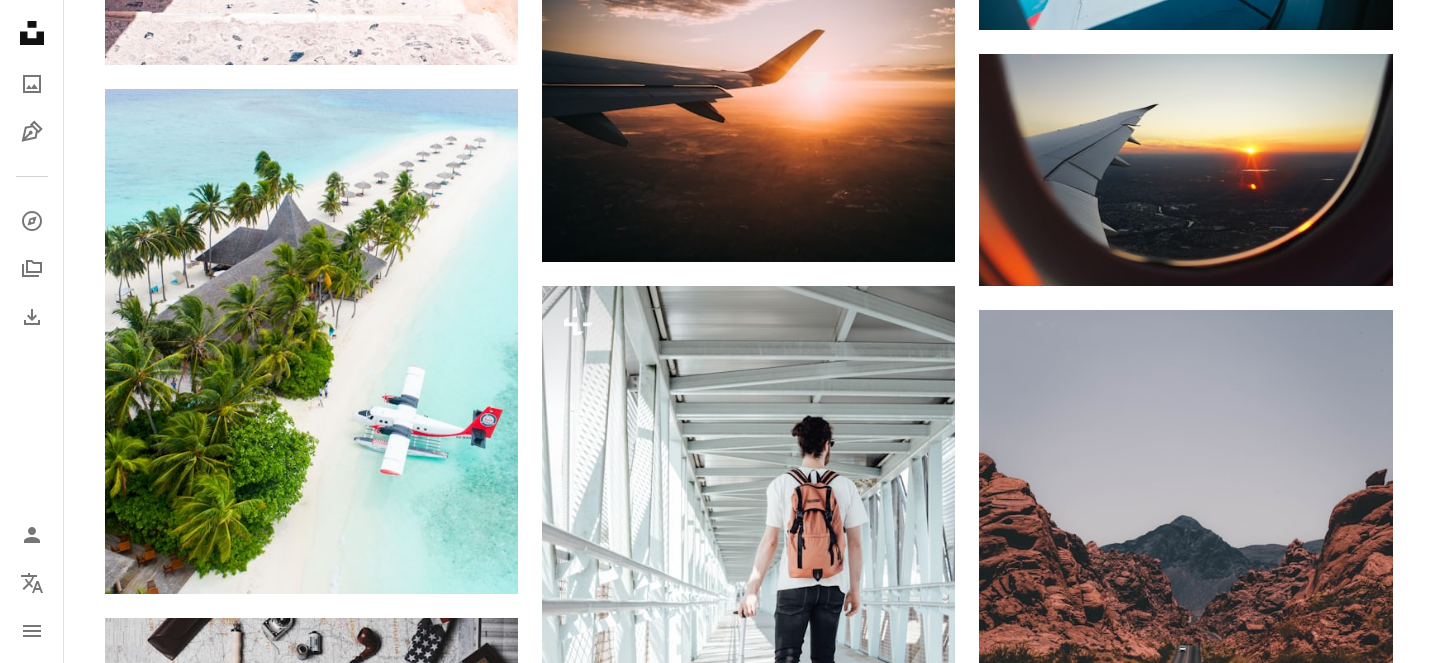 scroll, scrollTop: 3596, scrollLeft: 0, axis: vertical 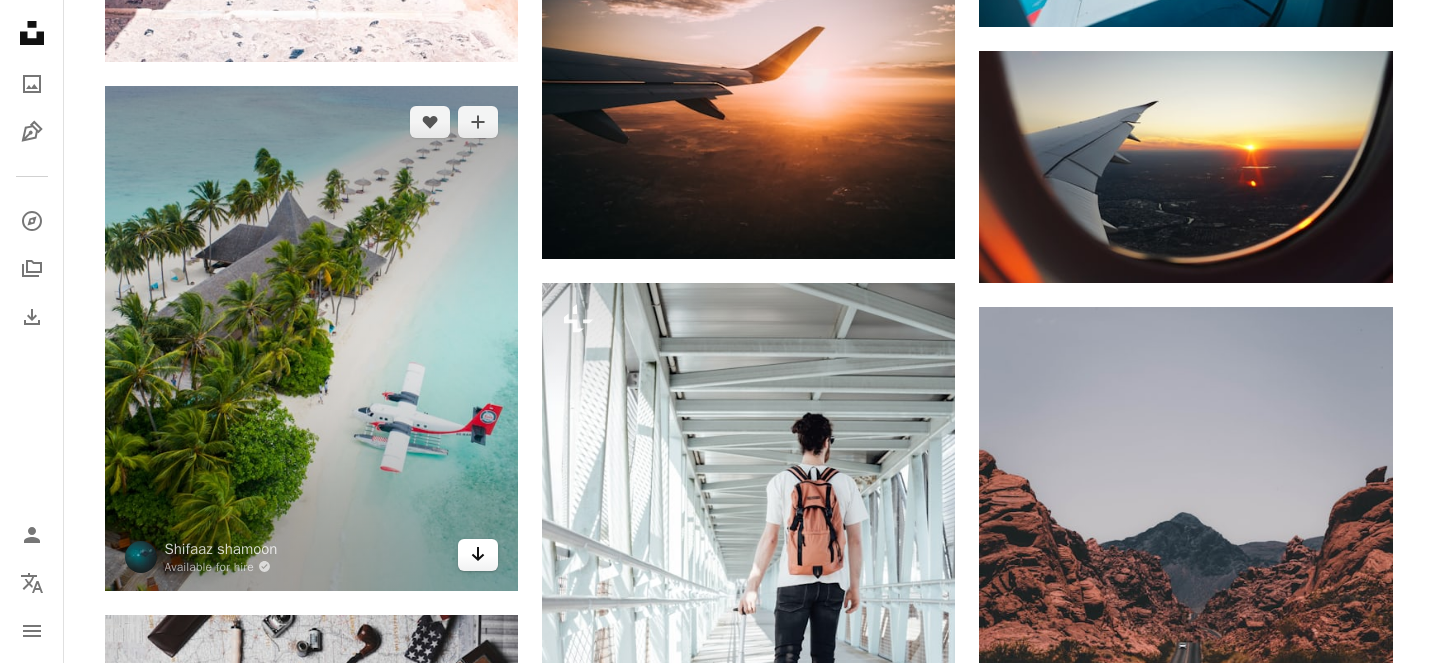 click on "Arrow pointing down" 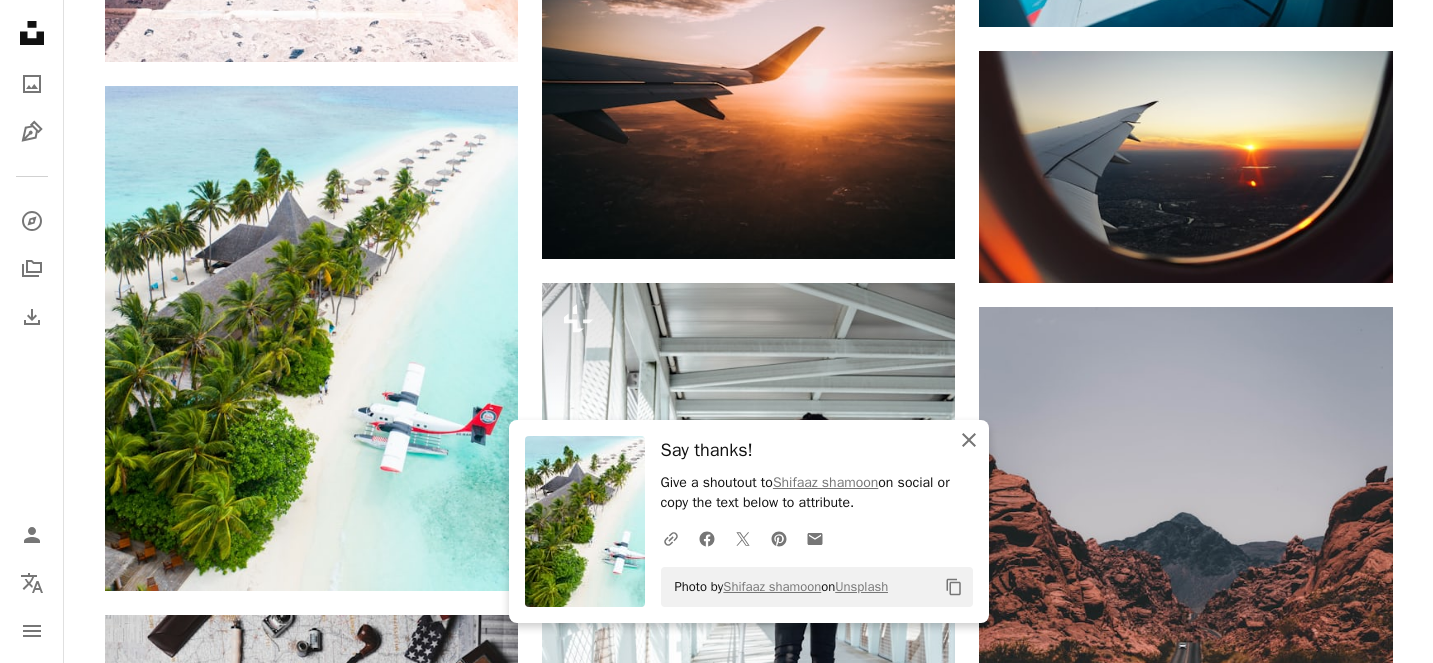 click 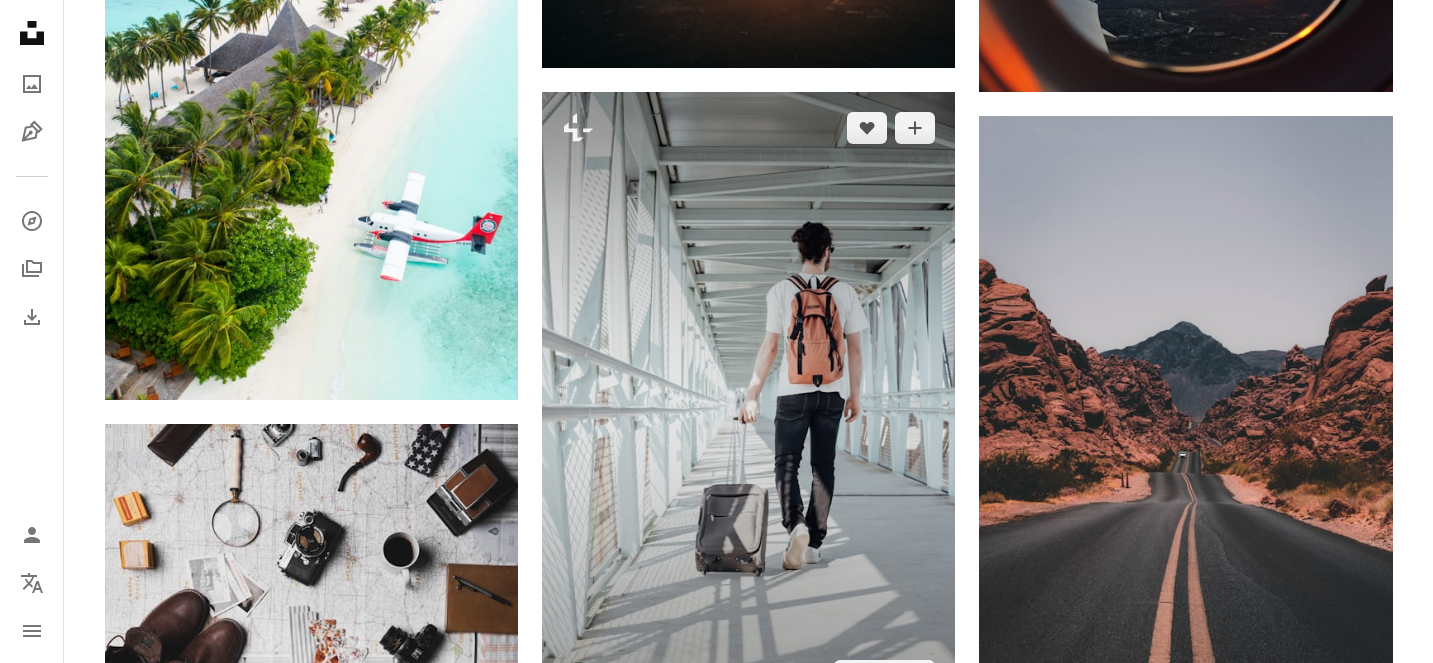 scroll, scrollTop: 3920, scrollLeft: 0, axis: vertical 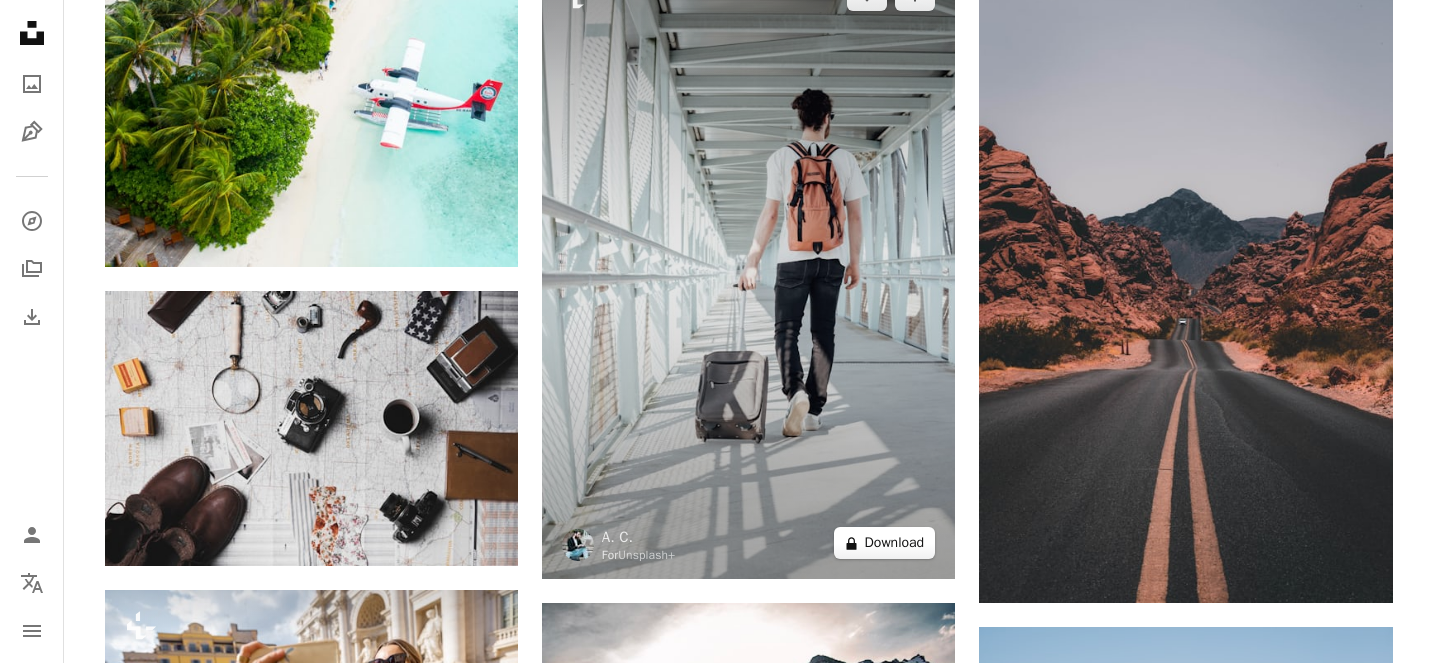 click on "A lock Download" at bounding box center [885, 543] 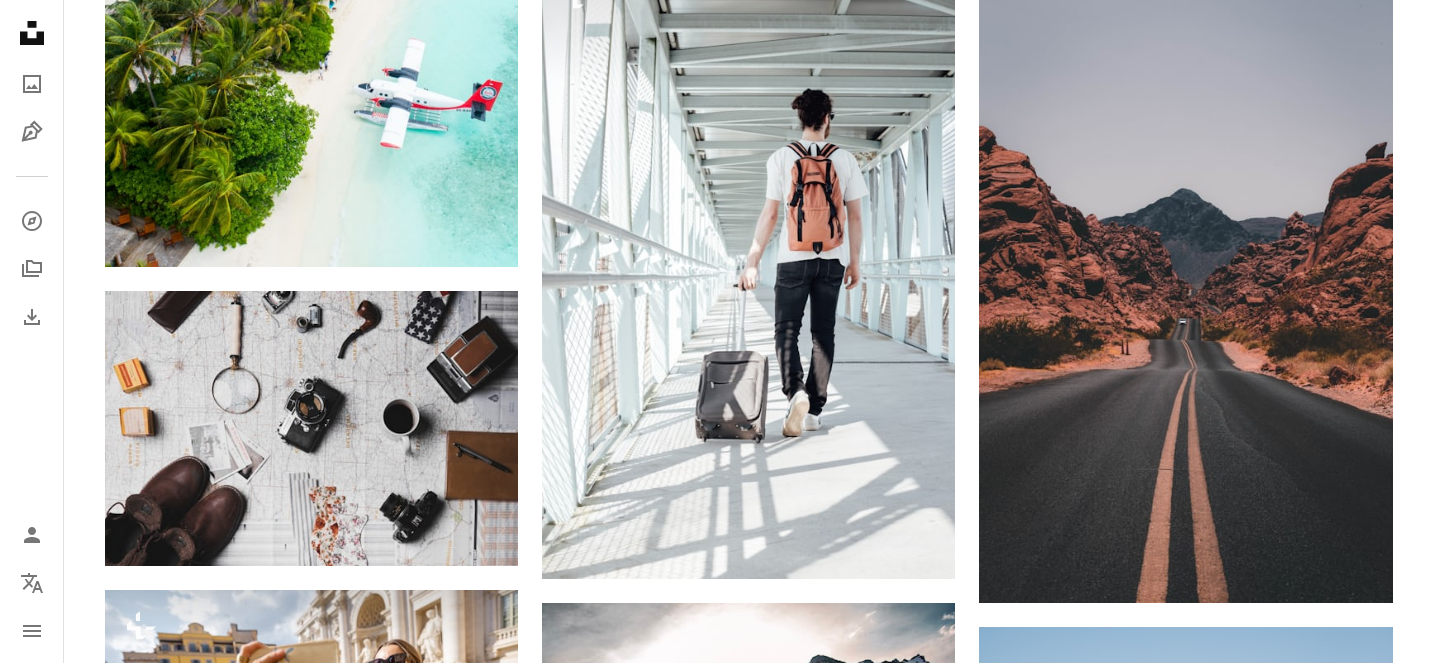 click on "An X shape Premium, ready to use images. Get unlimited access. A plus sign Members-only content added monthly A plus sign Unlimited royalty-free downloads A plus sign Illustrations  New A plus sign Enhanced legal protections yearly 65%  off monthly $20   $7 USD per month * Get  Unsplash+ * When paid annually, billed upfront  $84 Taxes where applicable. Renews automatically. Cancel anytime." at bounding box center (716, 5771) 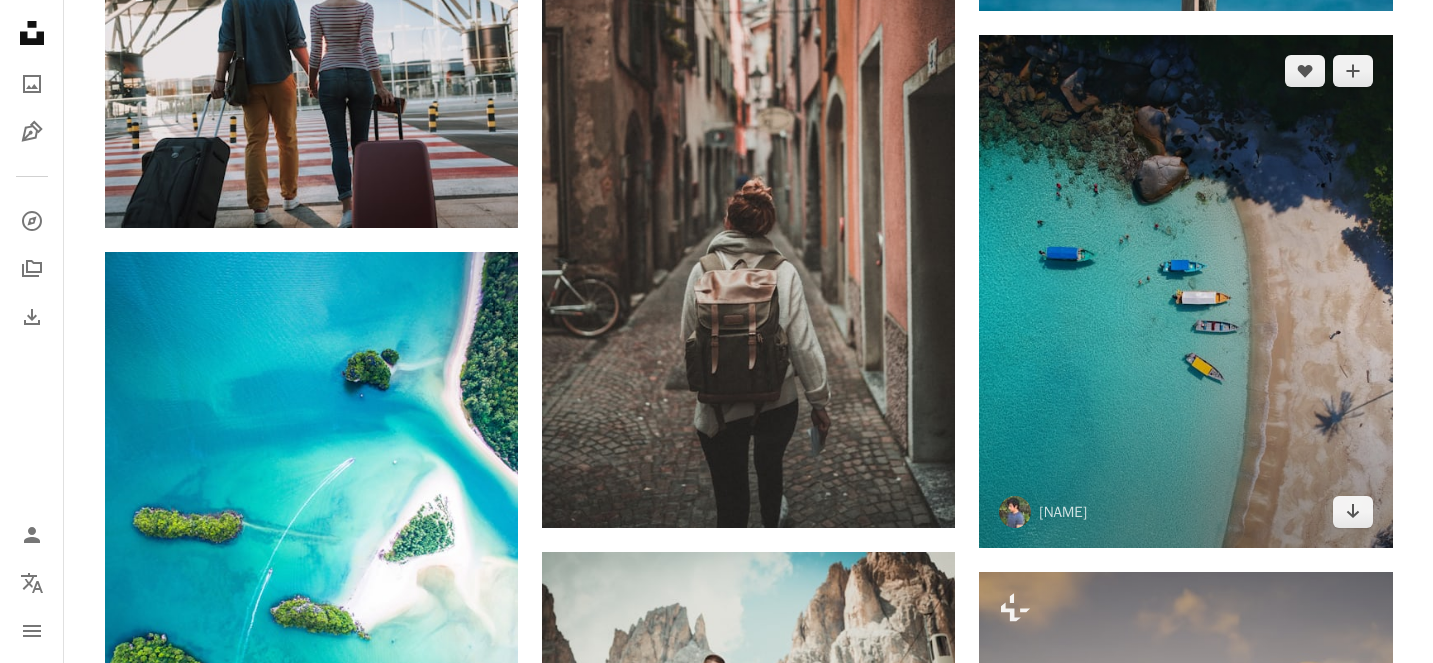 scroll, scrollTop: 5195, scrollLeft: 0, axis: vertical 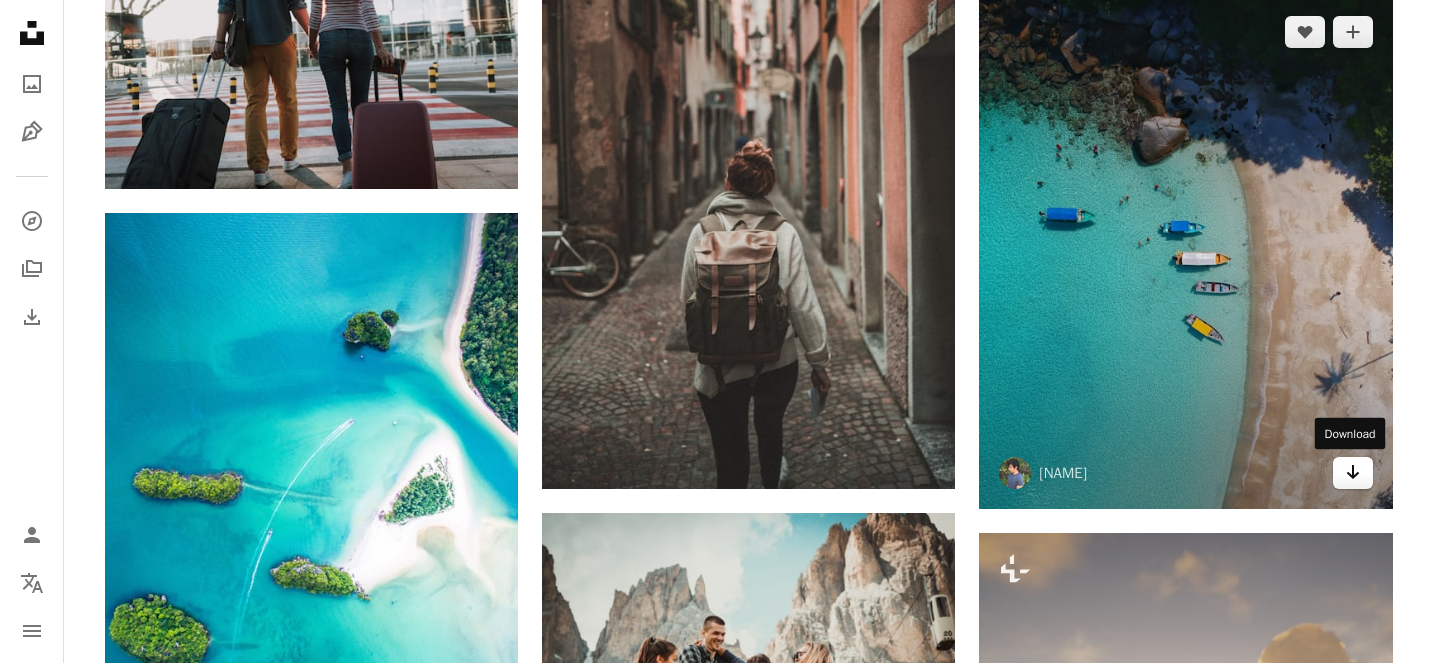 click on "Arrow pointing down" 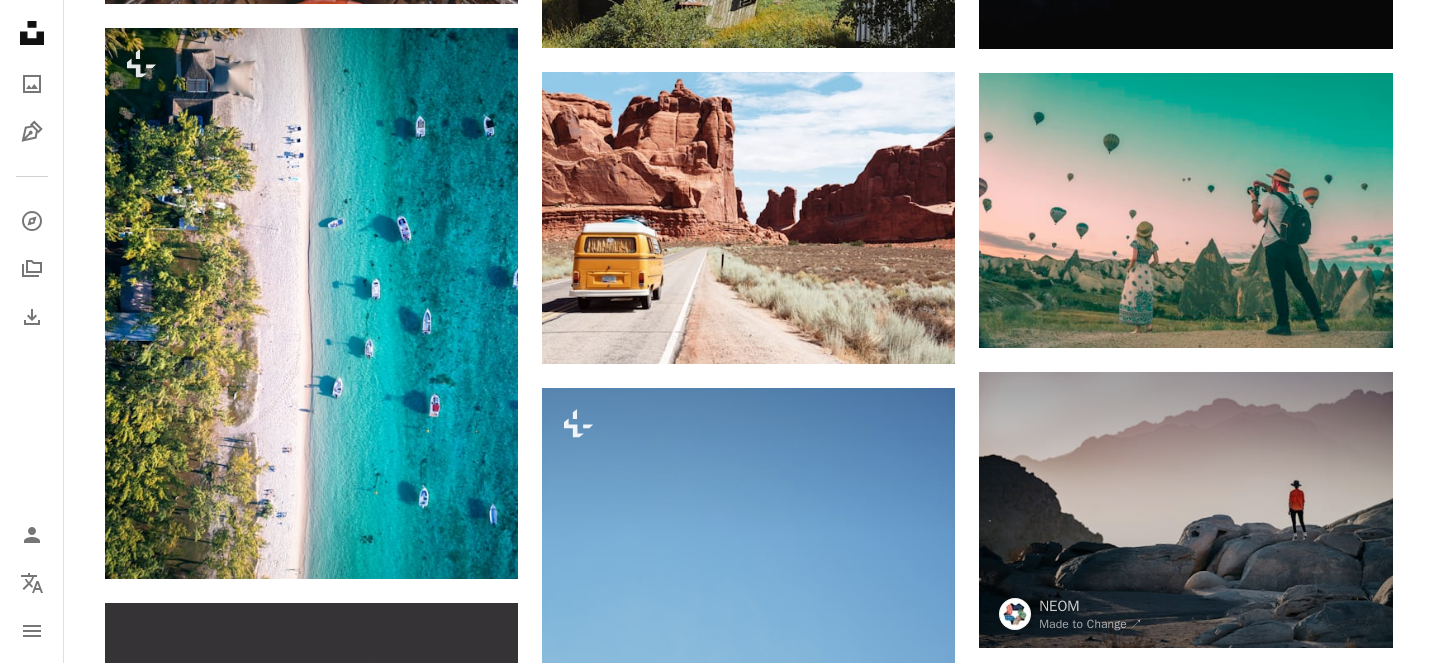 scroll, scrollTop: 0, scrollLeft: 0, axis: both 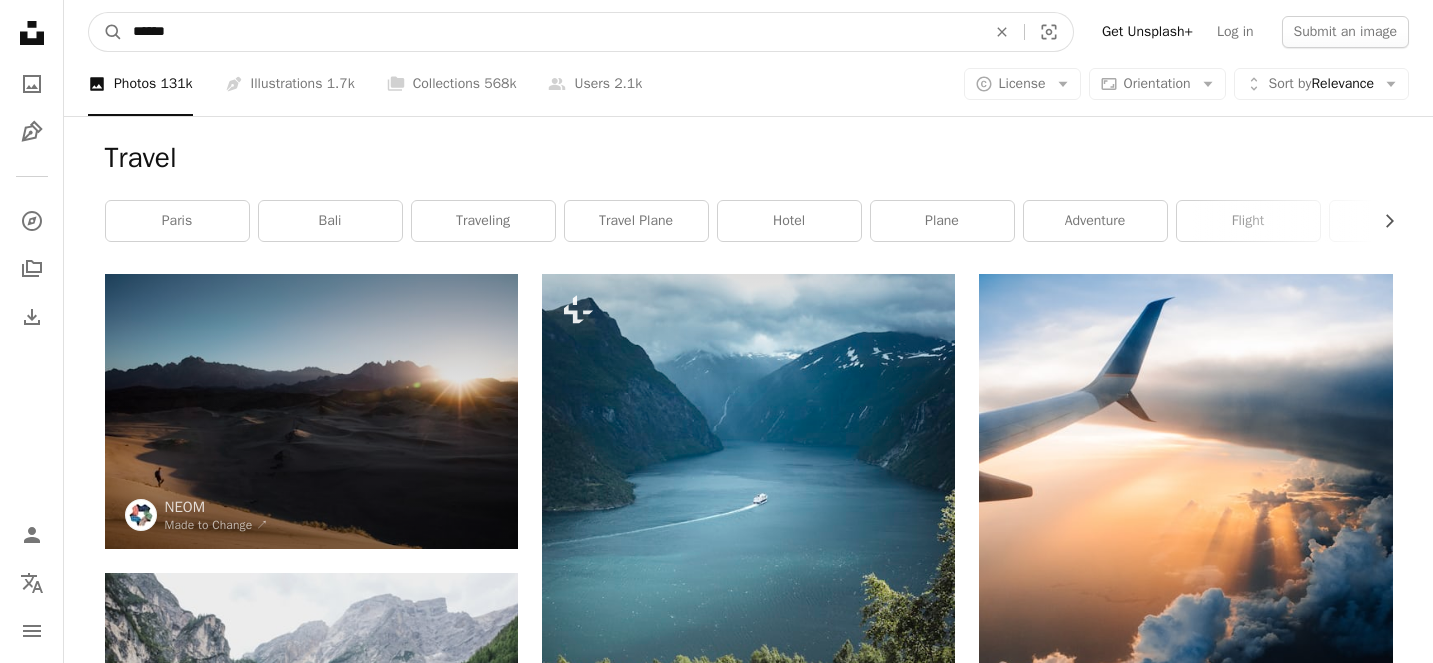 click on "******" at bounding box center [551, 32] 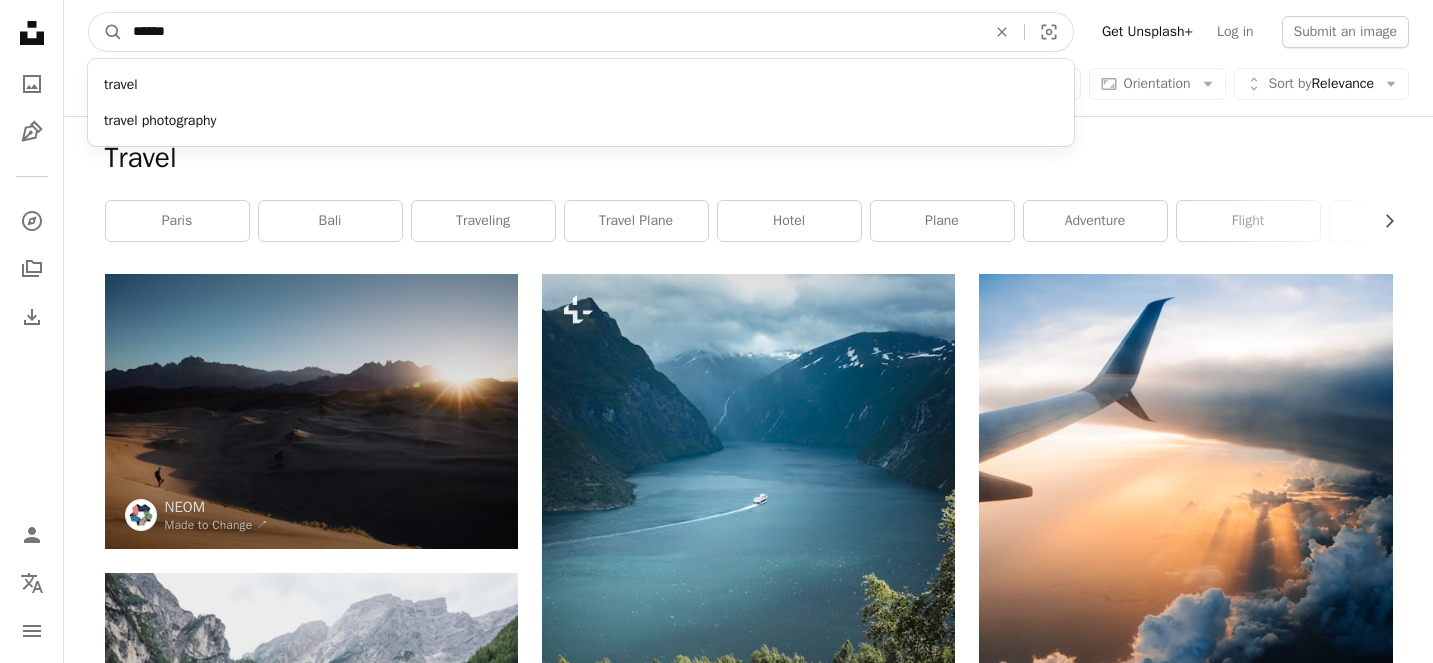 click on "******" at bounding box center (551, 32) 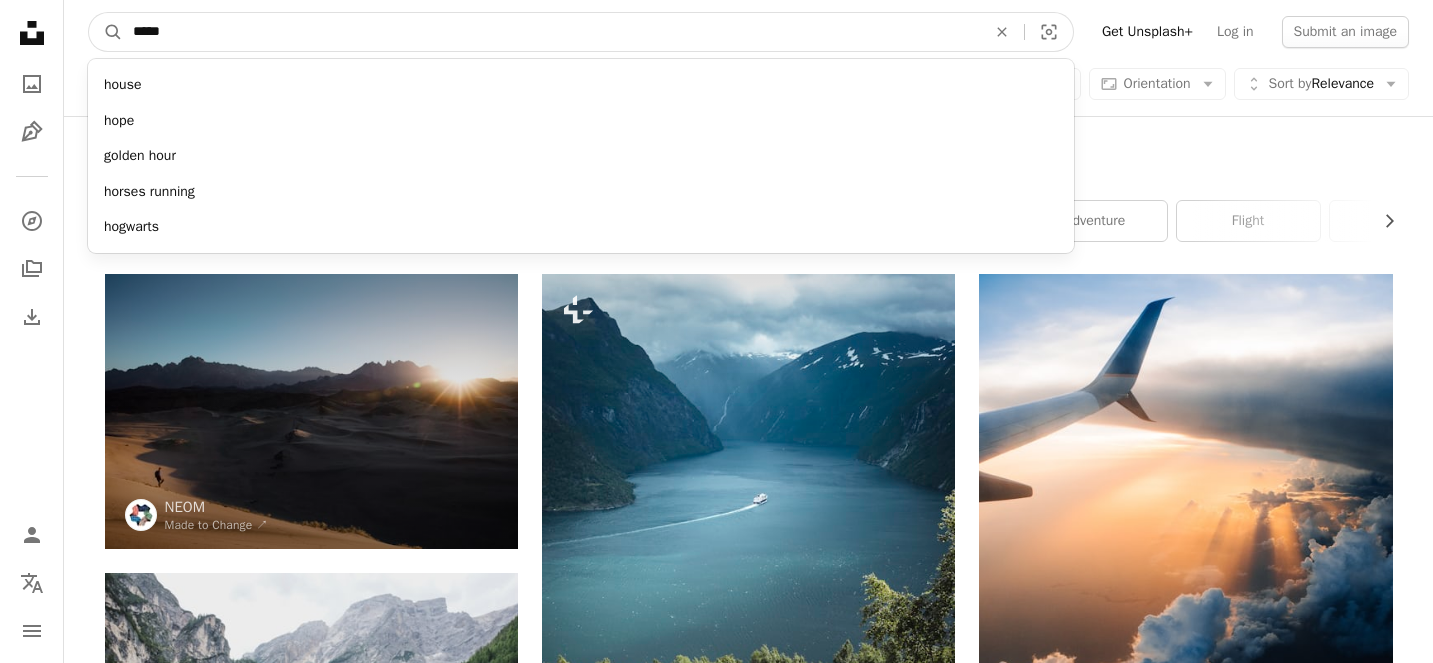 type on "******" 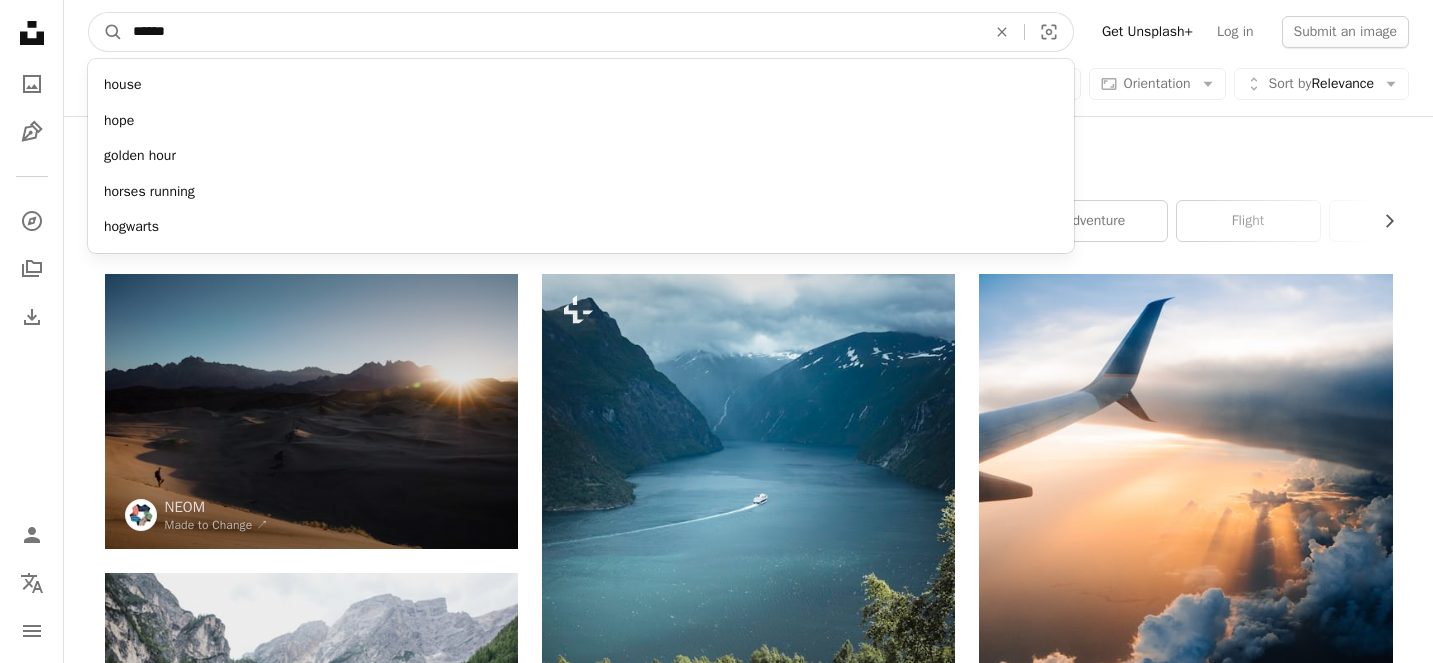 click on "A magnifying glass" at bounding box center [106, 32] 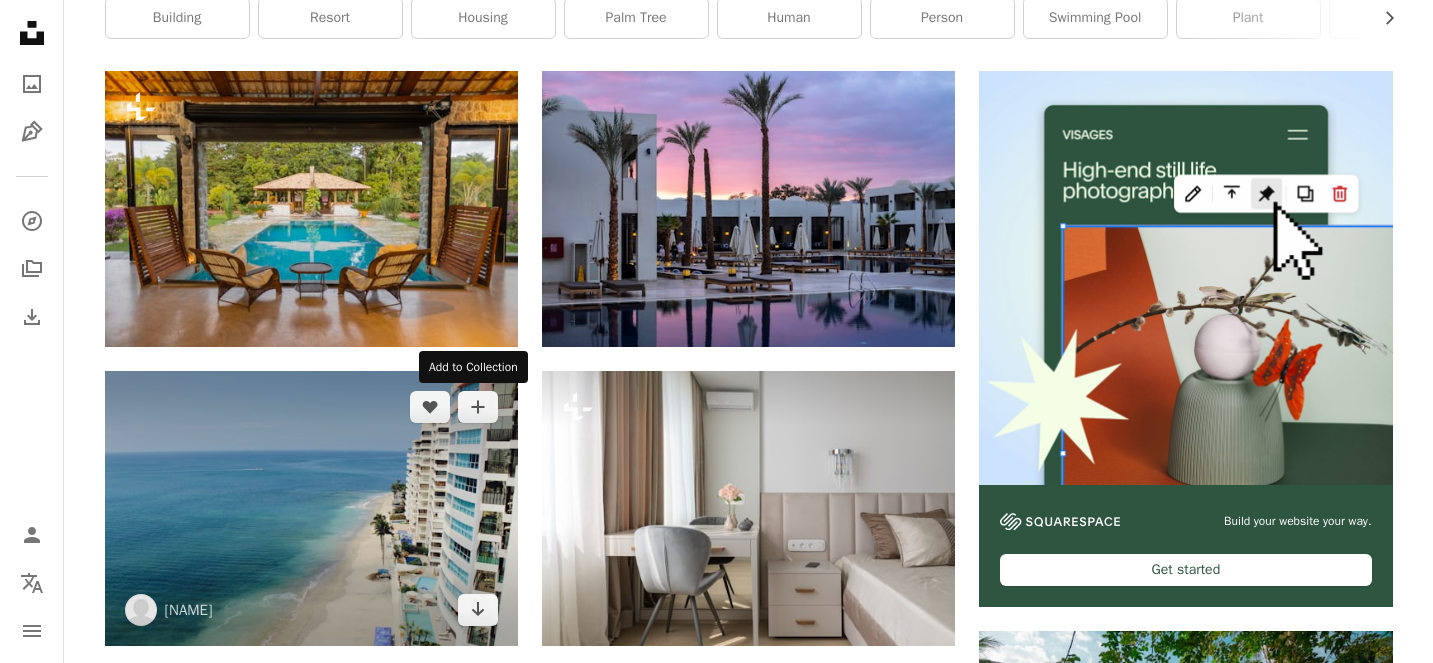 scroll, scrollTop: 419, scrollLeft: 0, axis: vertical 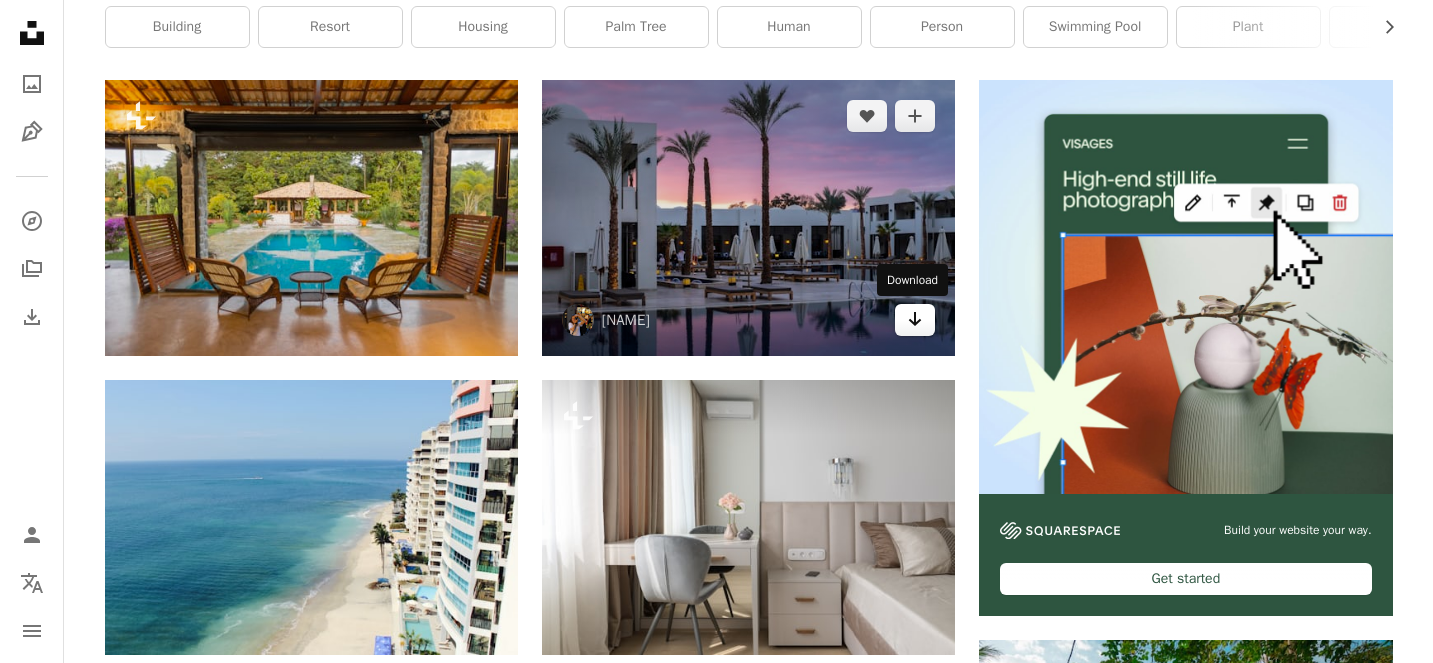 click on "Arrow pointing down" 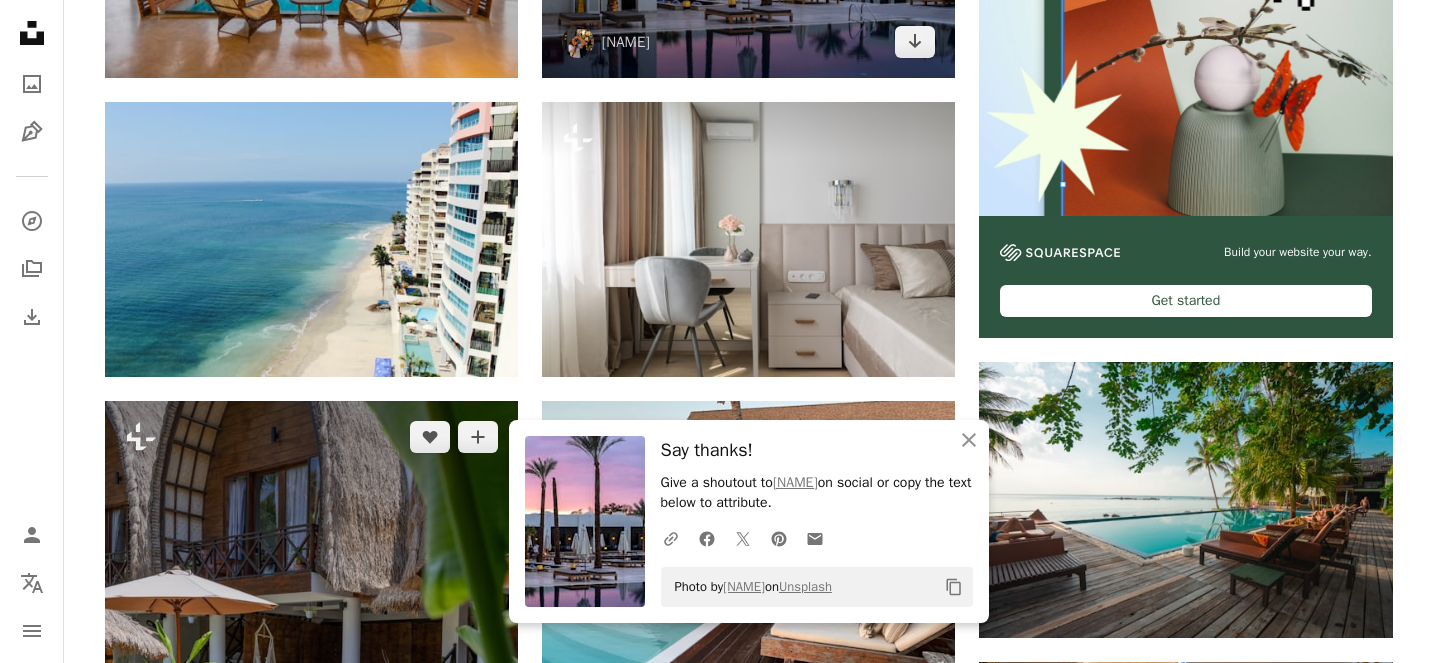 scroll, scrollTop: 715, scrollLeft: 0, axis: vertical 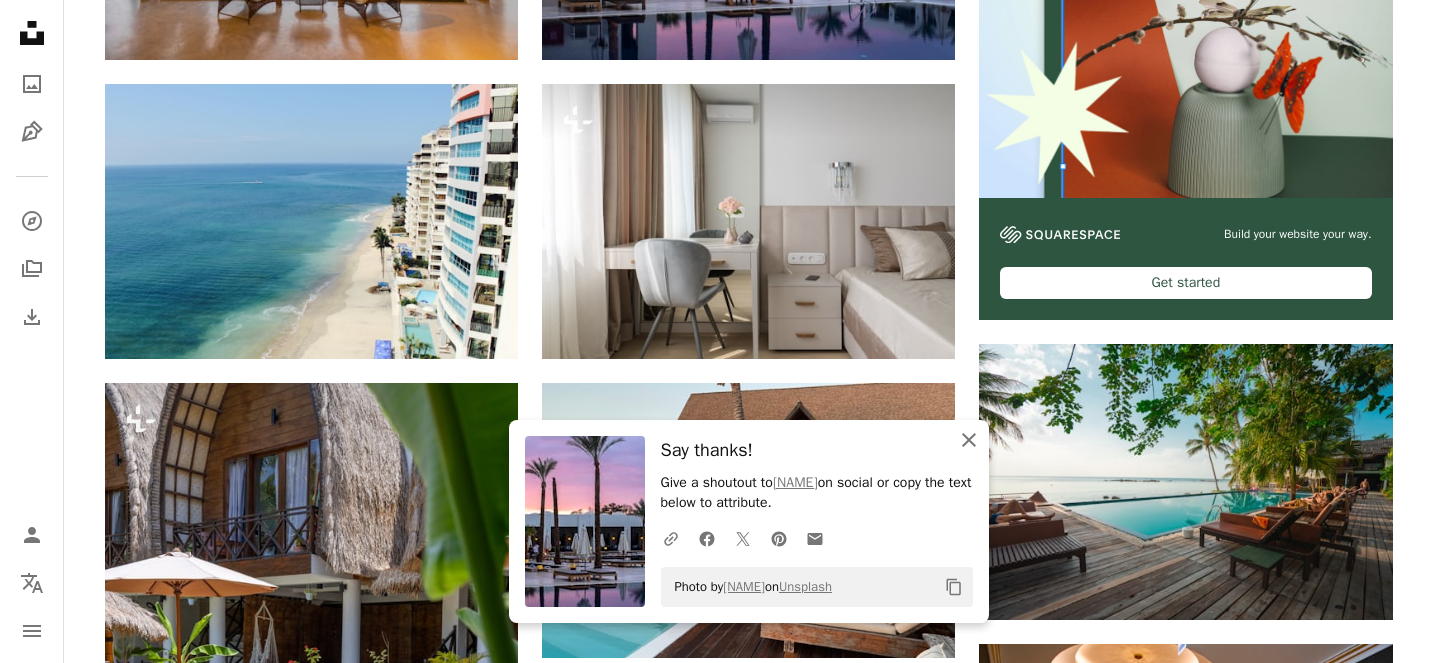 click on "An X shape" 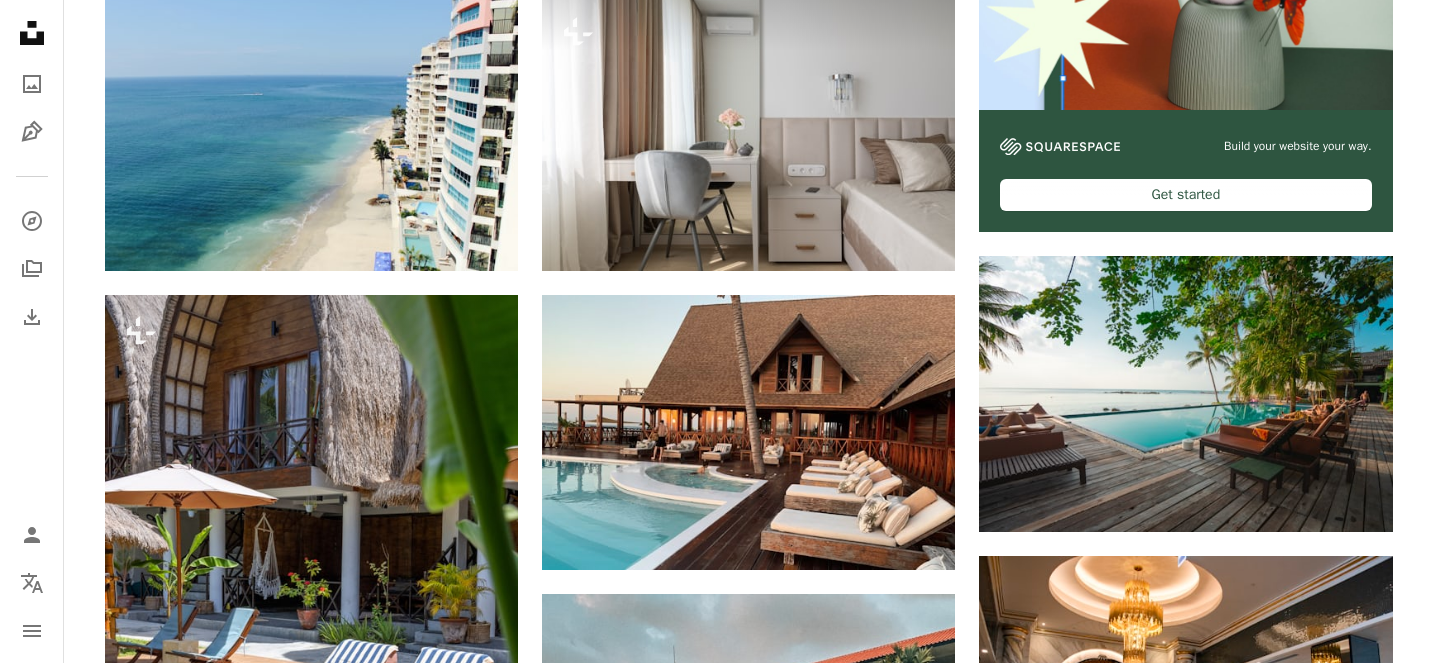 scroll, scrollTop: 796, scrollLeft: 0, axis: vertical 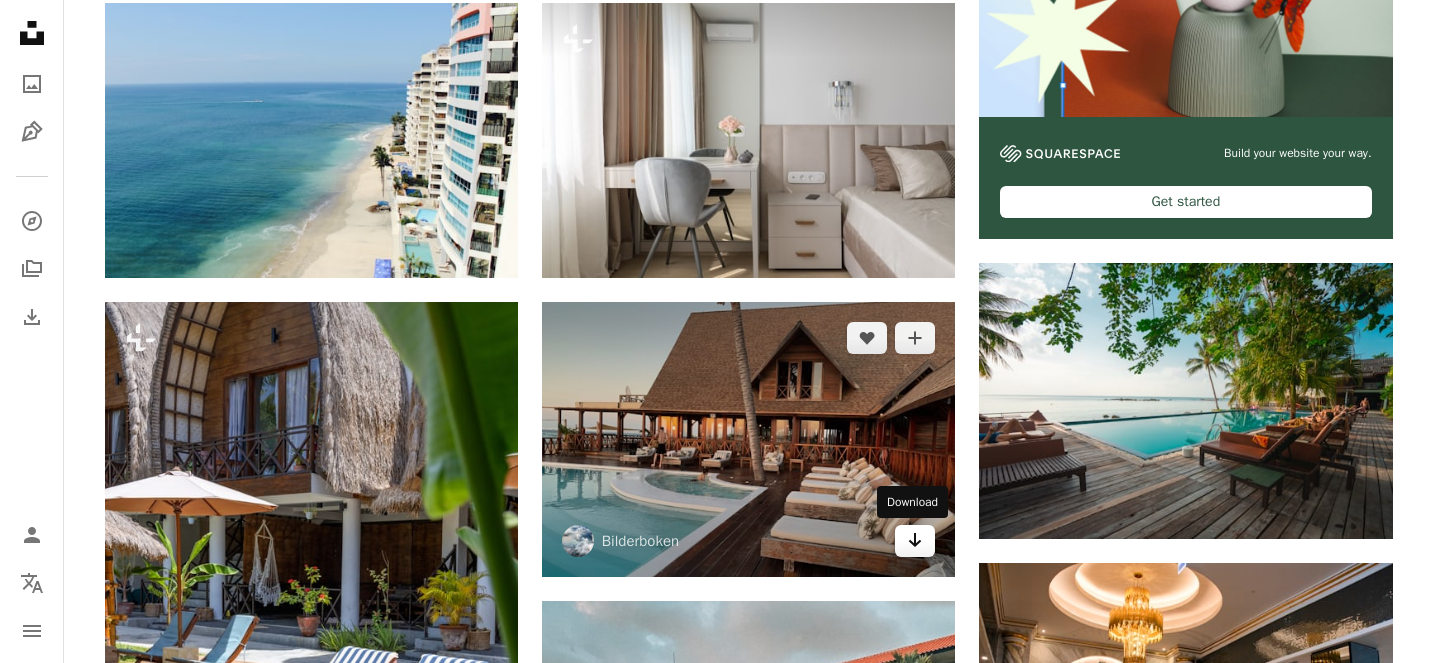 click on "Arrow pointing down" 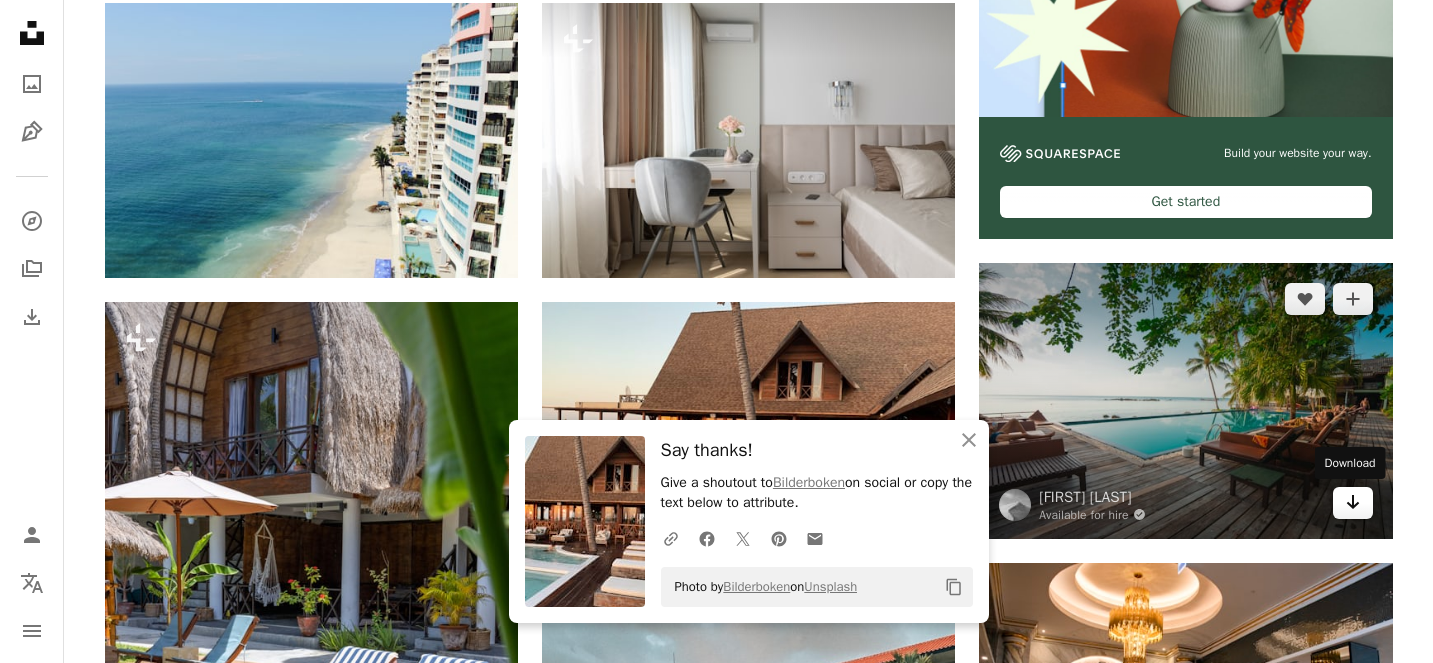 click on "Arrow pointing down" 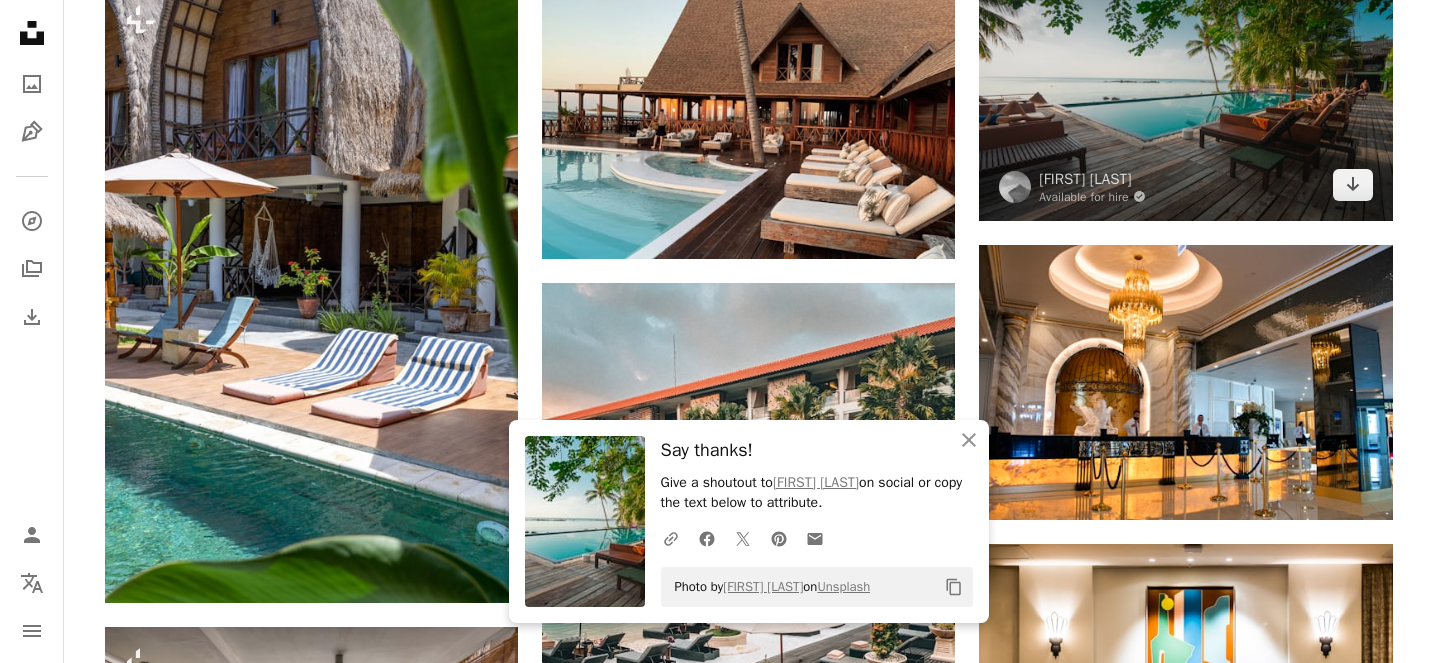scroll, scrollTop: 1256, scrollLeft: 0, axis: vertical 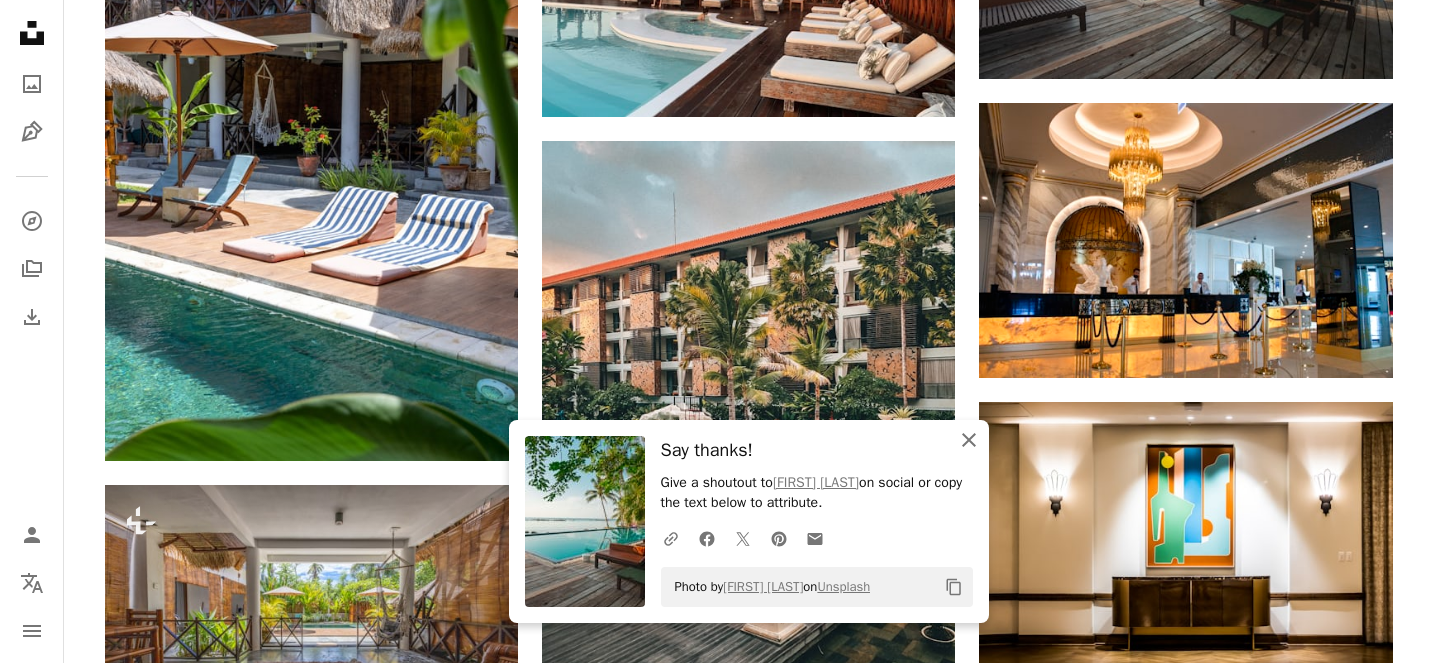 click on "An X shape" 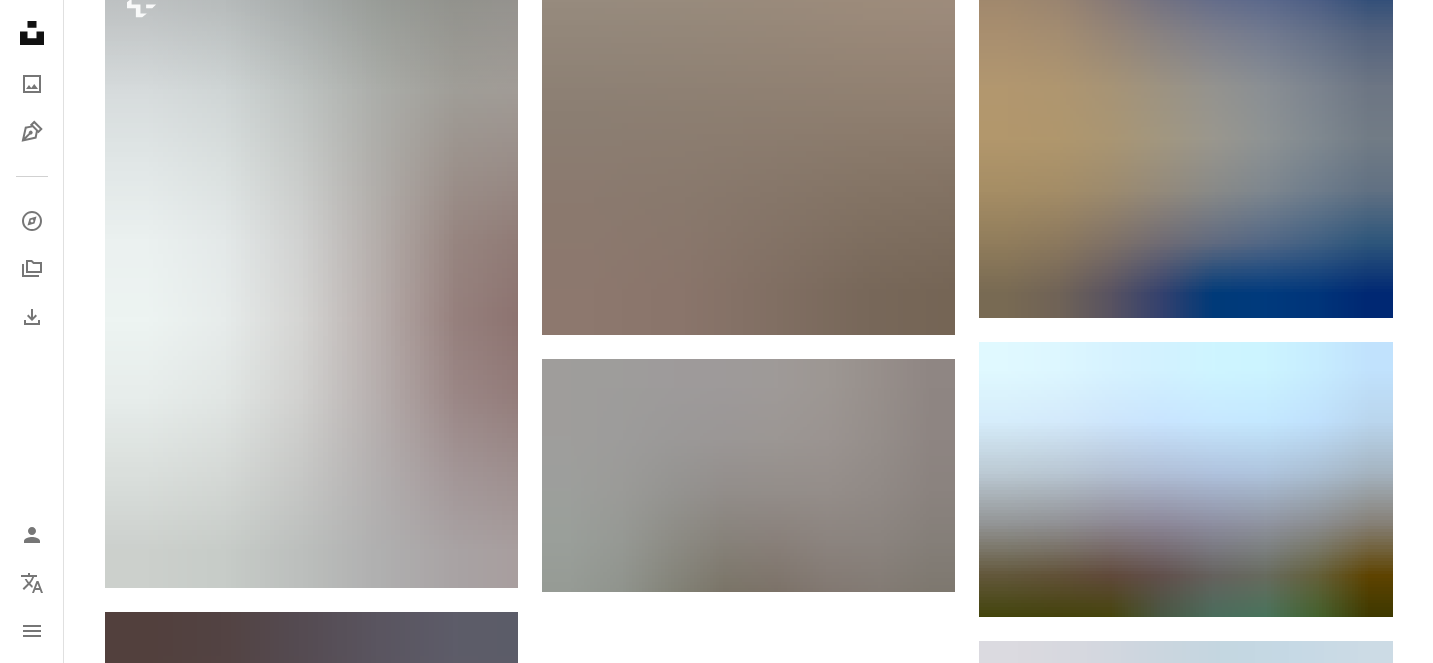 scroll, scrollTop: 2379, scrollLeft: 0, axis: vertical 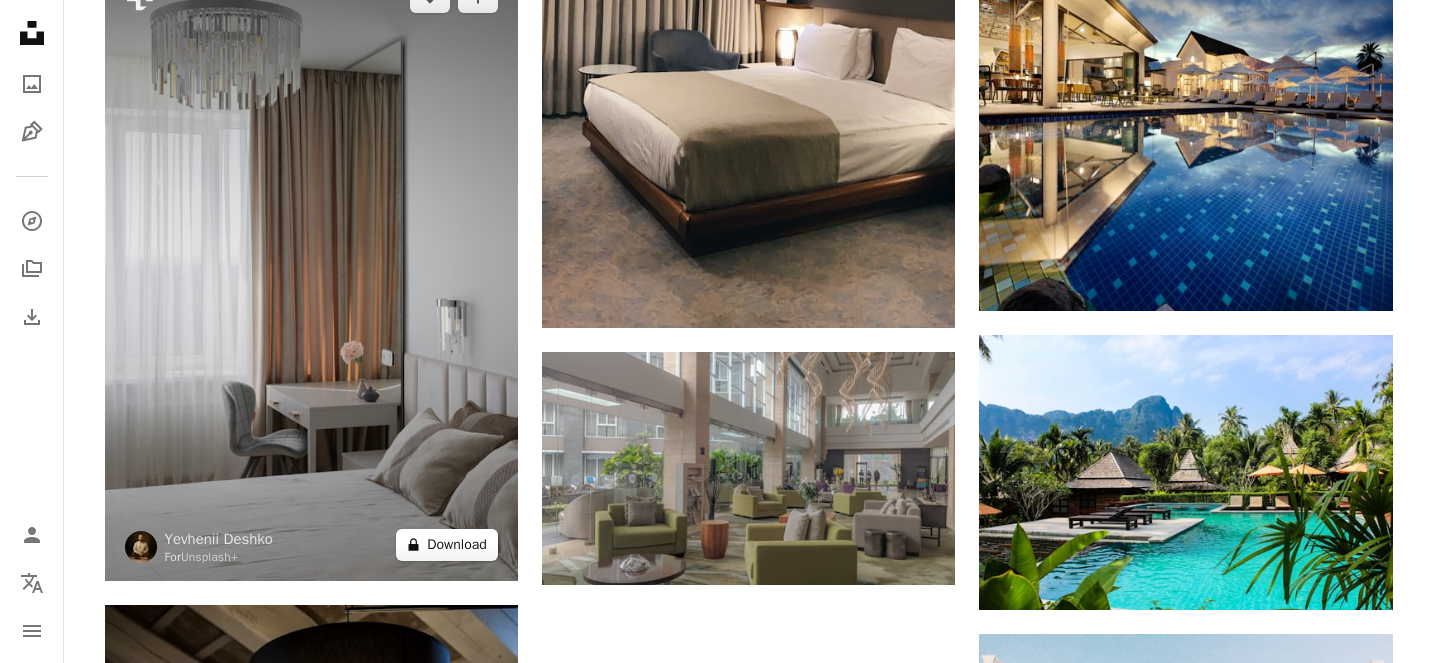 click on "A lock Download" at bounding box center [447, 545] 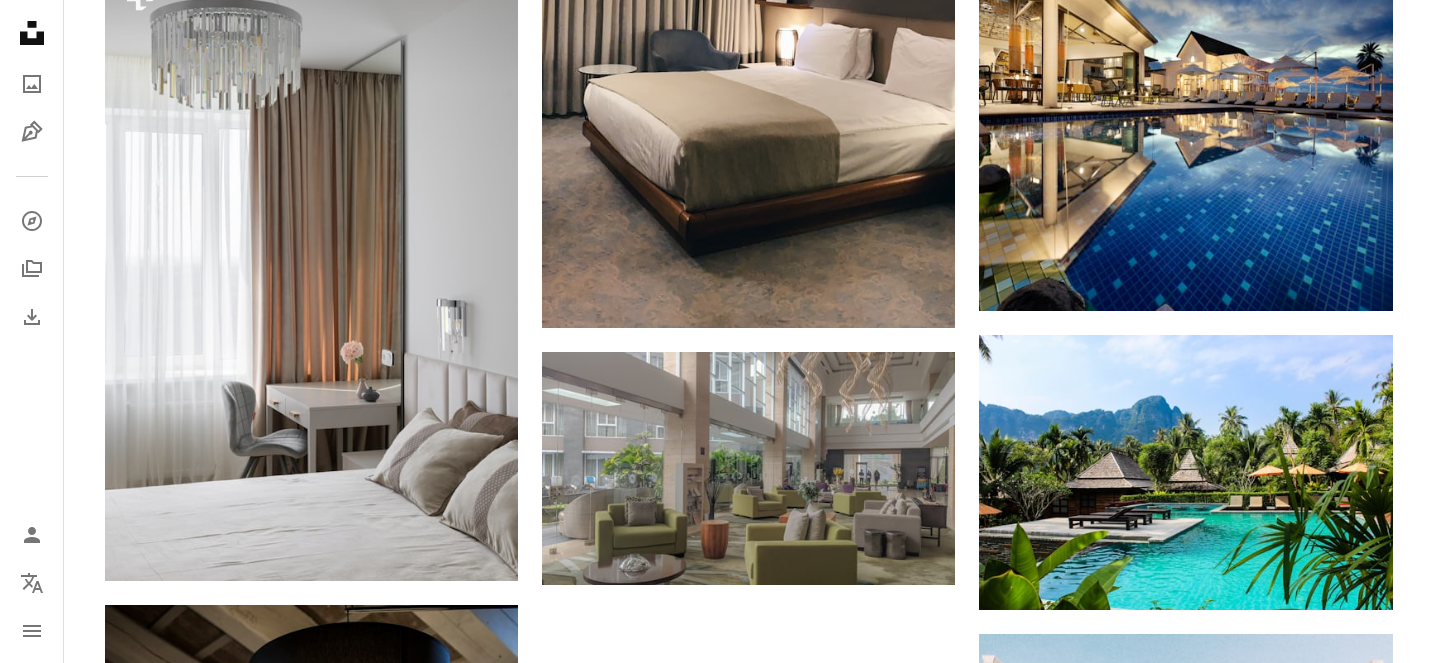 click on "An X shape Premium, ready to use images. Get unlimited access. A plus sign Members-only content added monthly A plus sign Unlimited royalty-free downloads A plus sign Illustrations  New A plus sign Enhanced legal protections yearly 65%  off monthly $20   $7 USD per month * Get  Unsplash+ * When paid annually, billed upfront  $84 Taxes where applicable. Renews automatically. Cancel anytime." at bounding box center (716, 2473) 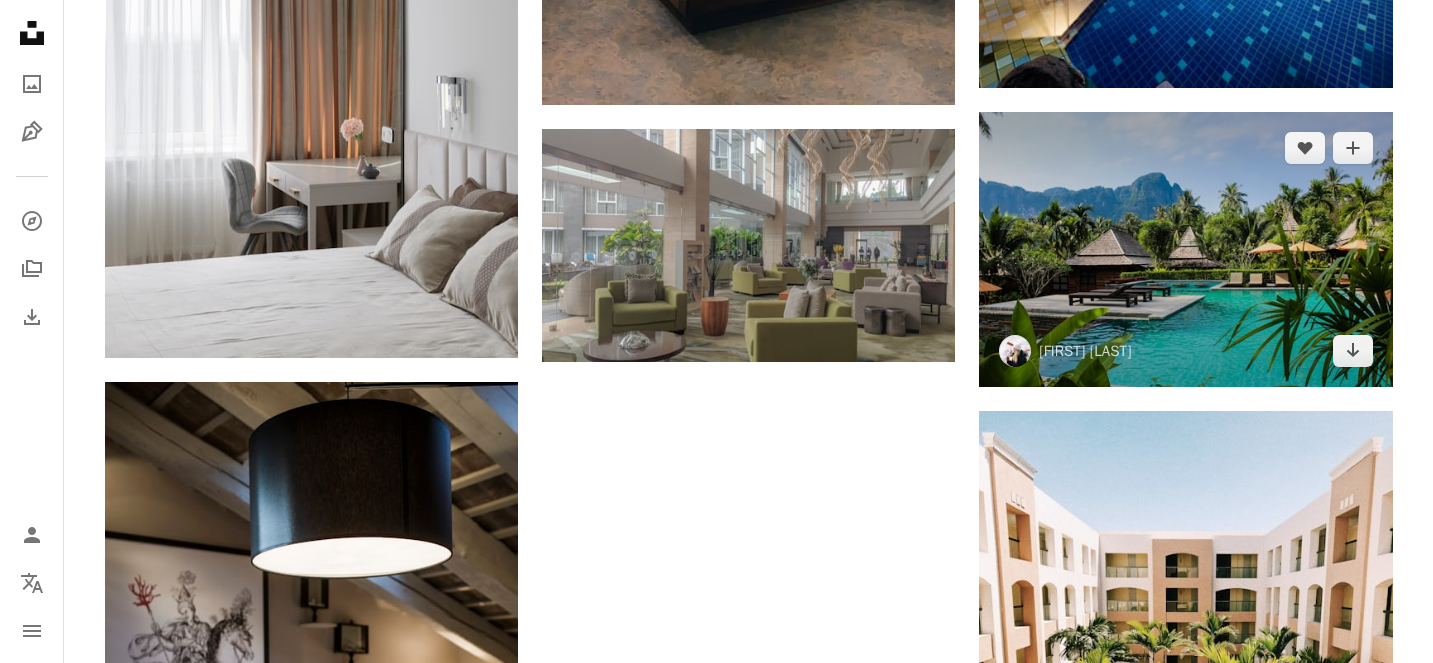 scroll, scrollTop: 2655, scrollLeft: 0, axis: vertical 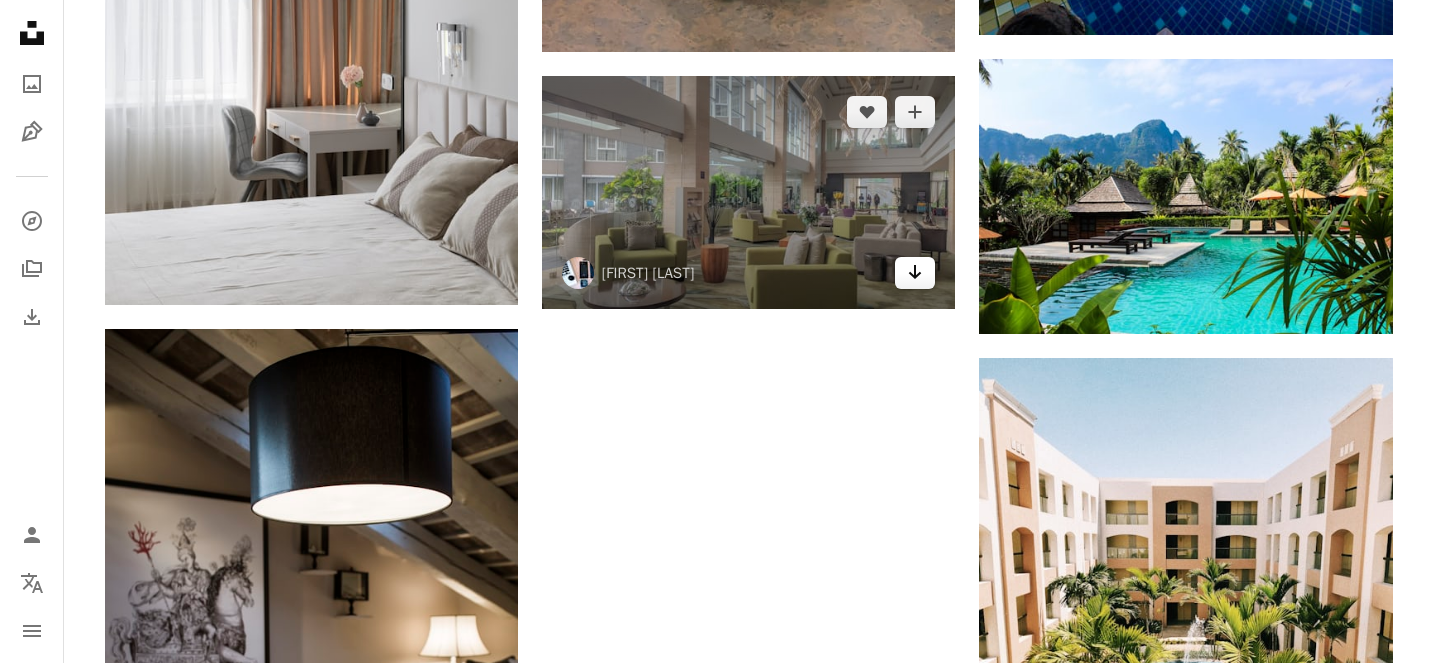 click on "Arrow pointing down" 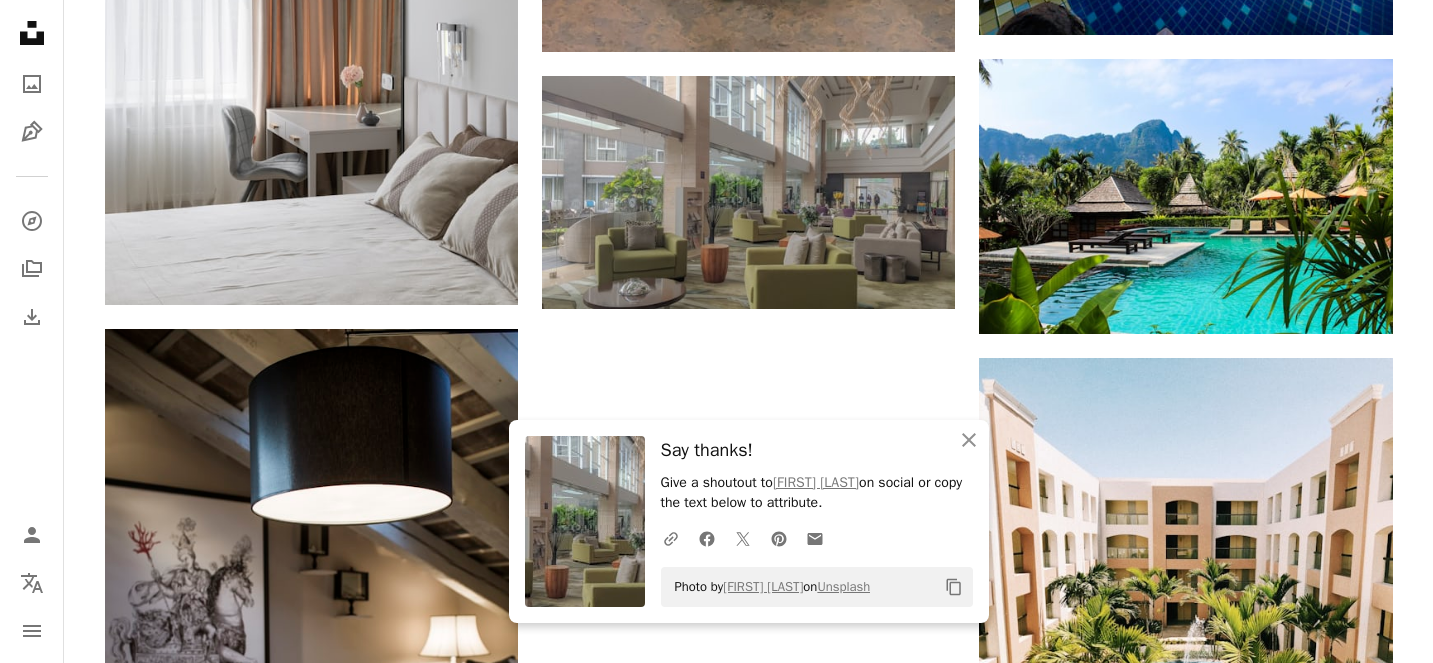 click on "Plus sign for Unsplash+ A heart A plus sign JSB Co. For  Unsplash+ A lock Download A heart A plus sign Brett Campbell Arrow pointing down Plus sign for Unsplash+ A heart A plus sign Jerome Maas For  Unsplash+ A lock Download Plus sign for Unsplash+ A heart A plus sign Jerome Maas For  Unsplash+ A lock Download A heart A plus sign sidath vimukthi Available for hire A checkmark inside of a circle Arrow pointing down Plus sign for Unsplash+ A heart A plus sign Yevhenii Deshko For  Unsplash+ A lock Download A heart A plus sign Federico De Luca Arrow pointing down A heart A plus sign Valeriia Bugaiova Arrow pointing down Plus sign for Unsplash+ A heart A plus sign Yevhenii Deshko For  Unsplash+ A lock Download A heart A plus sign Bilderboken Arrow pointing down A heart A plus sign rakabtw_ Available for hire A checkmark inside of a circle Arrow pointing down A heart A plus sign Linus Mimietz Available for hire A checkmark inside of a circle Arrow pointing down A heart A plus sign Yayaq Destination Get started" at bounding box center (748, -604) 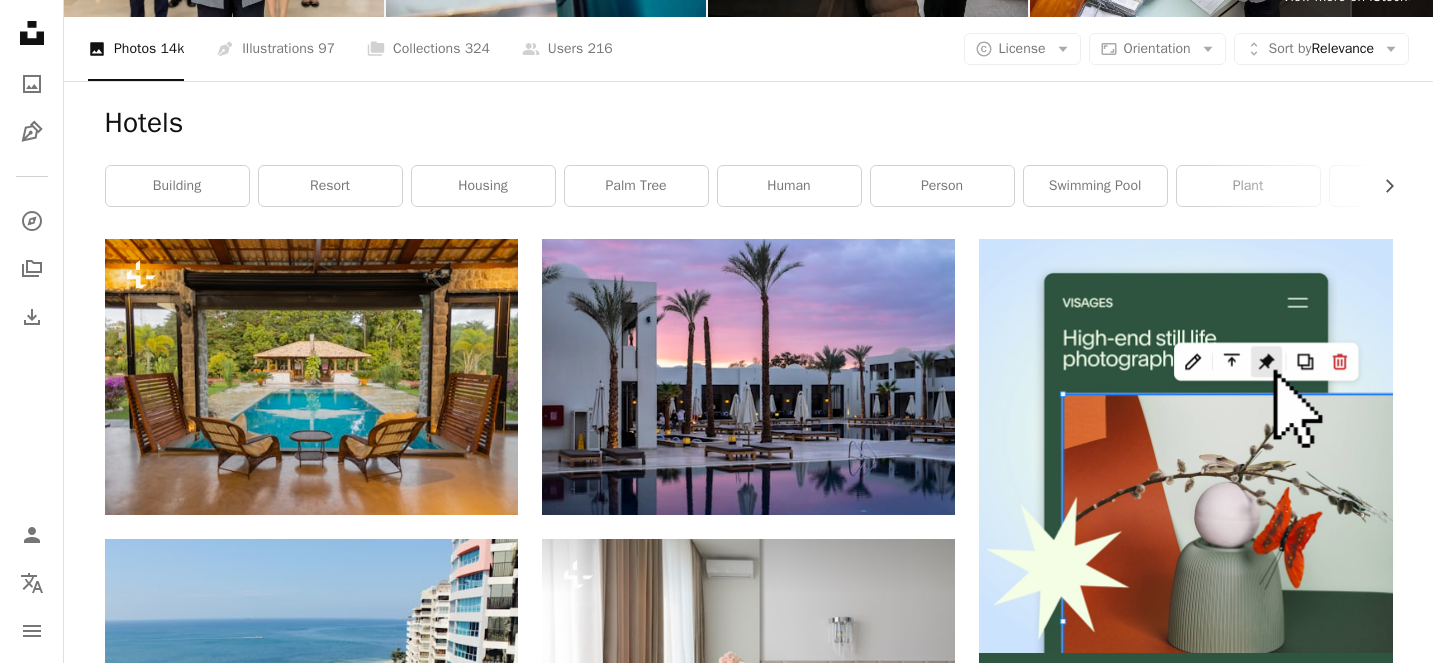 scroll, scrollTop: 0, scrollLeft: 0, axis: both 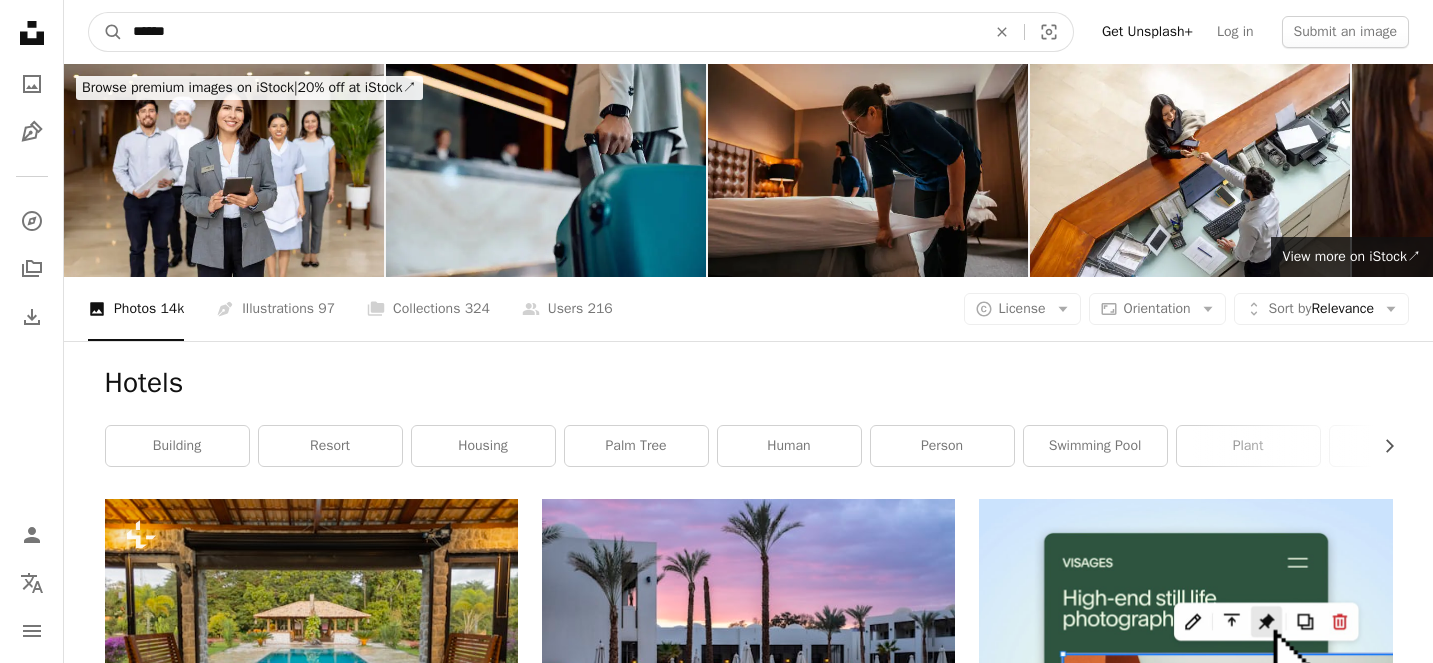 click on "******" at bounding box center [551, 32] 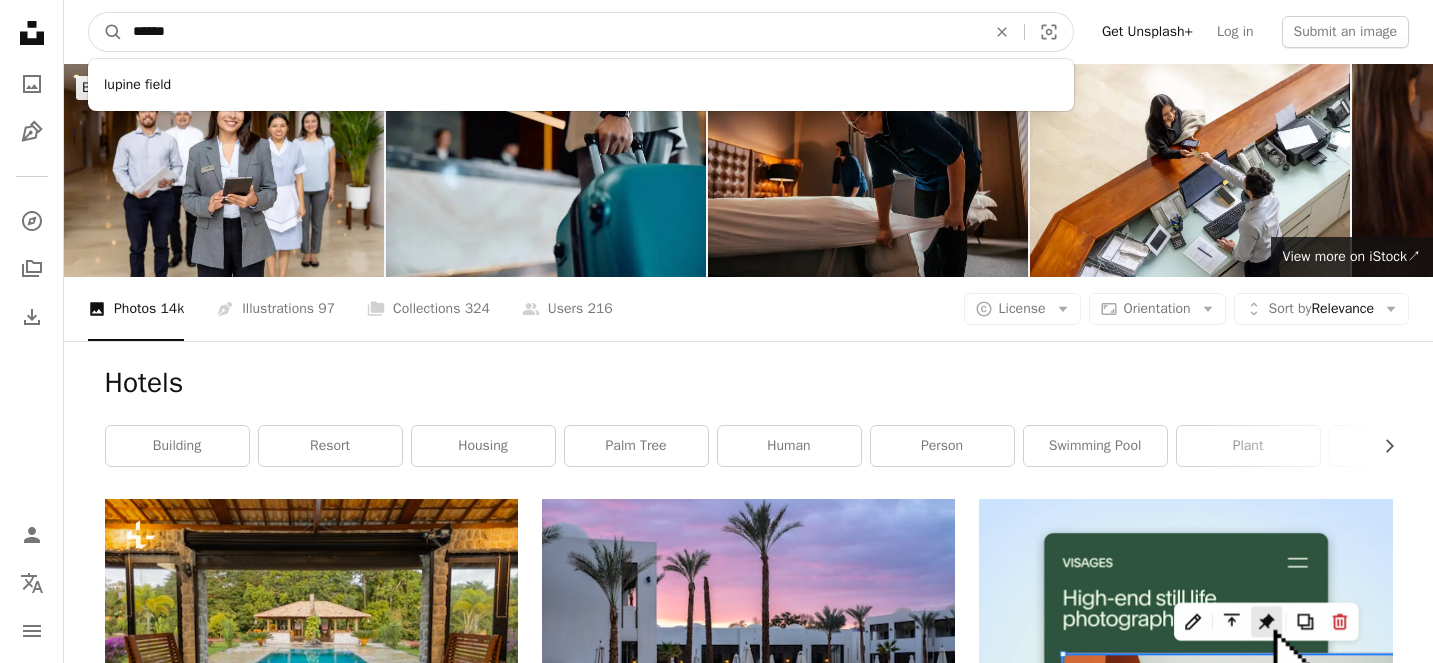 type on "*******" 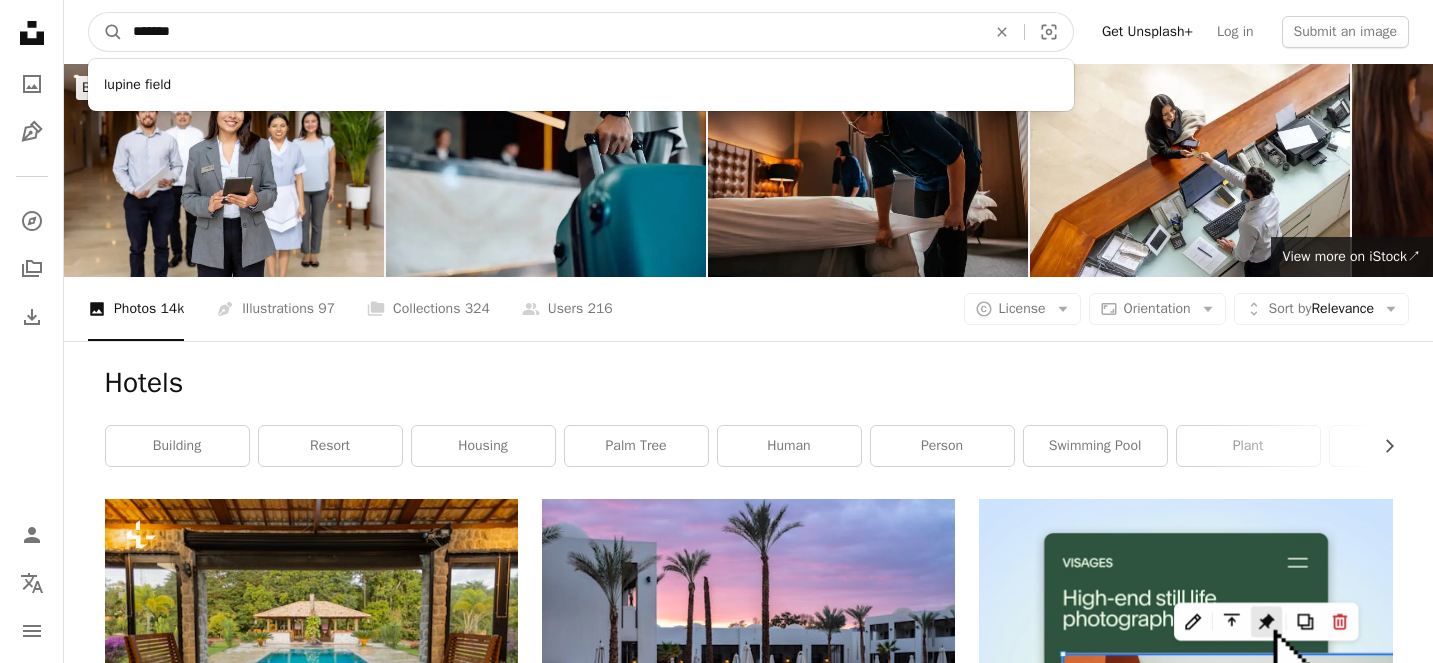 click on "A magnifying glass" at bounding box center [106, 32] 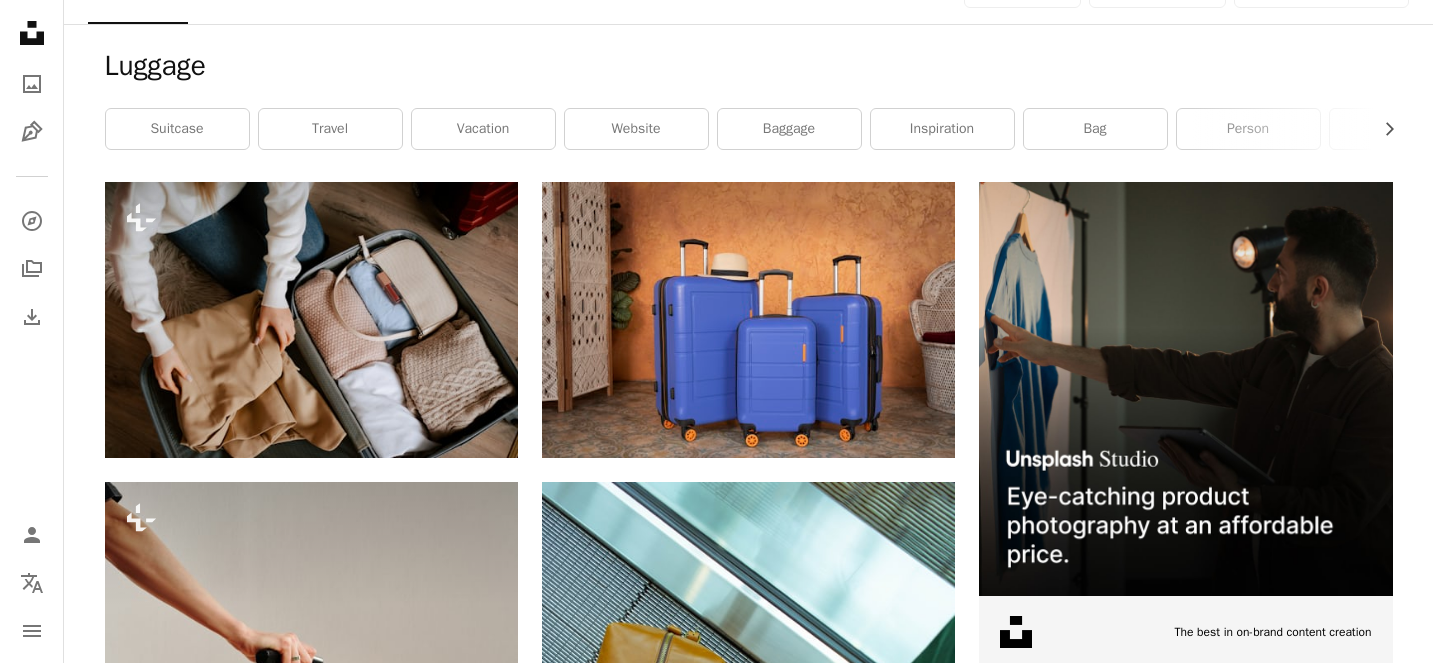 scroll, scrollTop: 327, scrollLeft: 0, axis: vertical 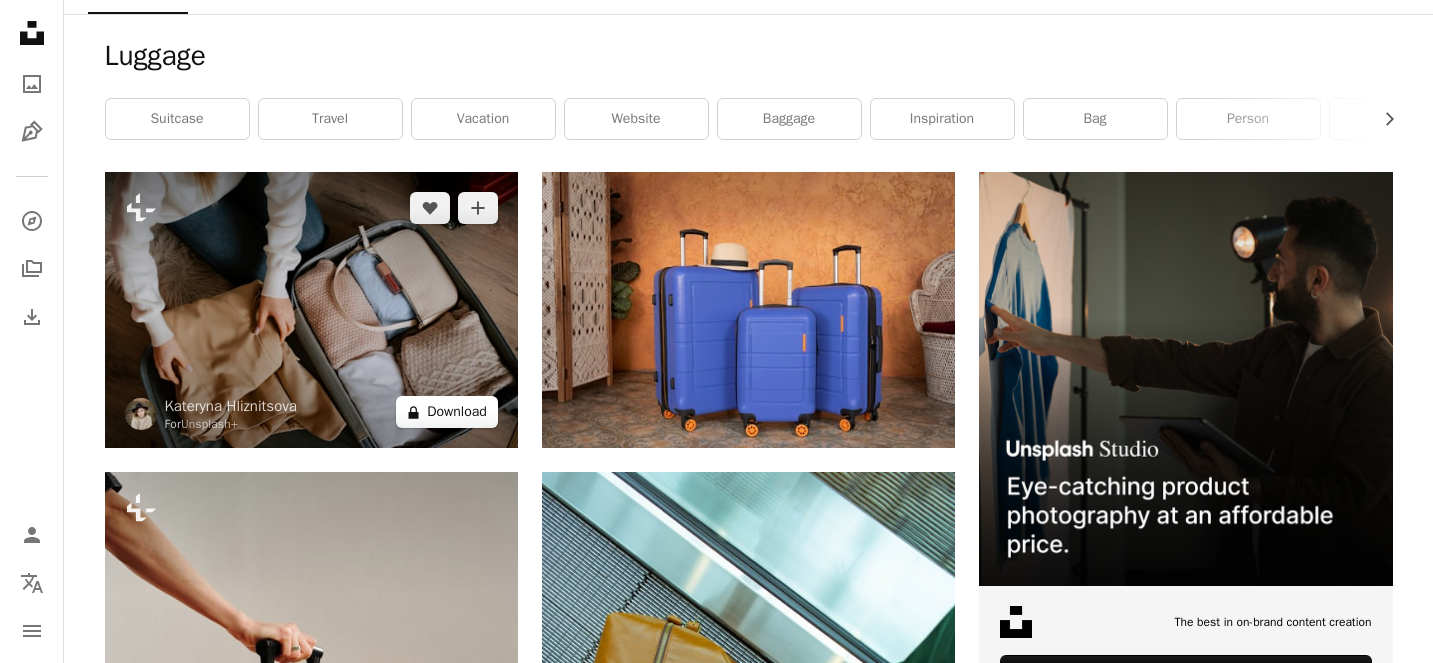 click on "A lock Download" at bounding box center (447, 412) 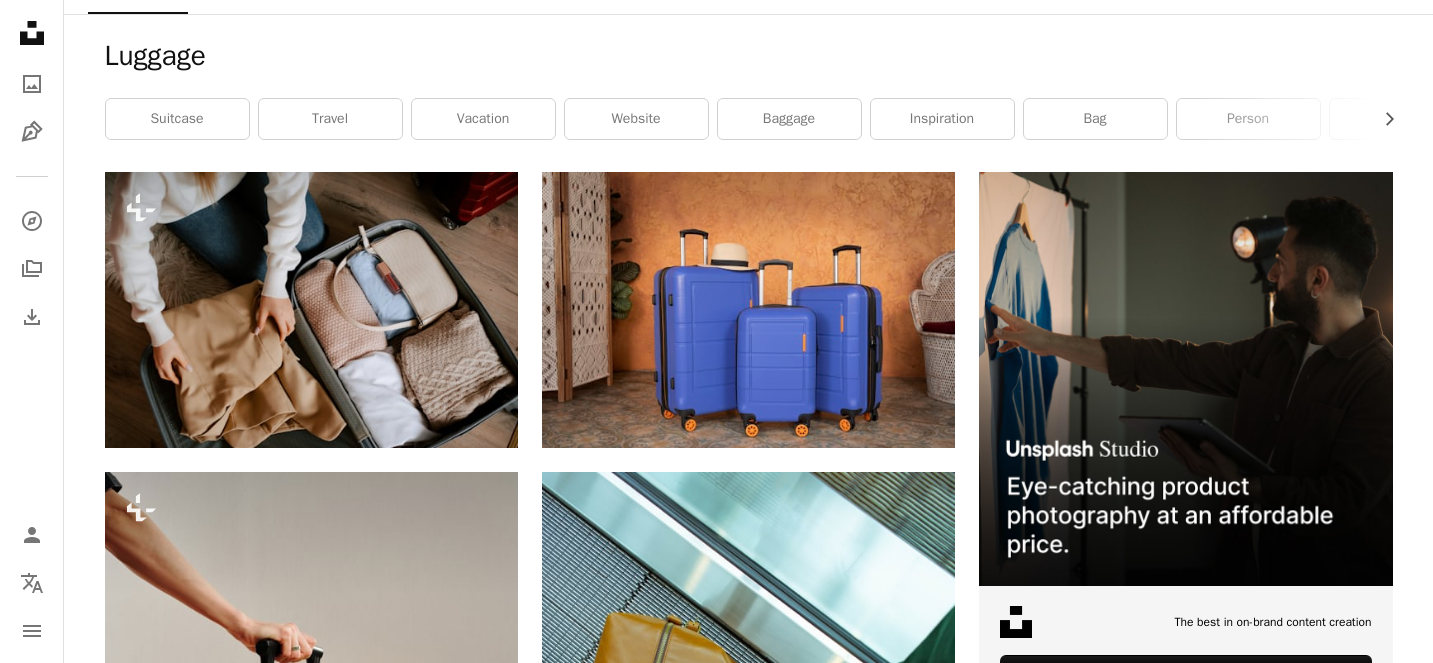 click on "An X shape Premium, ready to use images. Get unlimited access. A plus sign Members-only content added monthly A plus sign Unlimited royalty-free downloads A plus sign Illustrations  New A plus sign Enhanced legal protections yearly 65%  off monthly $20   $7 USD per month * Get  Unsplash+ * When paid annually, billed upfront  $84 Taxes where applicable. Renews automatically. Cancel anytime." at bounding box center (716, 5104) 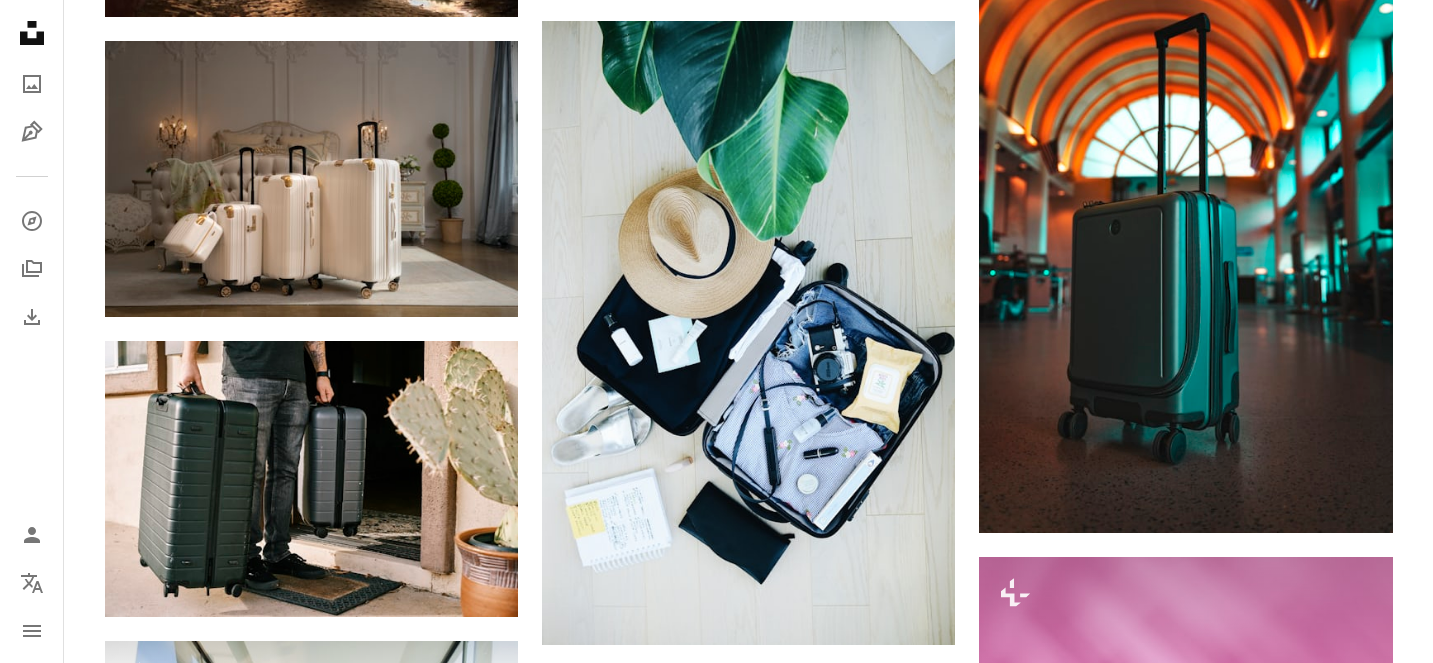 scroll, scrollTop: 1723, scrollLeft: 0, axis: vertical 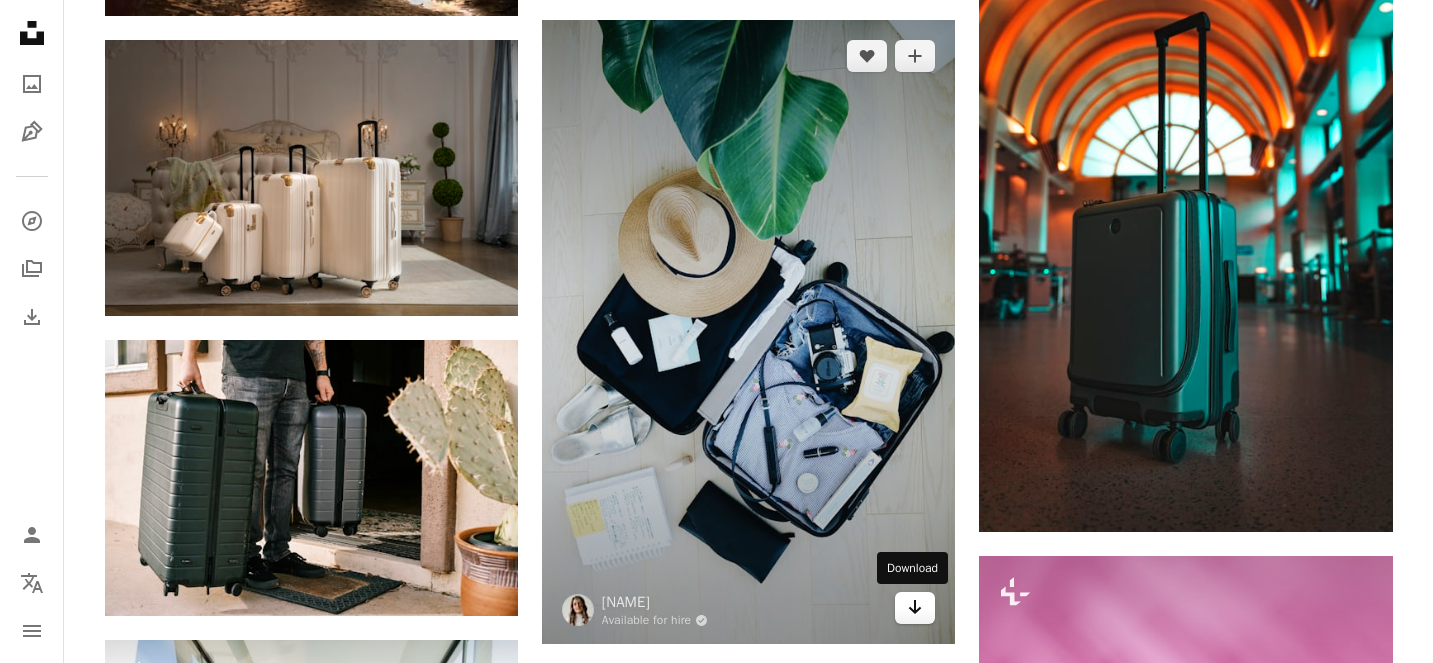 click on "Arrow pointing down" 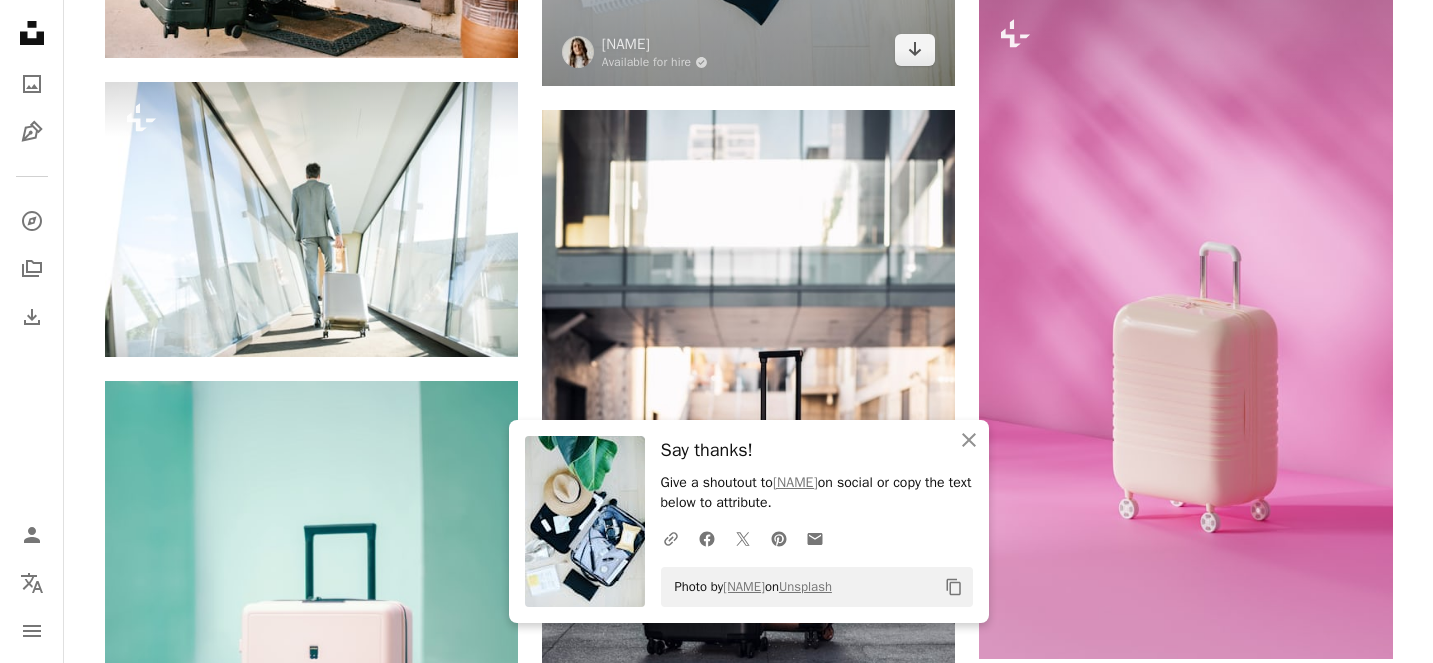 scroll, scrollTop: 2372, scrollLeft: 0, axis: vertical 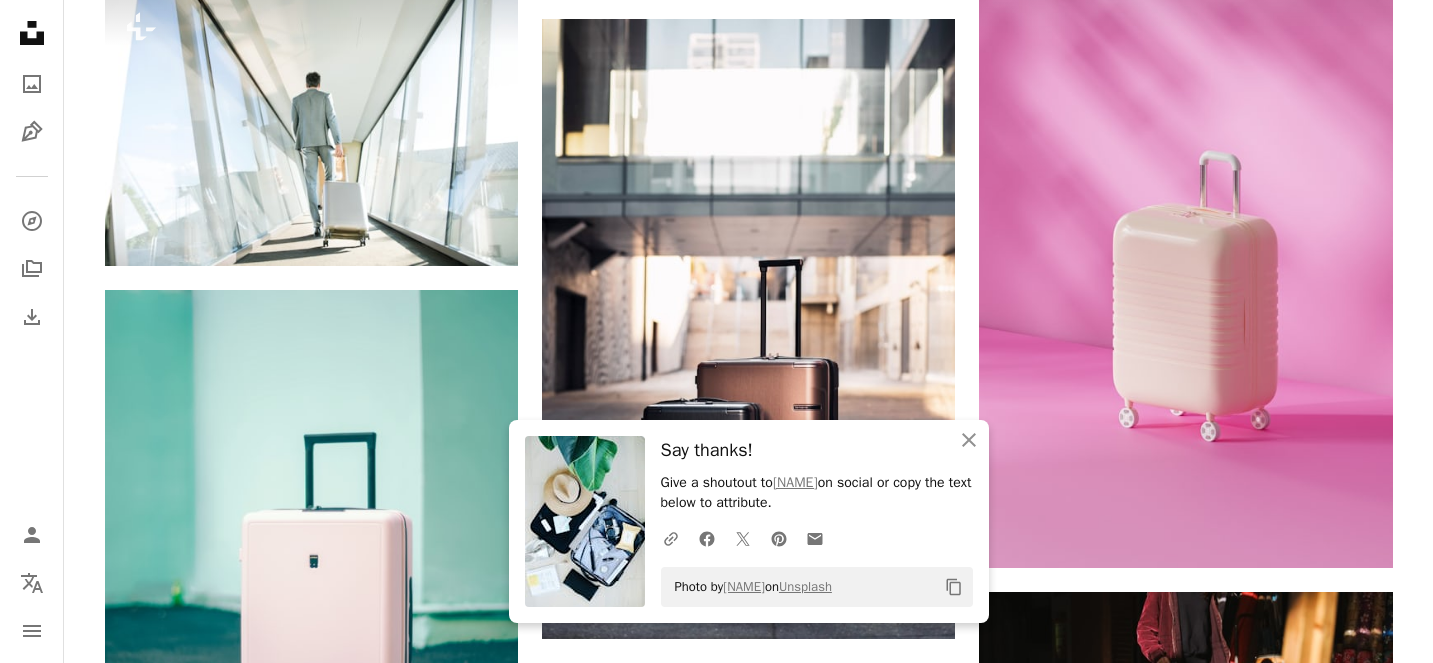 click on "[FIRST] [LAST]" at bounding box center (749, -31) 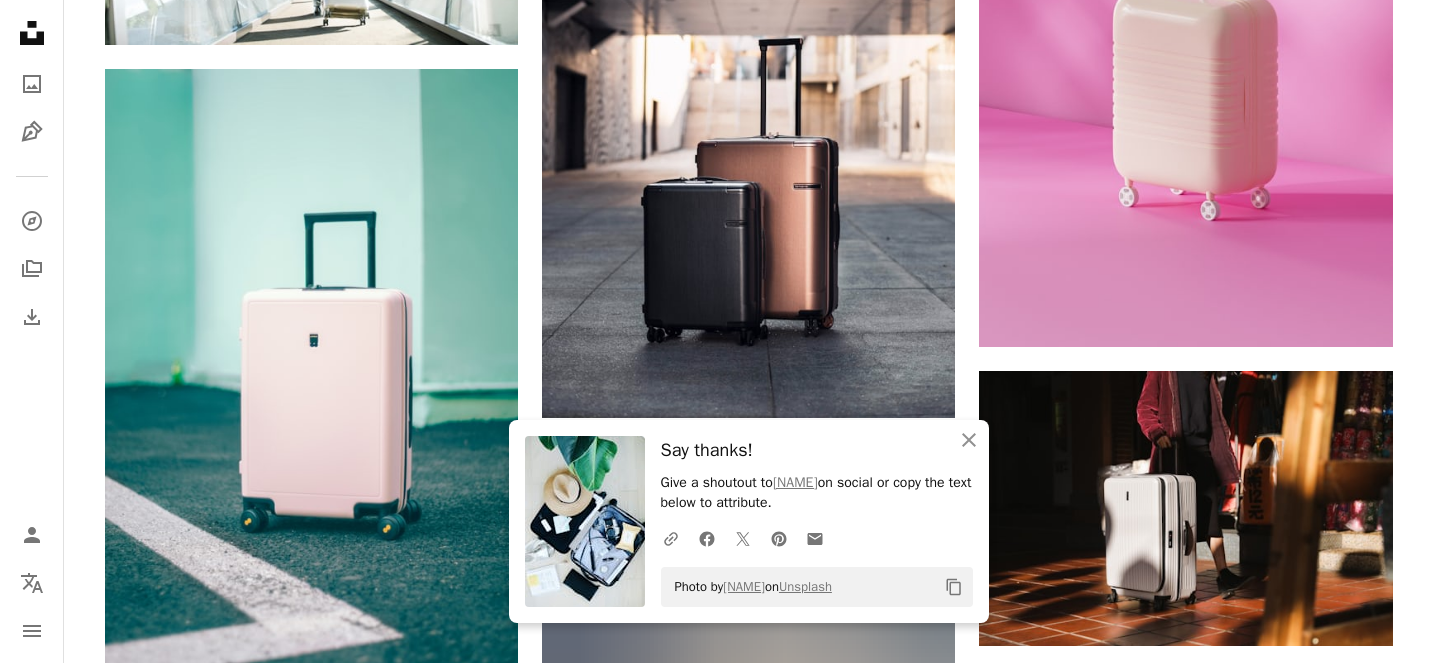 scroll, scrollTop: 2667, scrollLeft: 0, axis: vertical 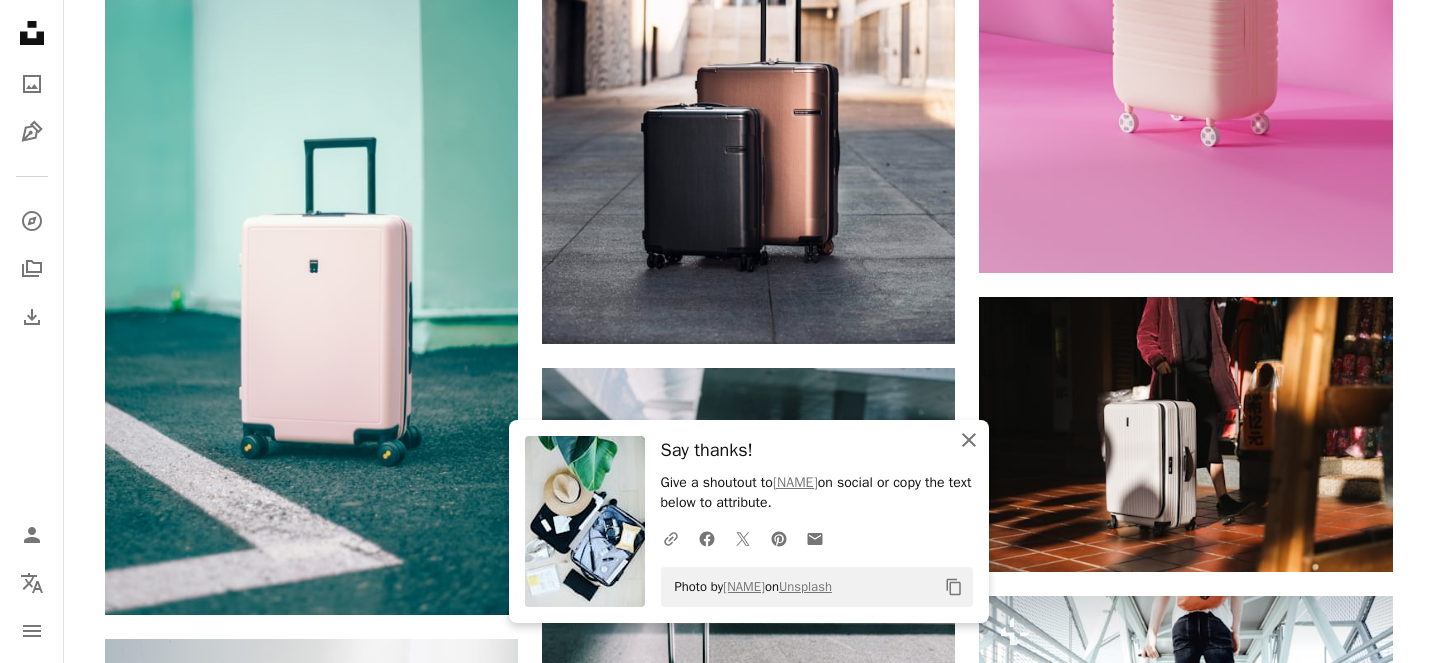 click 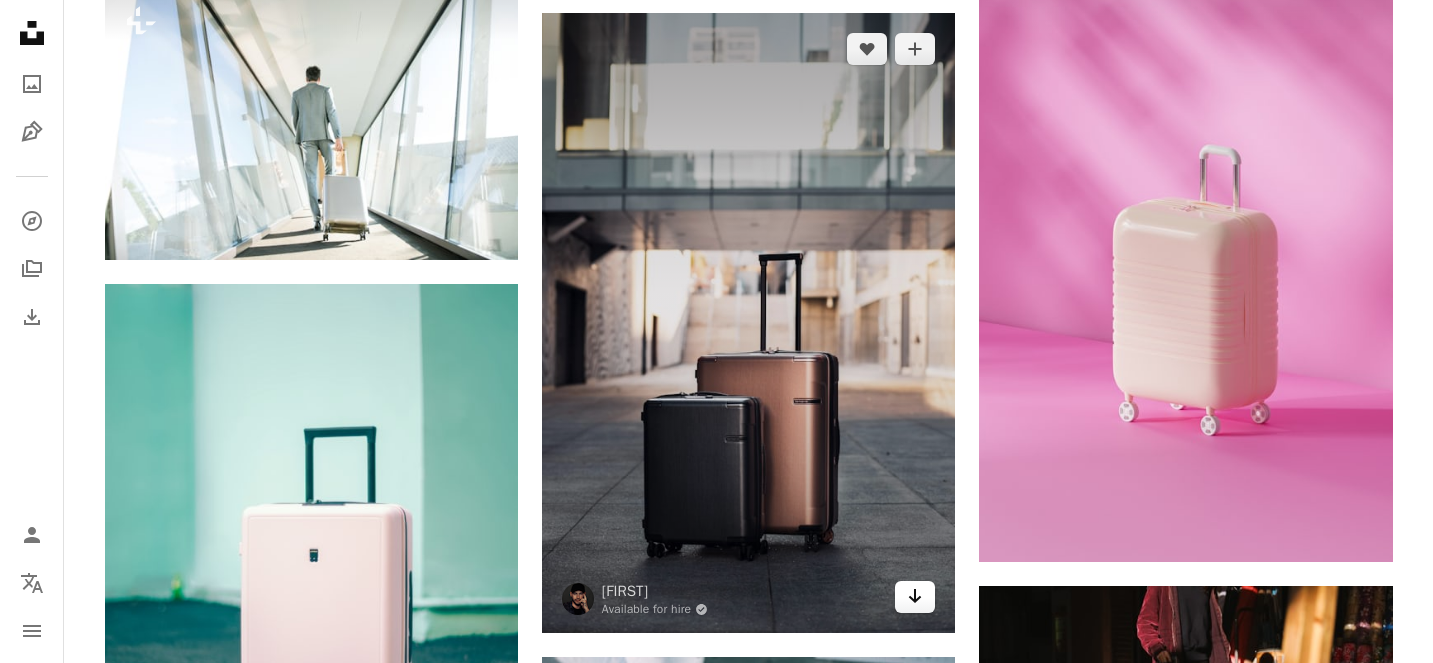 scroll, scrollTop: 2403, scrollLeft: 0, axis: vertical 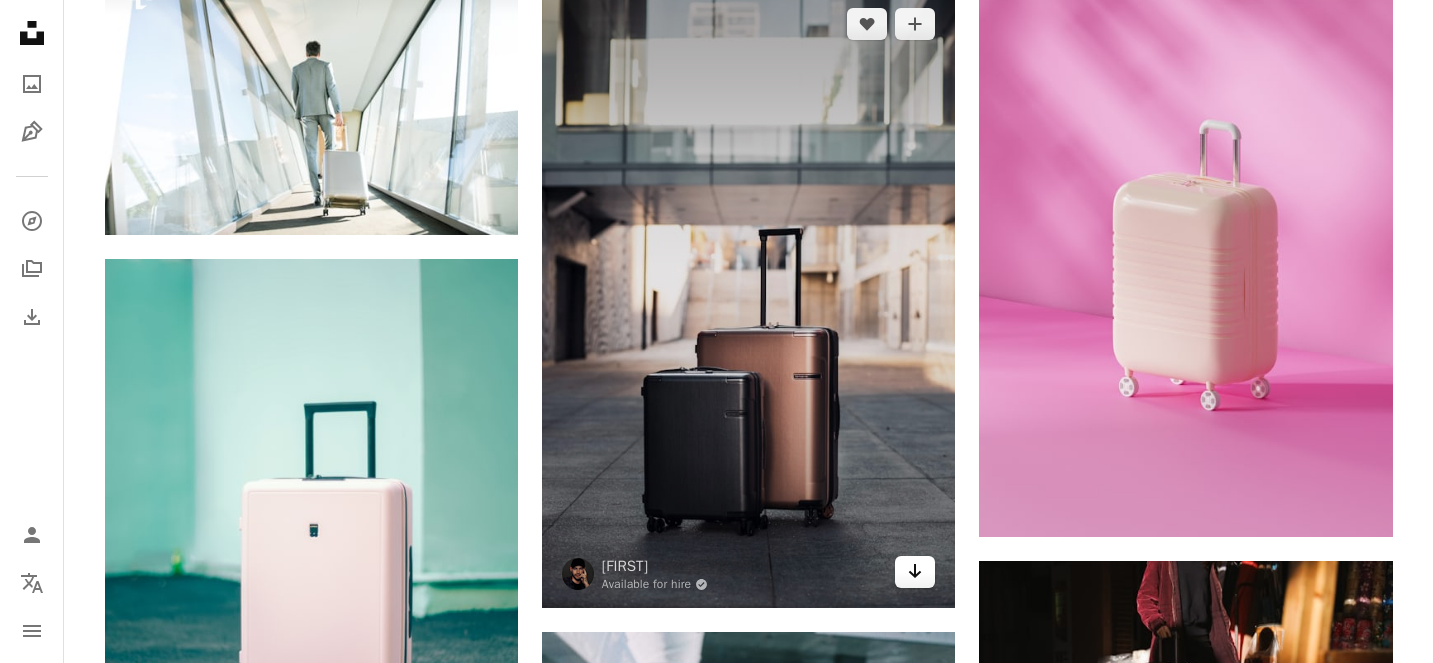 click on "Arrow pointing down" at bounding box center (915, 572) 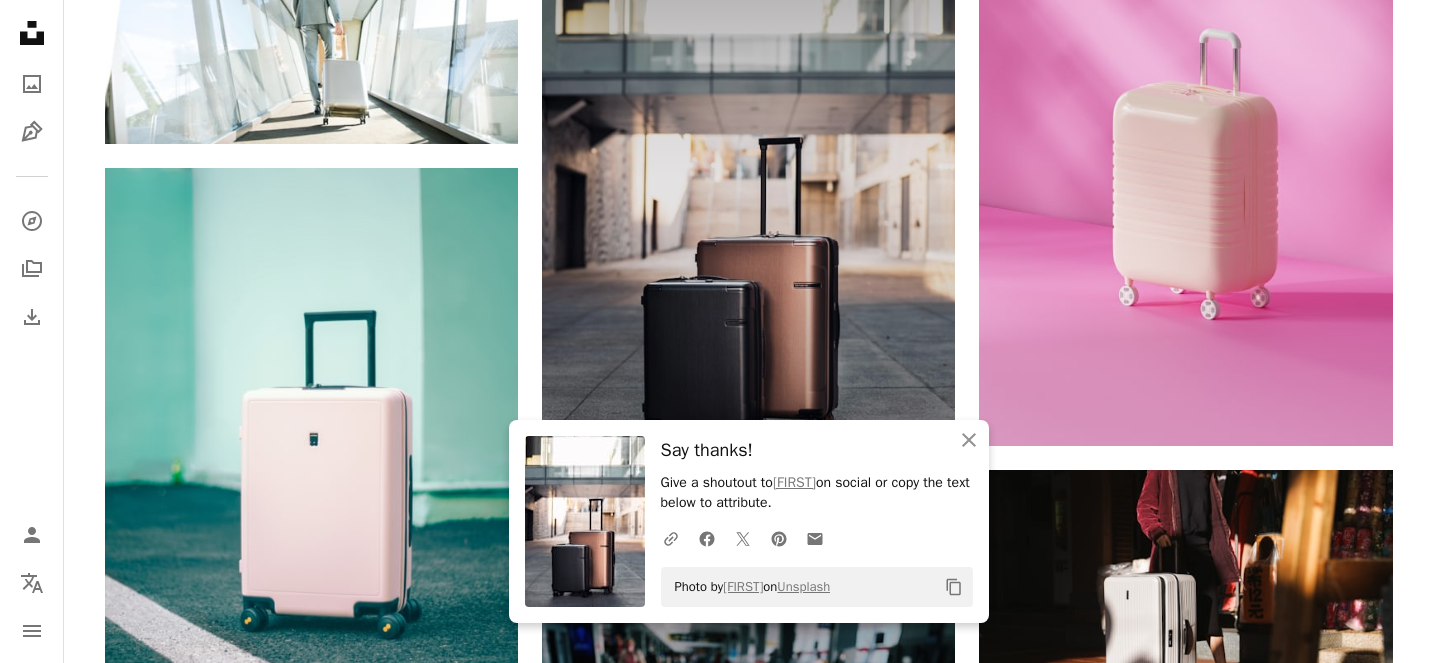 scroll, scrollTop: 2218, scrollLeft: 0, axis: vertical 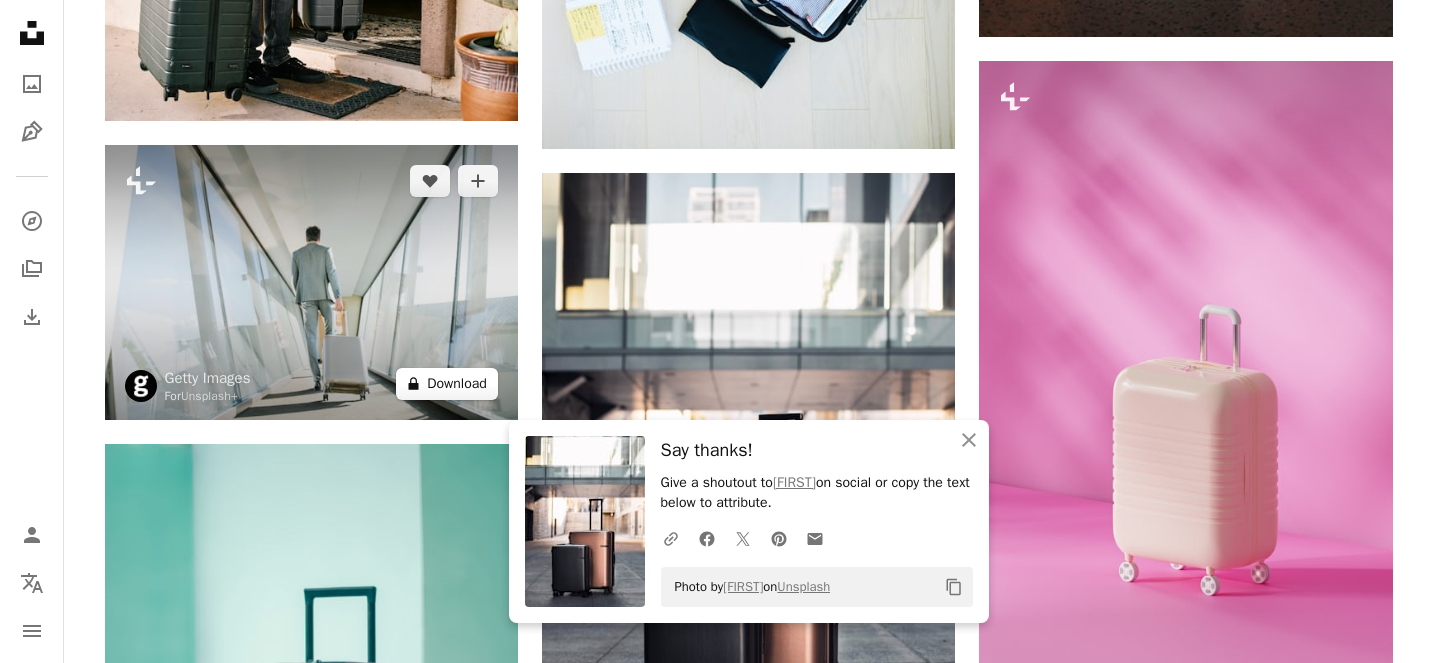 click on "A lock Download" at bounding box center (447, 384) 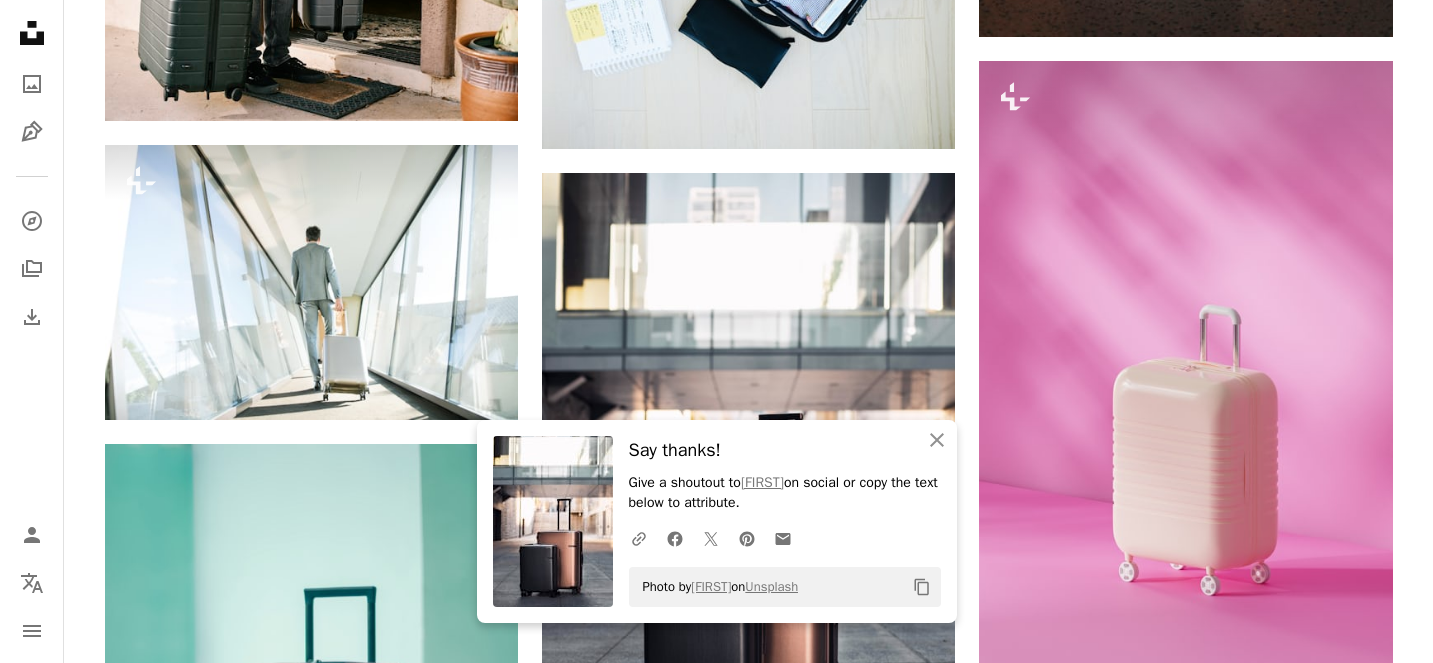 click on "[FIRST]" at bounding box center [716, 3213] 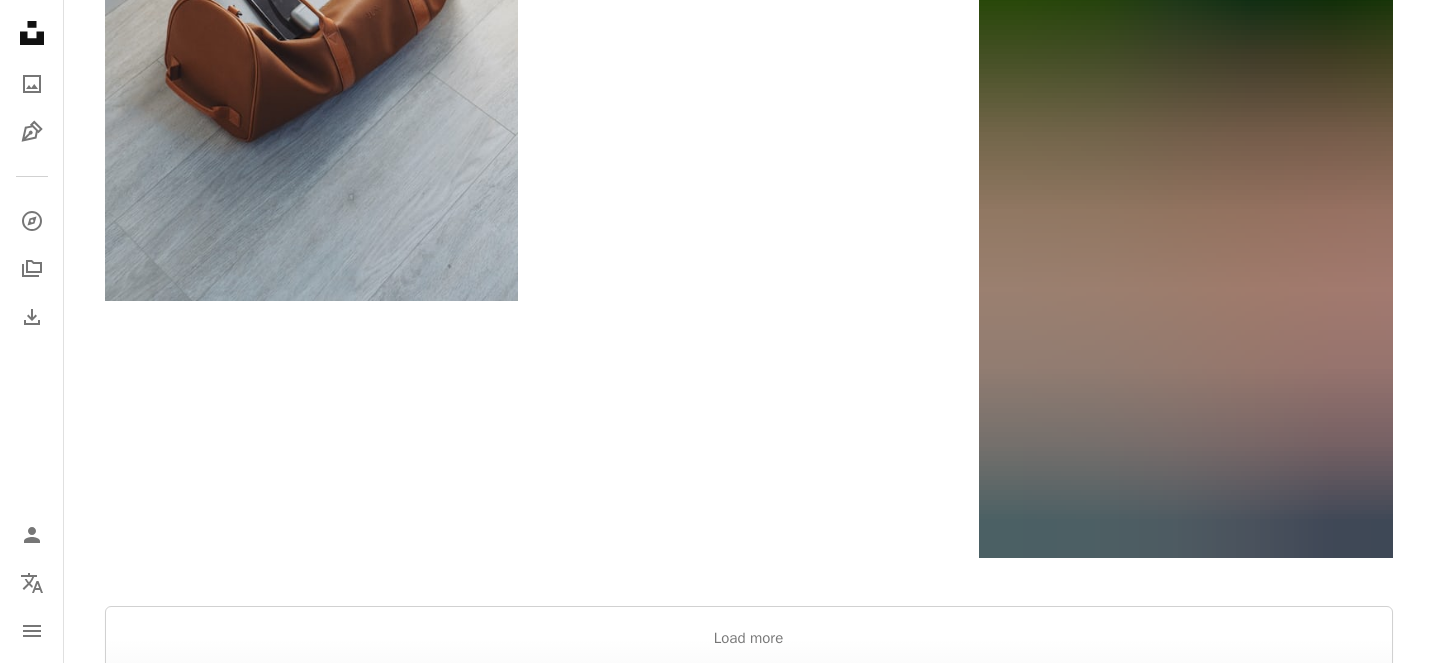 scroll, scrollTop: 3776, scrollLeft: 0, axis: vertical 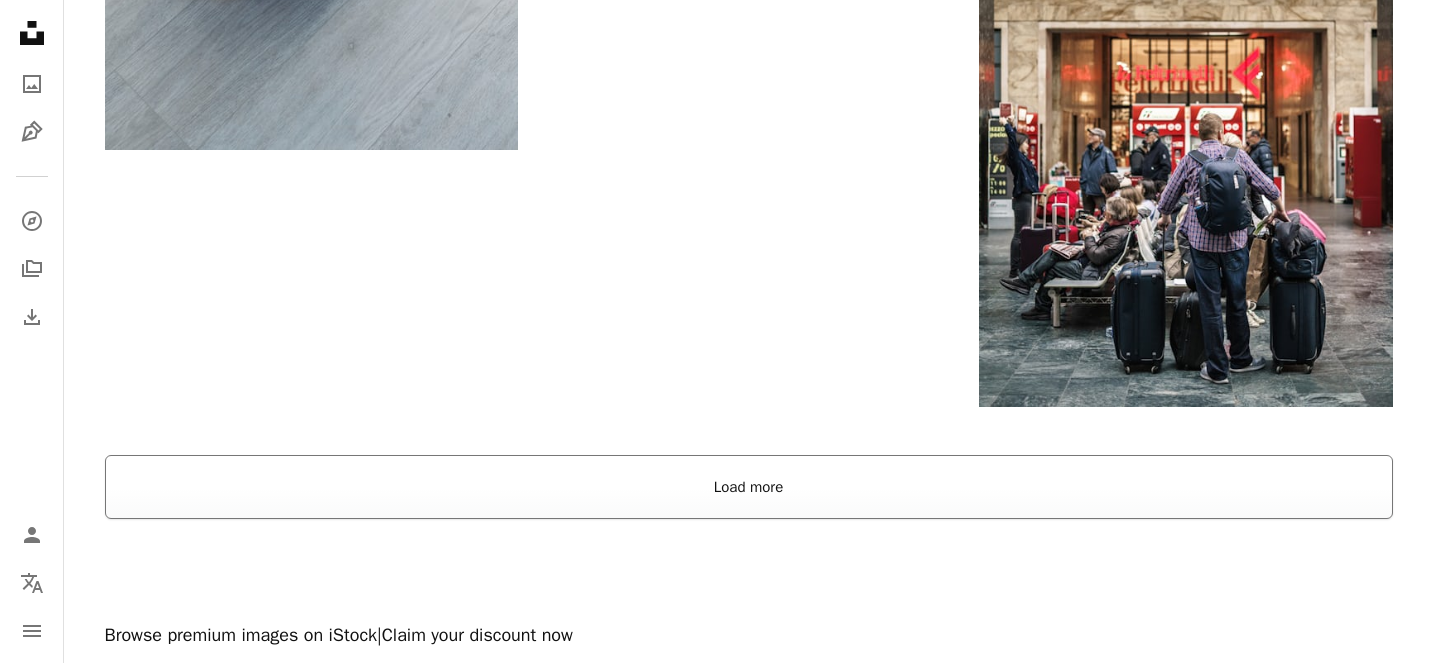 click on "Load more" at bounding box center (749, 487) 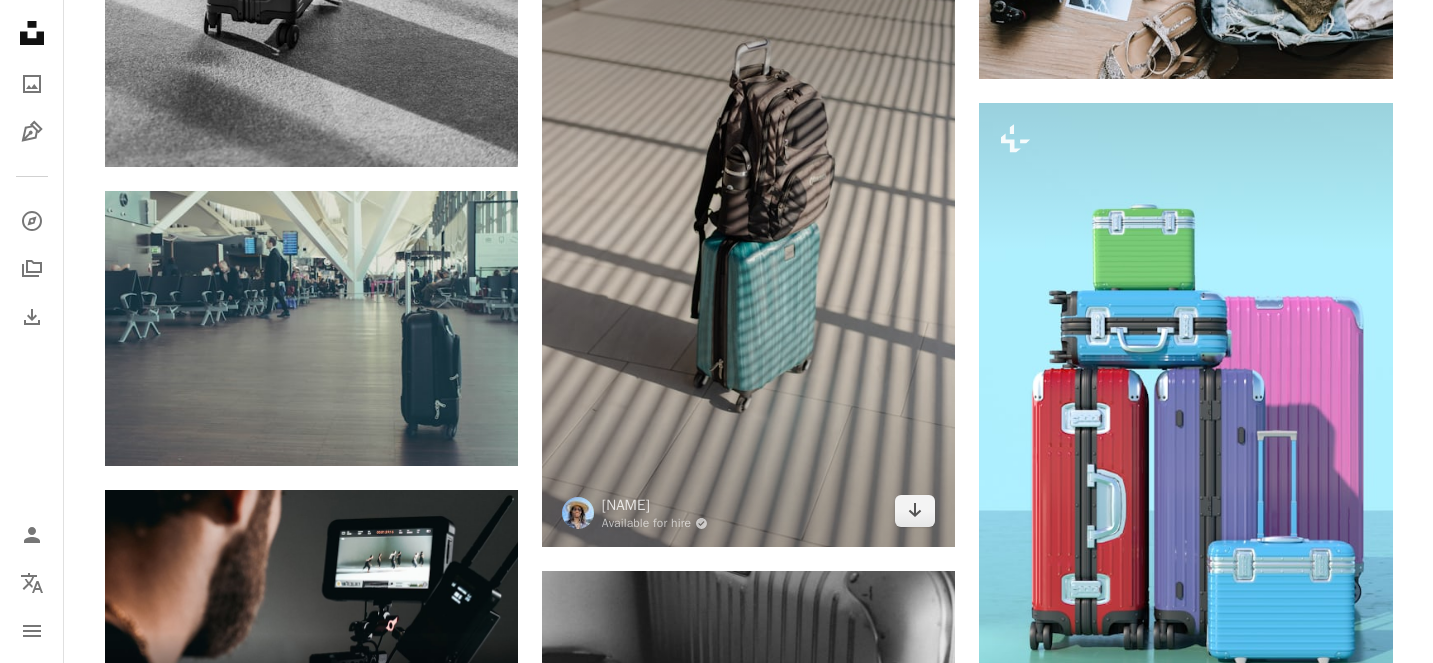 scroll, scrollTop: 4402, scrollLeft: 0, axis: vertical 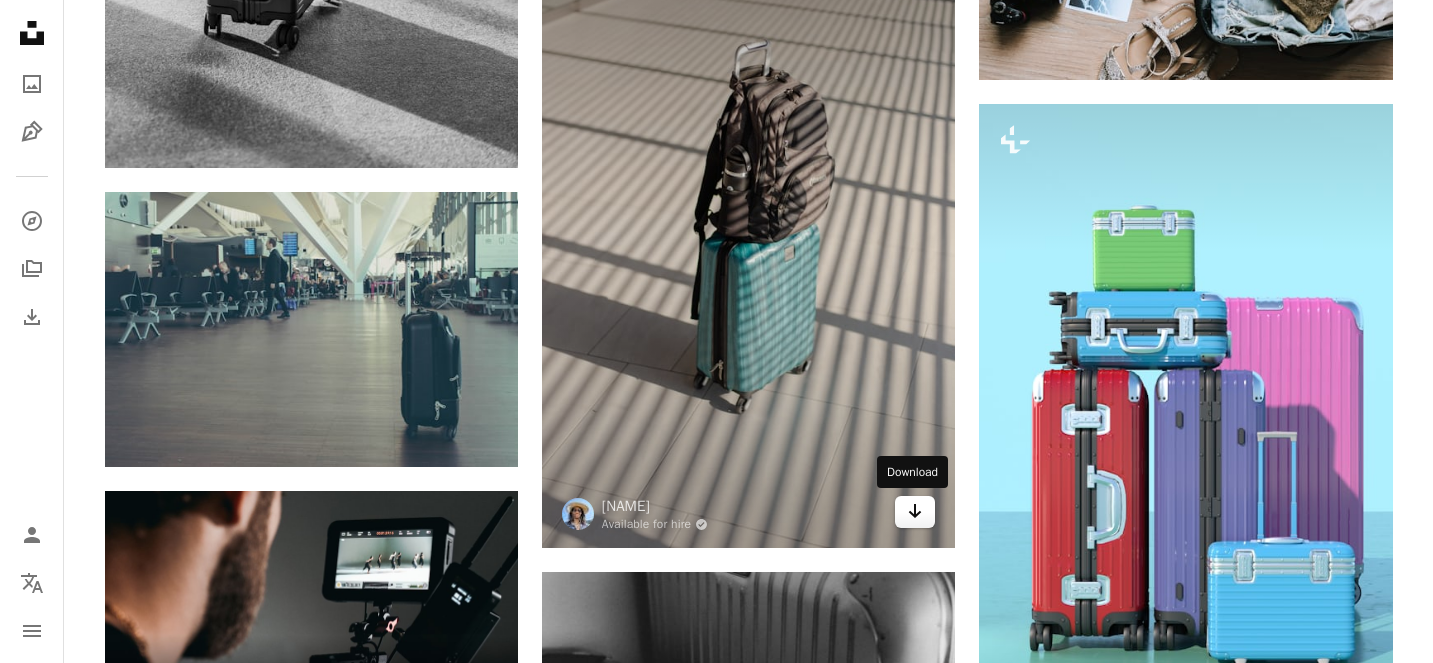 click on "Arrow pointing down" at bounding box center (915, 512) 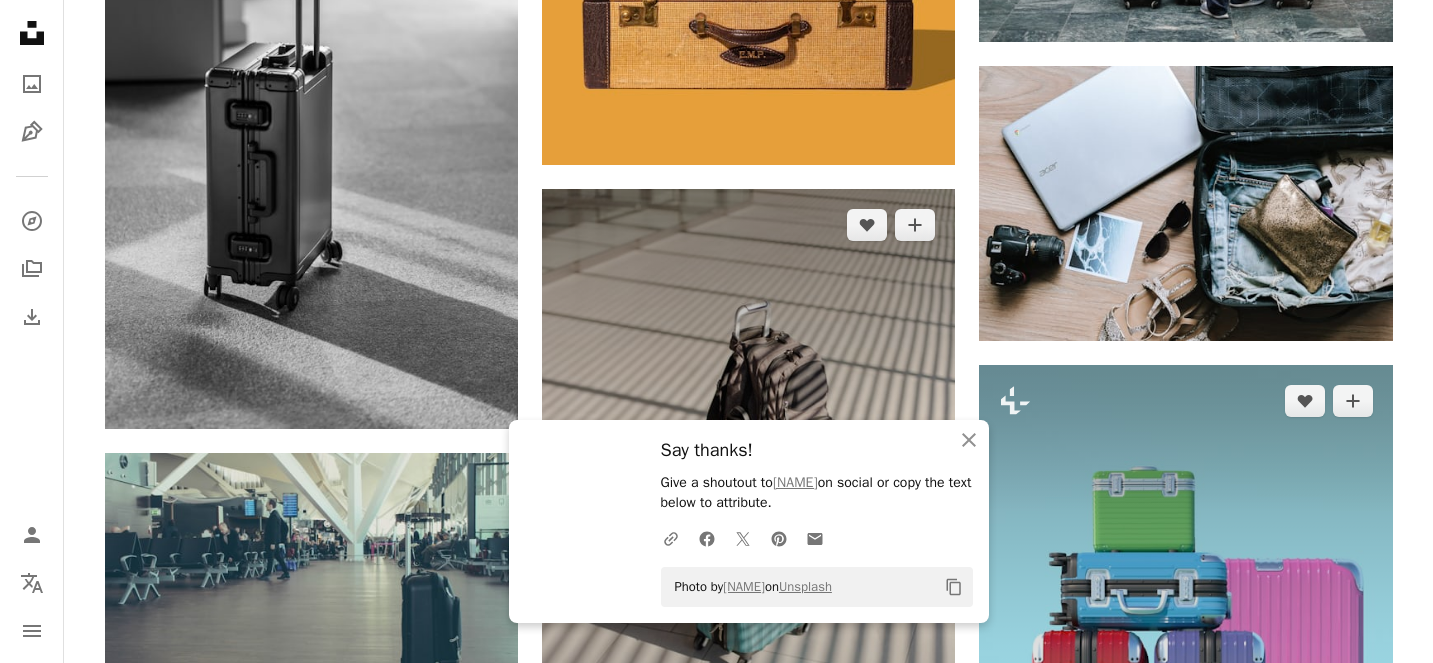scroll, scrollTop: 4266, scrollLeft: 0, axis: vertical 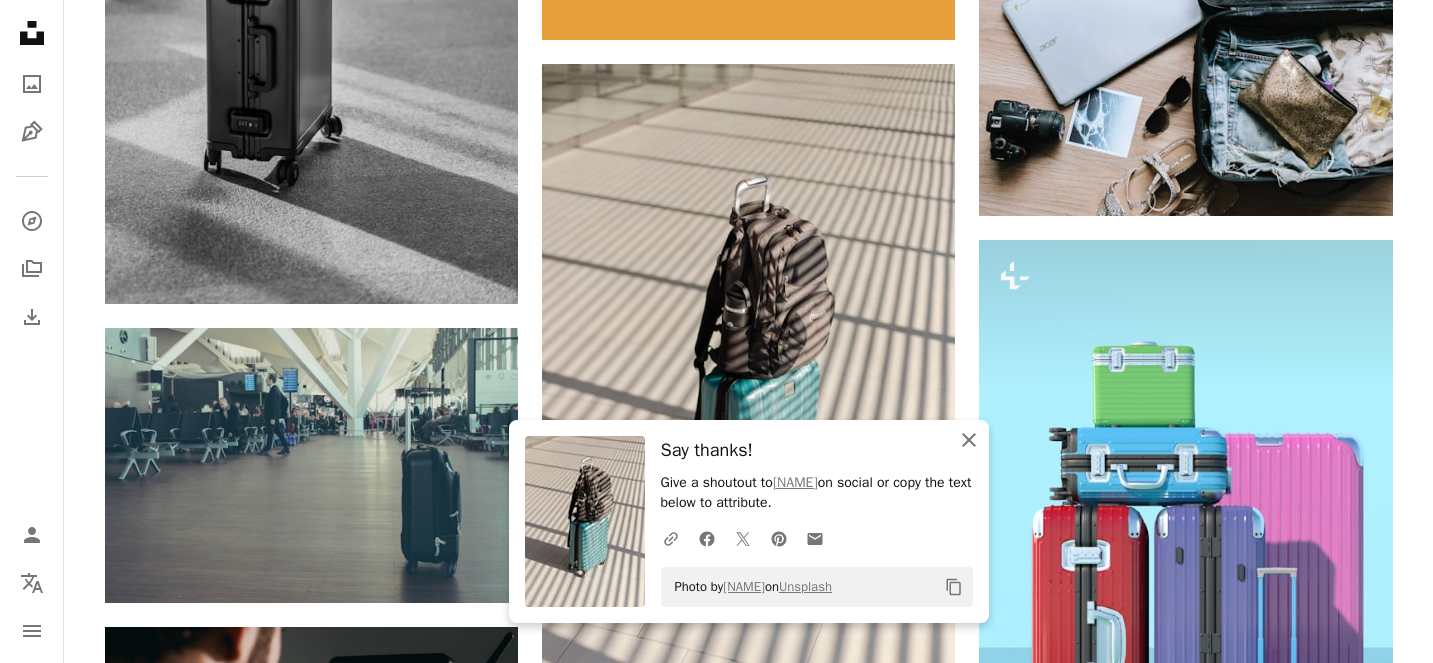 click on "An X shape" 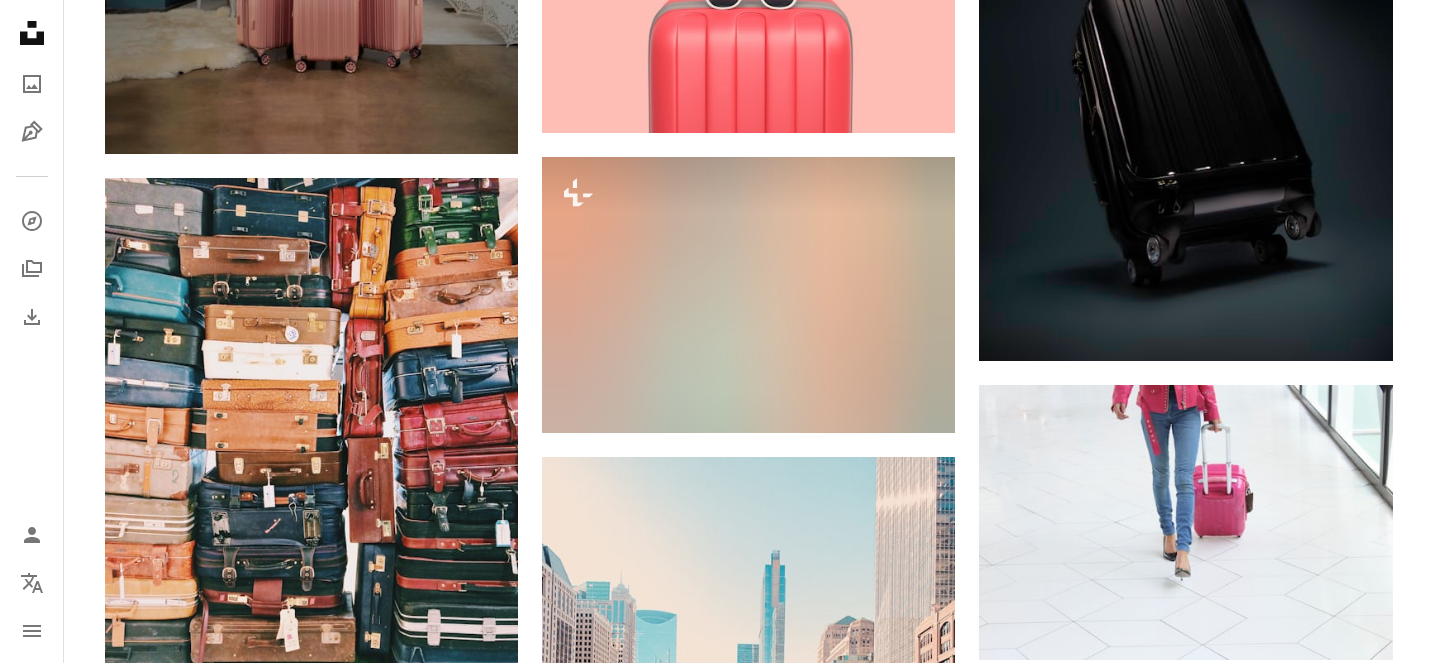 scroll, scrollTop: 7062, scrollLeft: 0, axis: vertical 